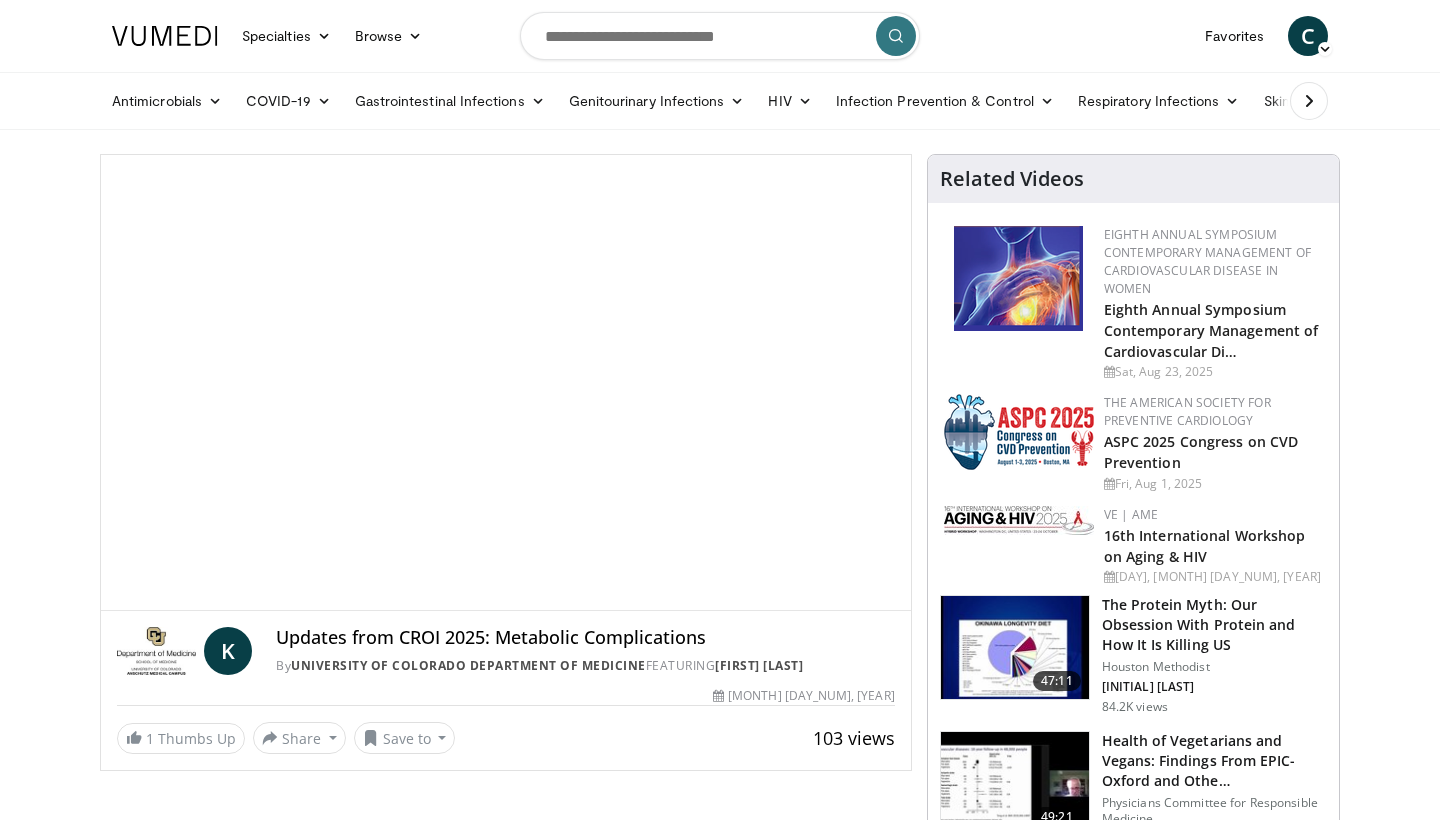 scroll, scrollTop: 0, scrollLeft: 0, axis: both 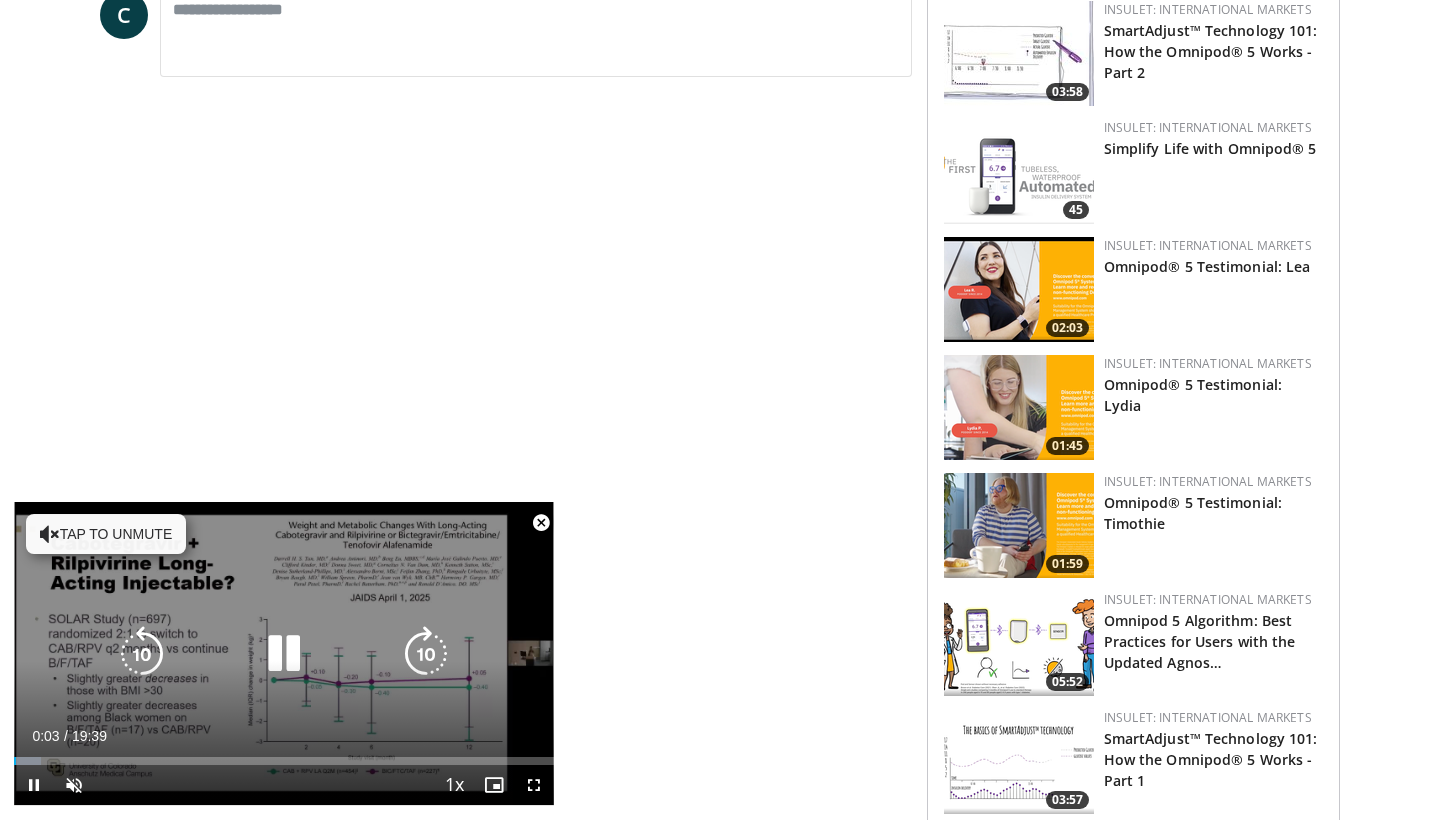 click on "Tap to unmute" at bounding box center (106, 534) 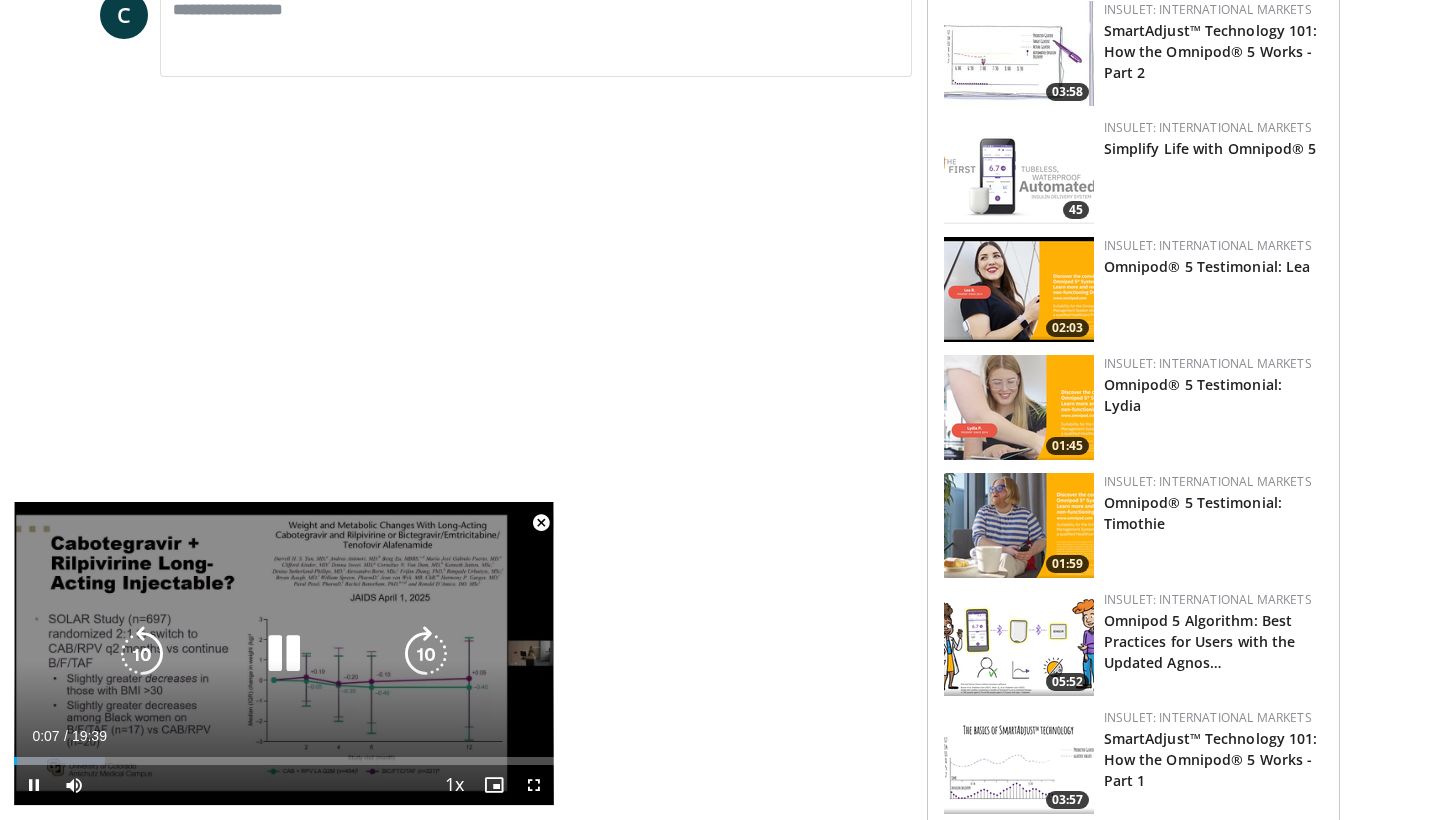 click on "10 seconds
Tap to unmute" at bounding box center [284, 653] 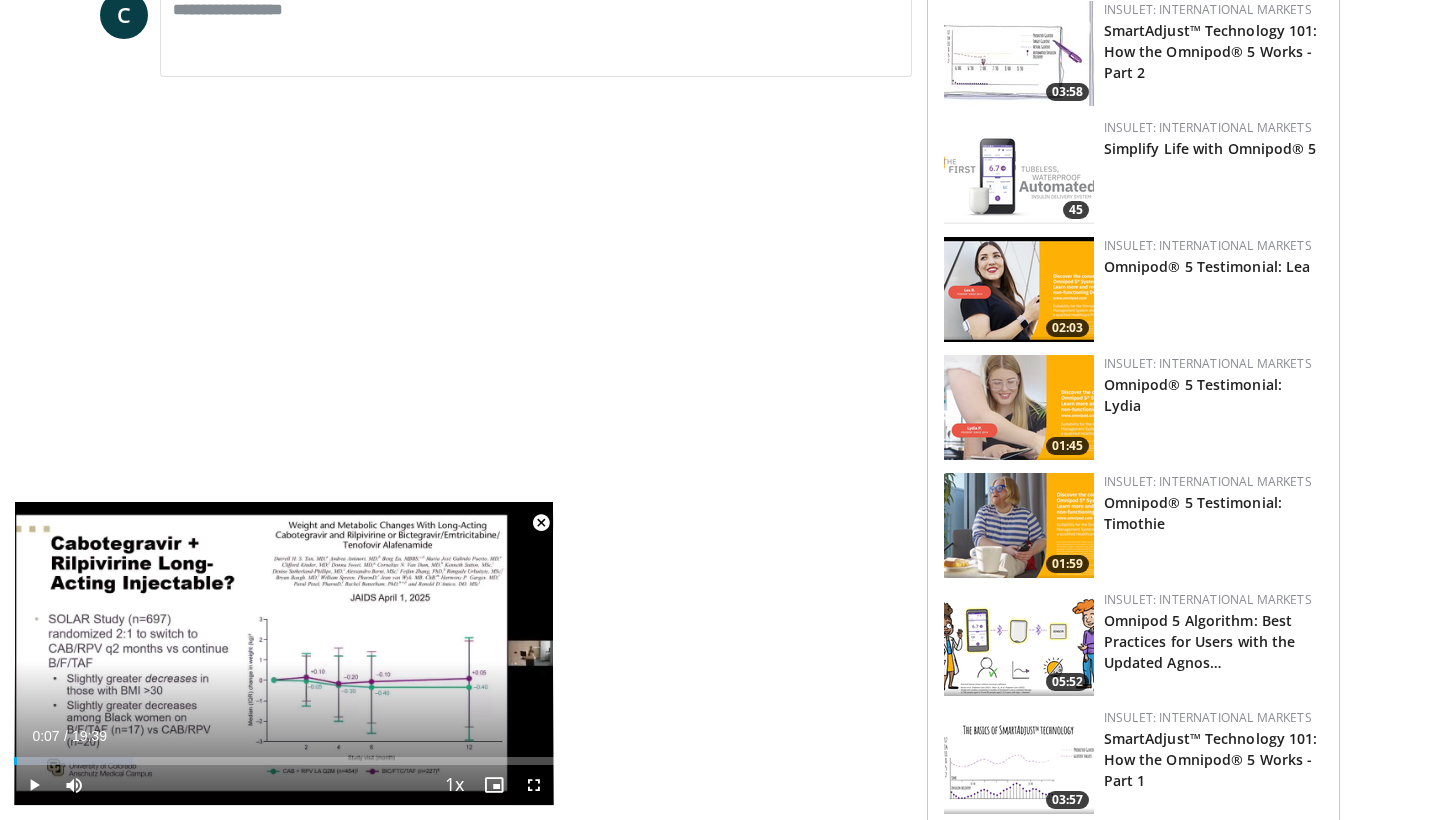 click at bounding box center (534, 785) 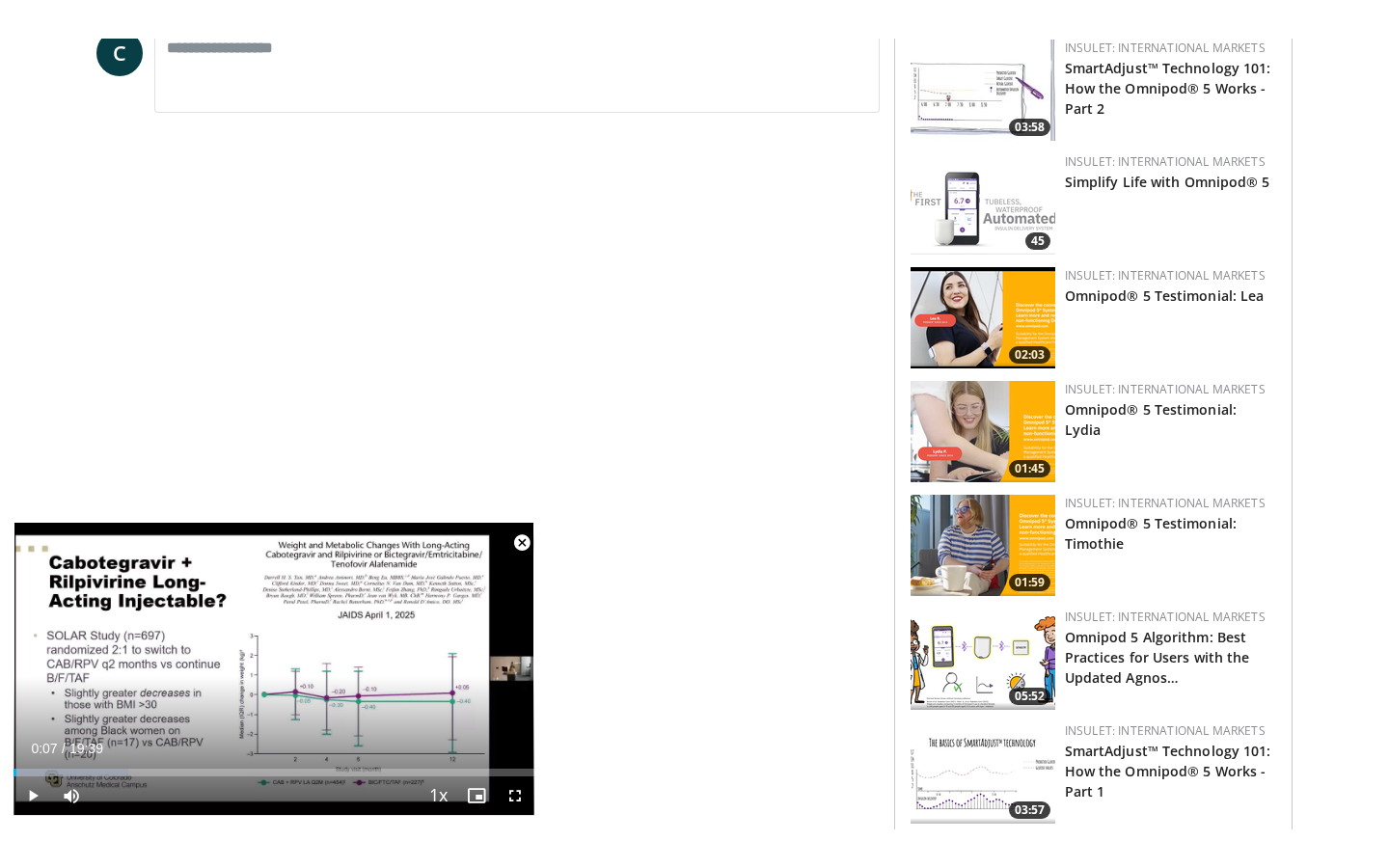 scroll, scrollTop: 0, scrollLeft: 0, axis: both 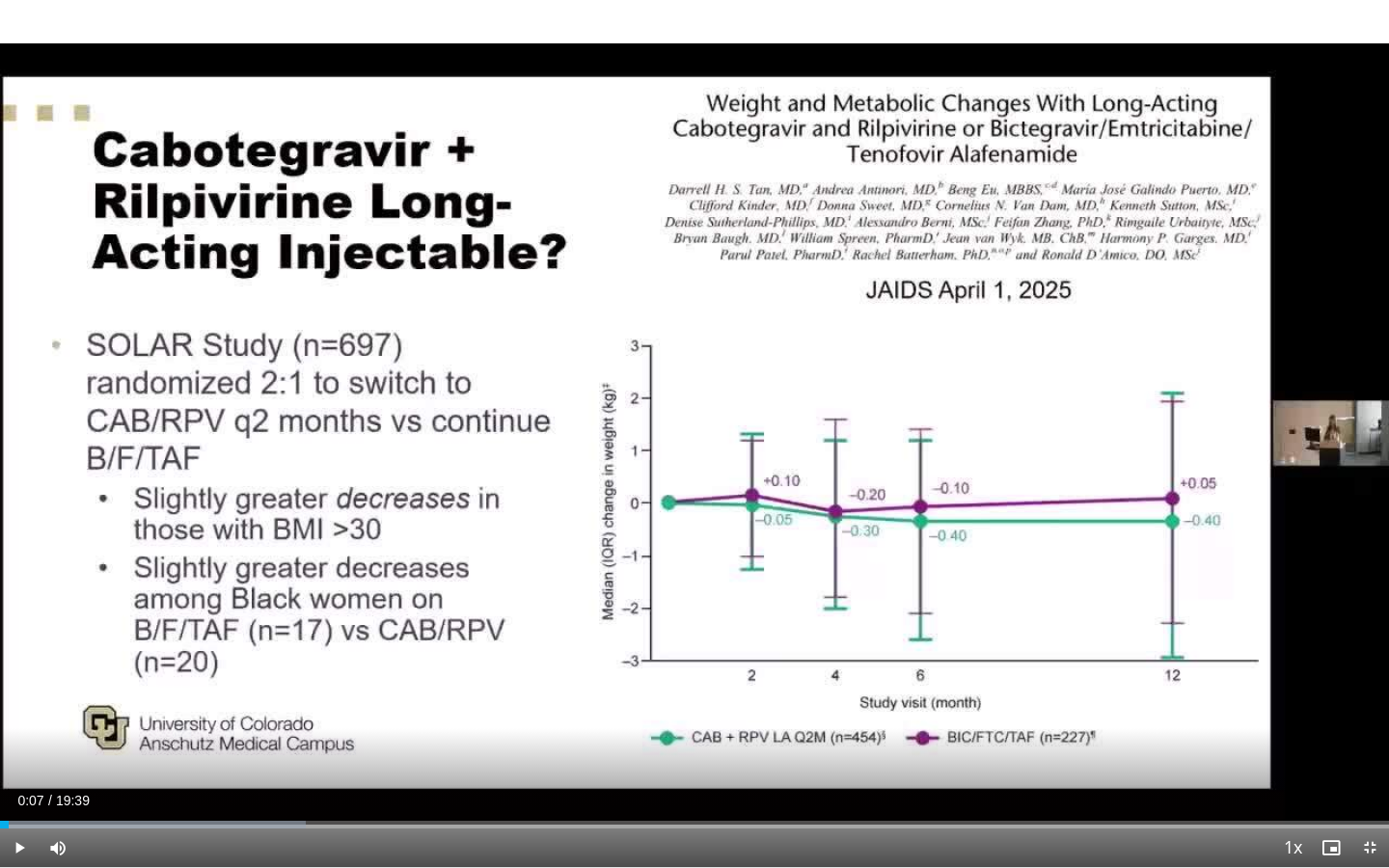 click at bounding box center (19, 848) 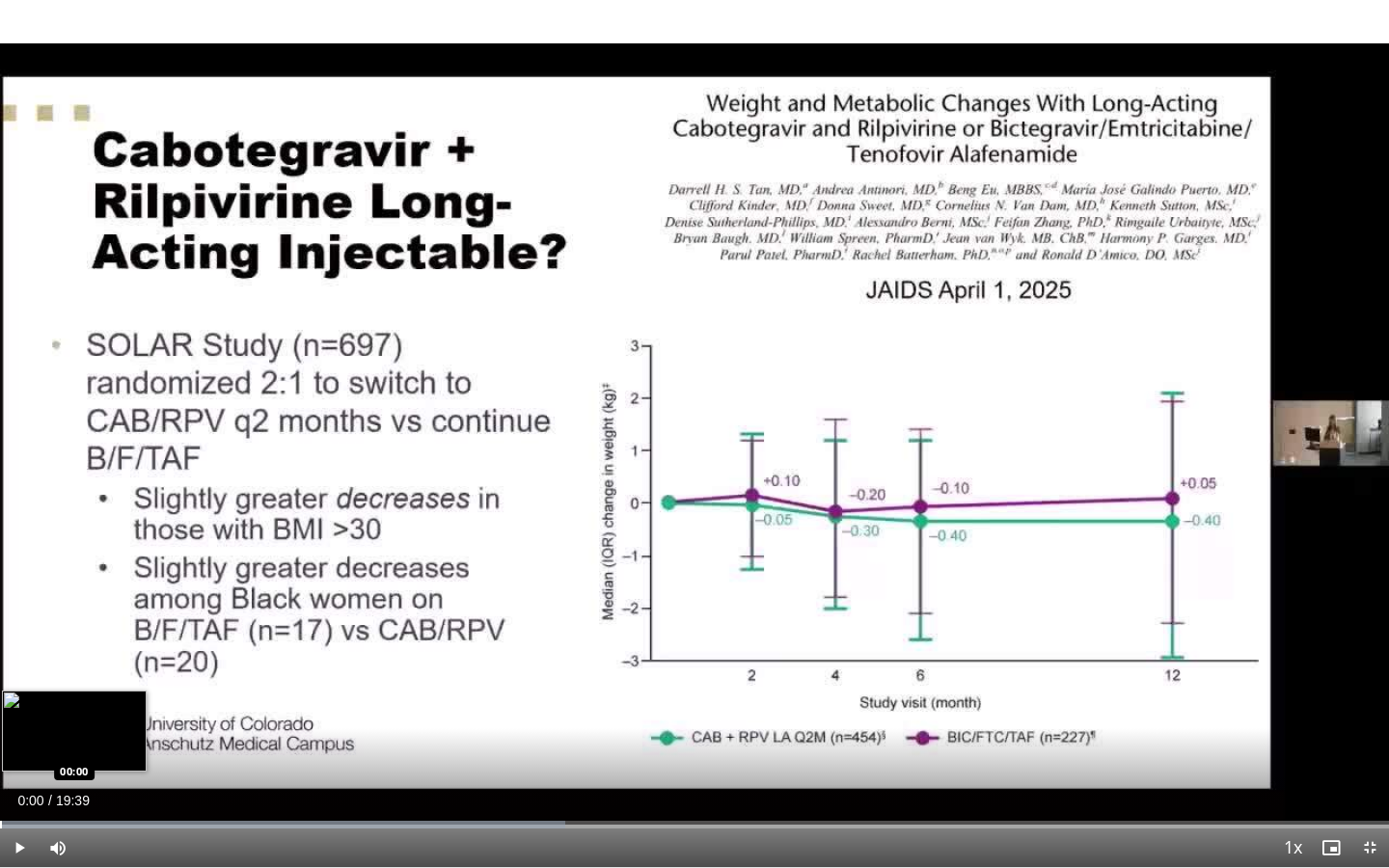 click at bounding box center [1, 825] 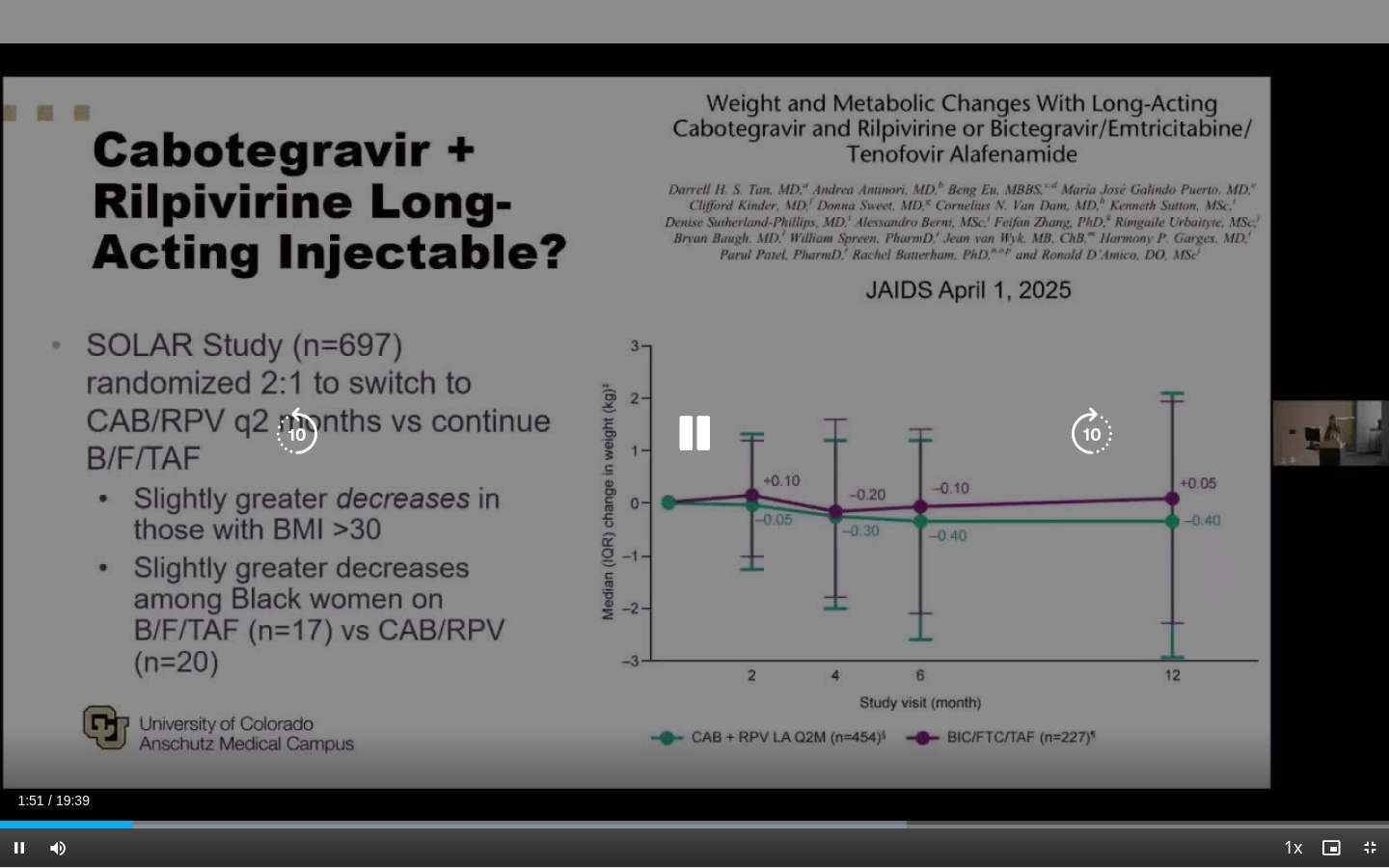 click at bounding box center (694, 434) 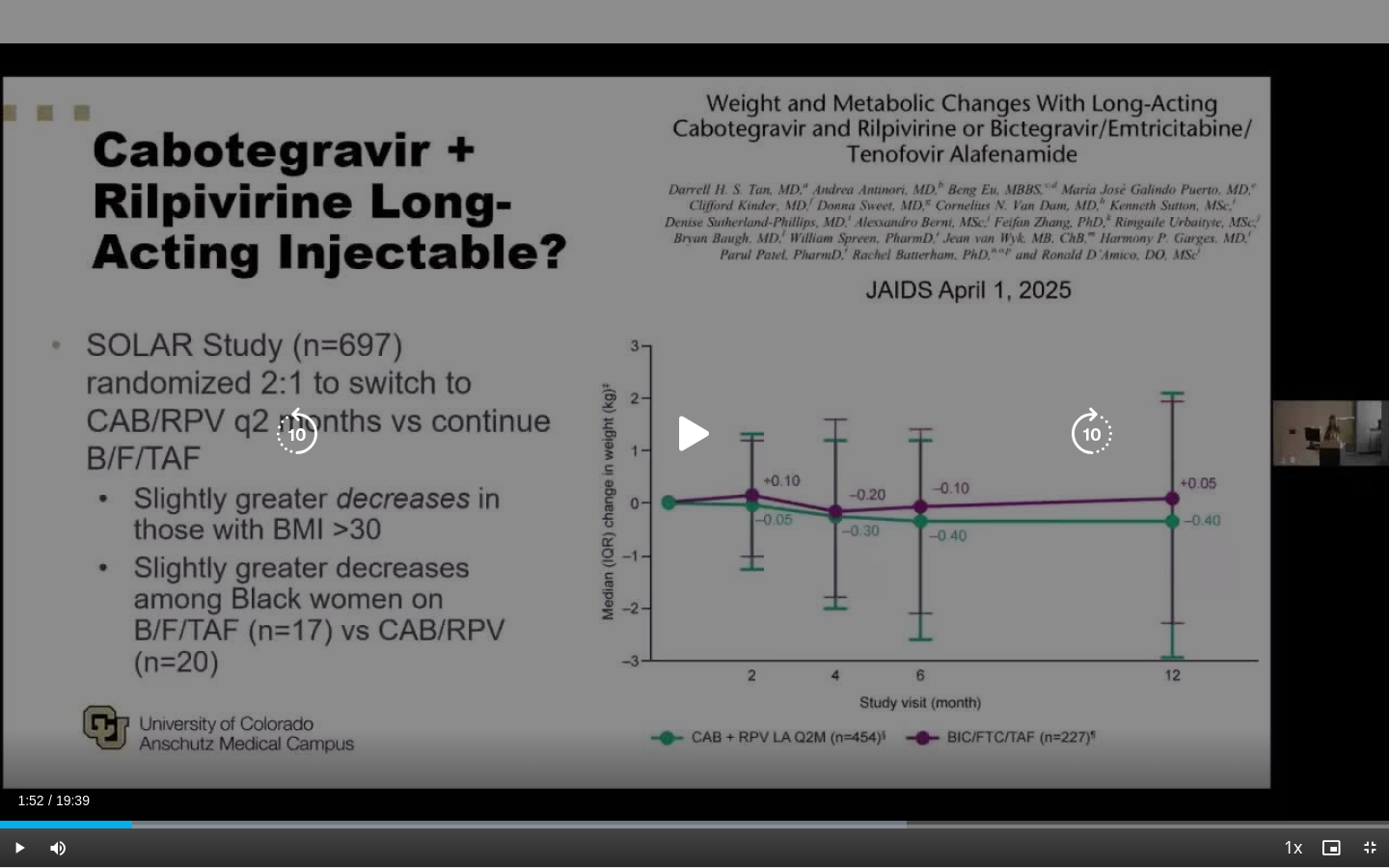 click on "10 seconds
Tap to unmute" at bounding box center [694, 433] 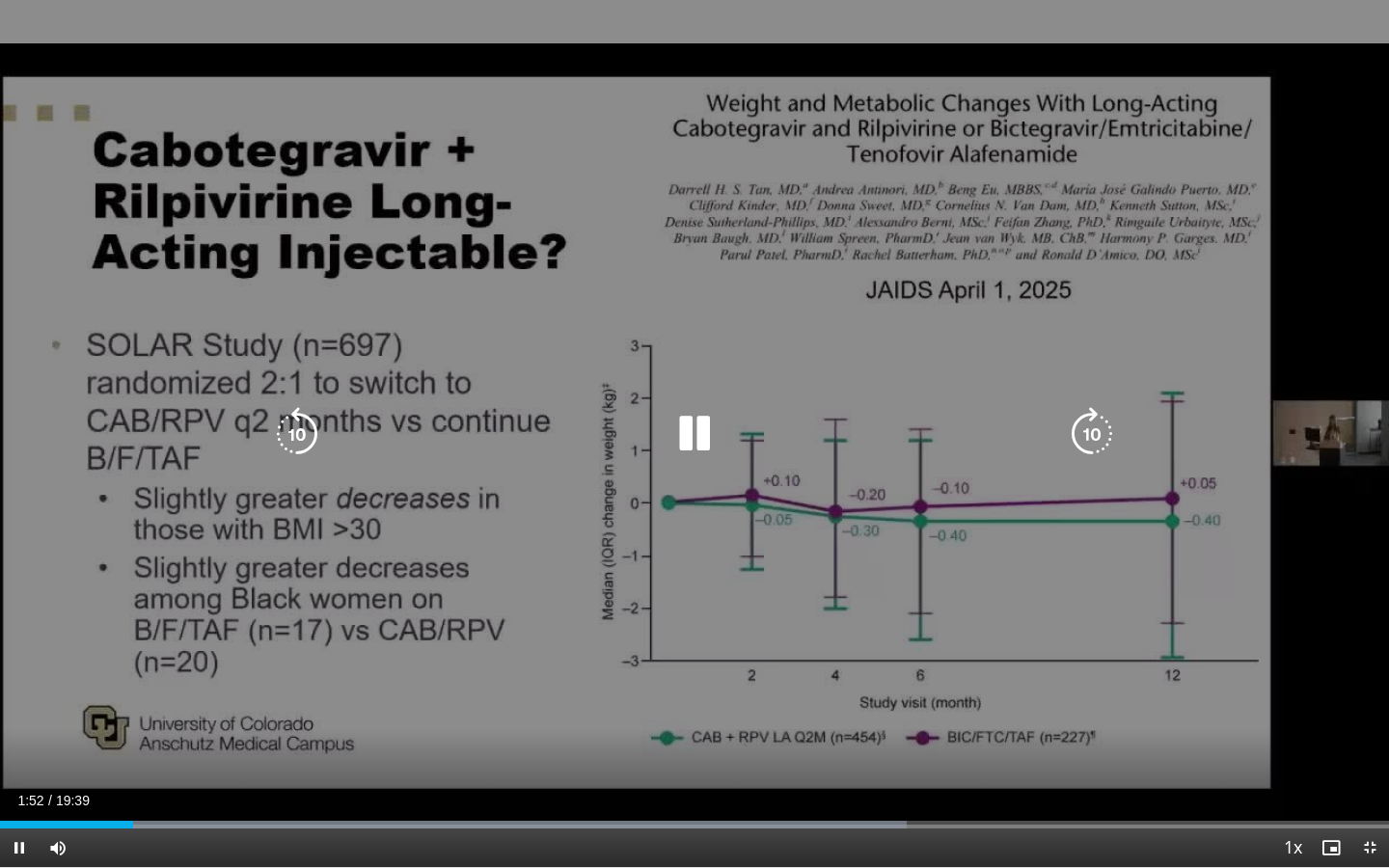 click on "10 seconds
Tap to unmute" at bounding box center [694, 433] 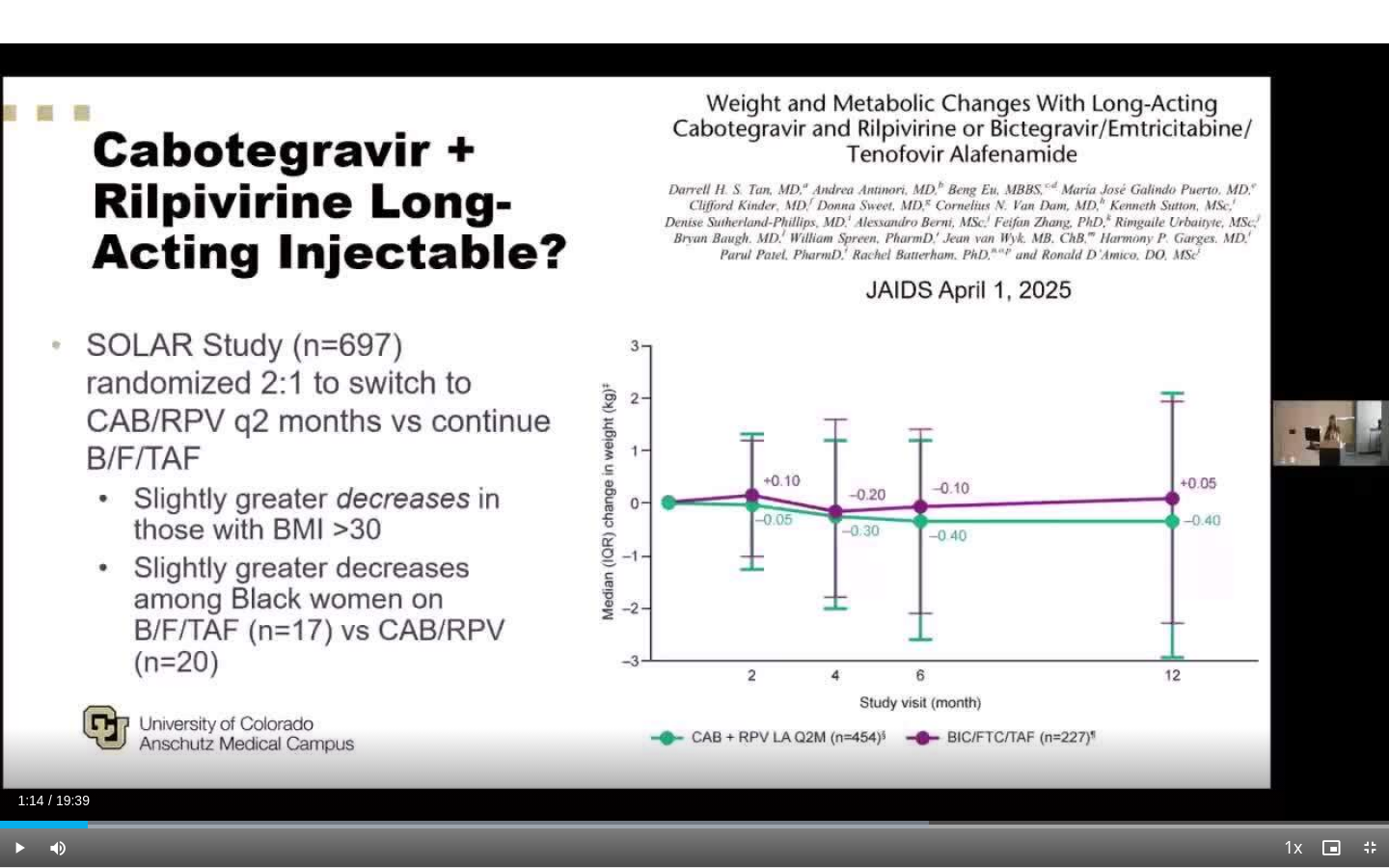 click at bounding box center [19, 848] 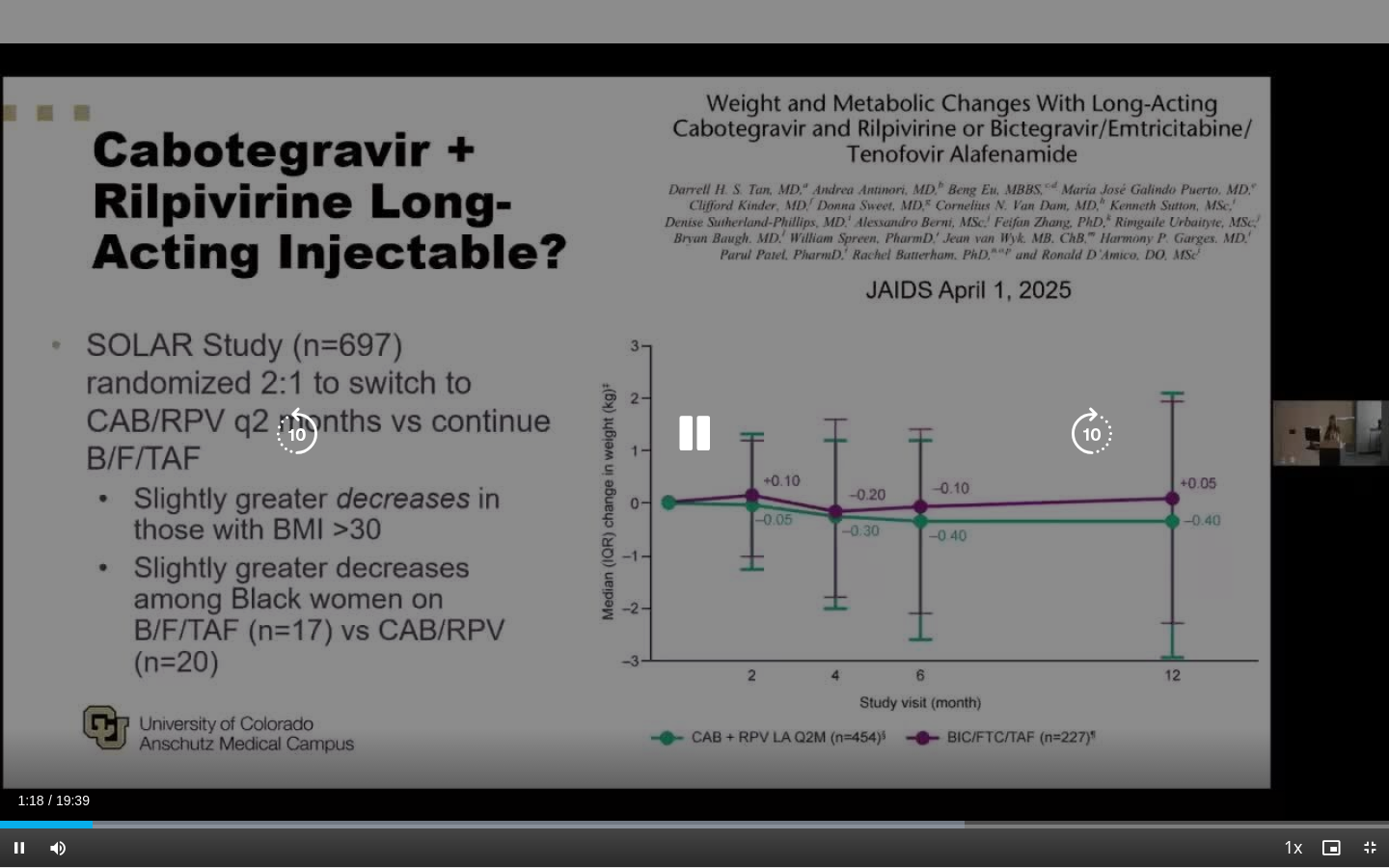 click on "**********" at bounding box center [694, 434] 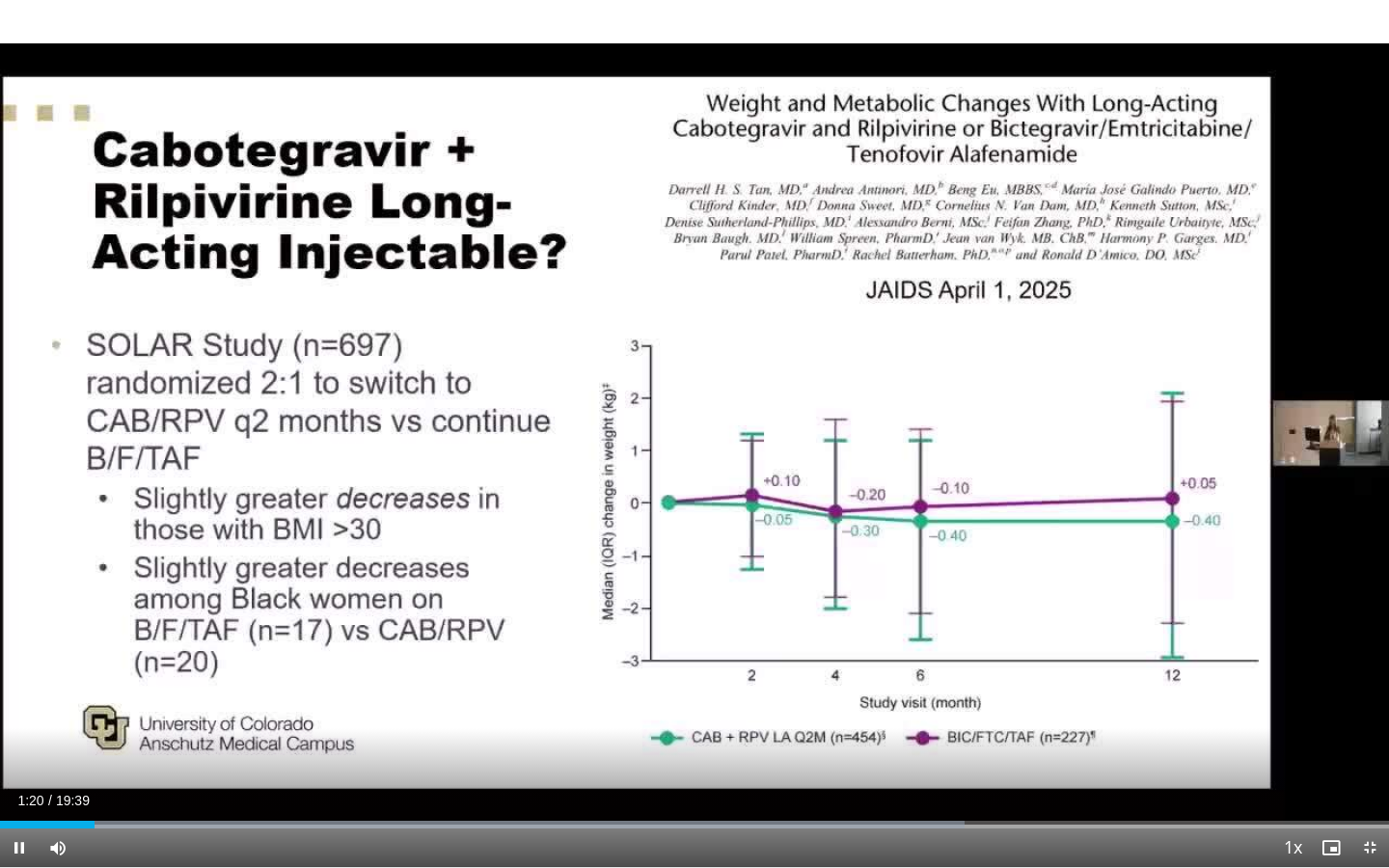 click at bounding box center (19, 848) 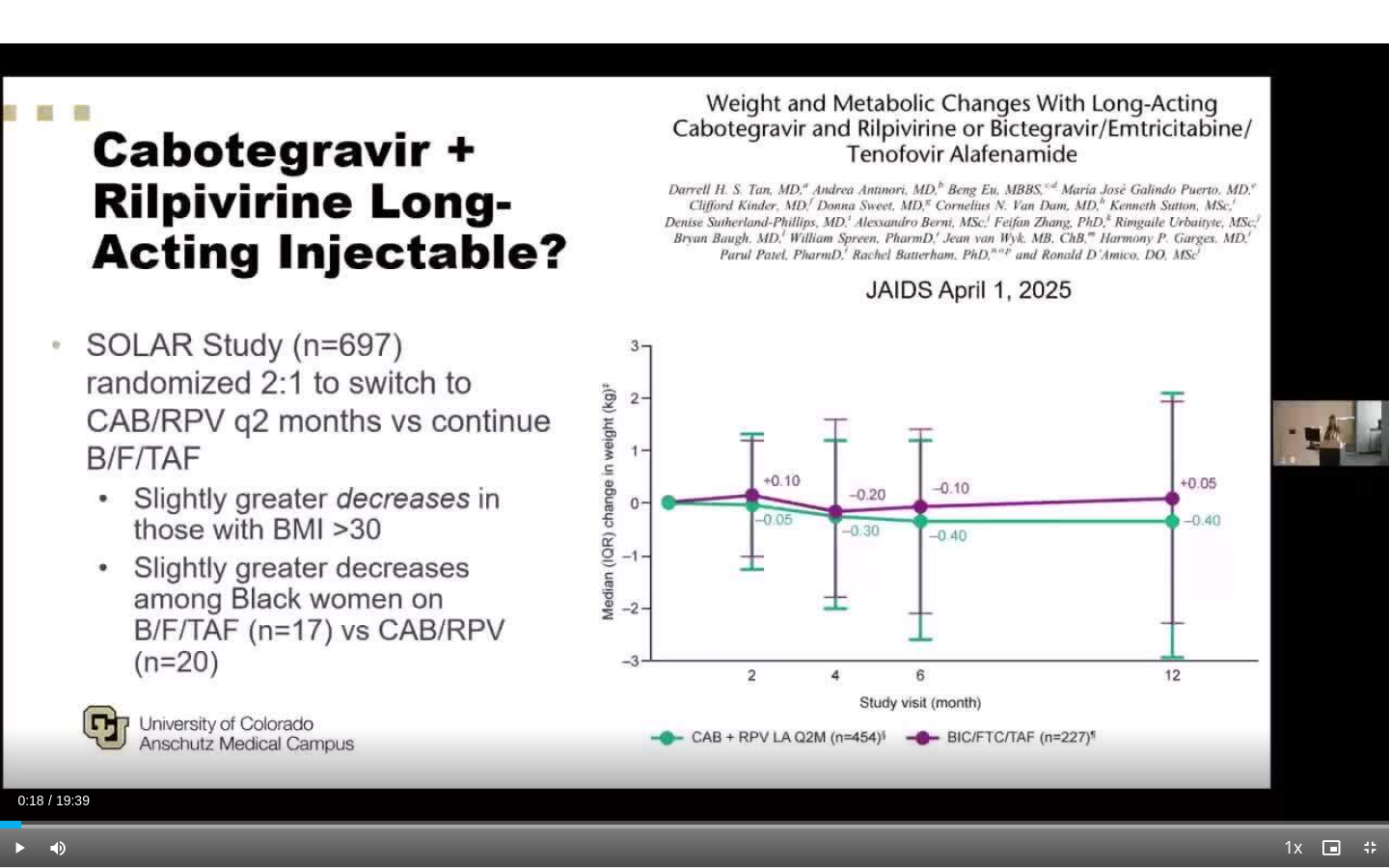 click at bounding box center (19, 848) 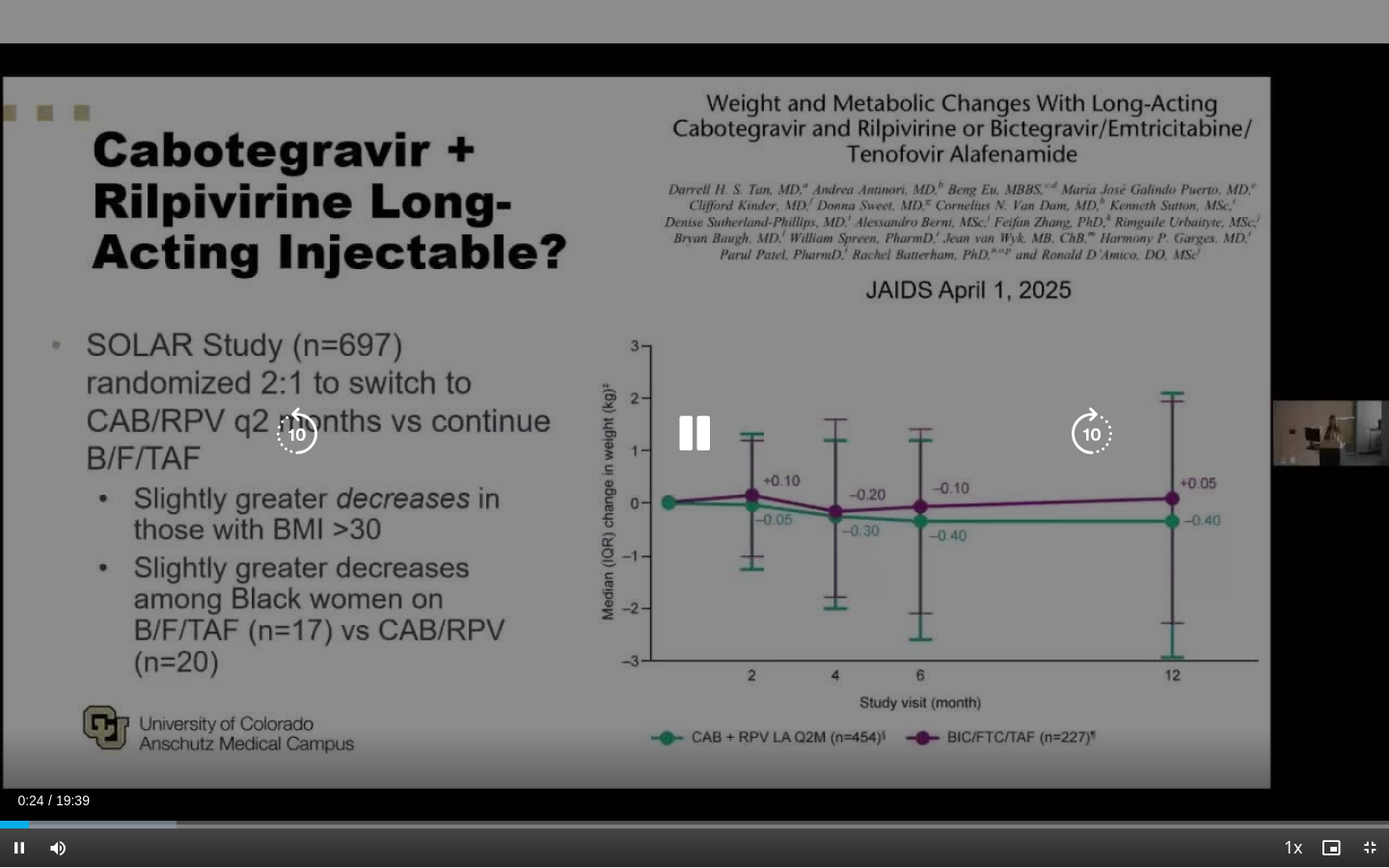click on "10 seconds
Tap to unmute" at bounding box center [694, 433] 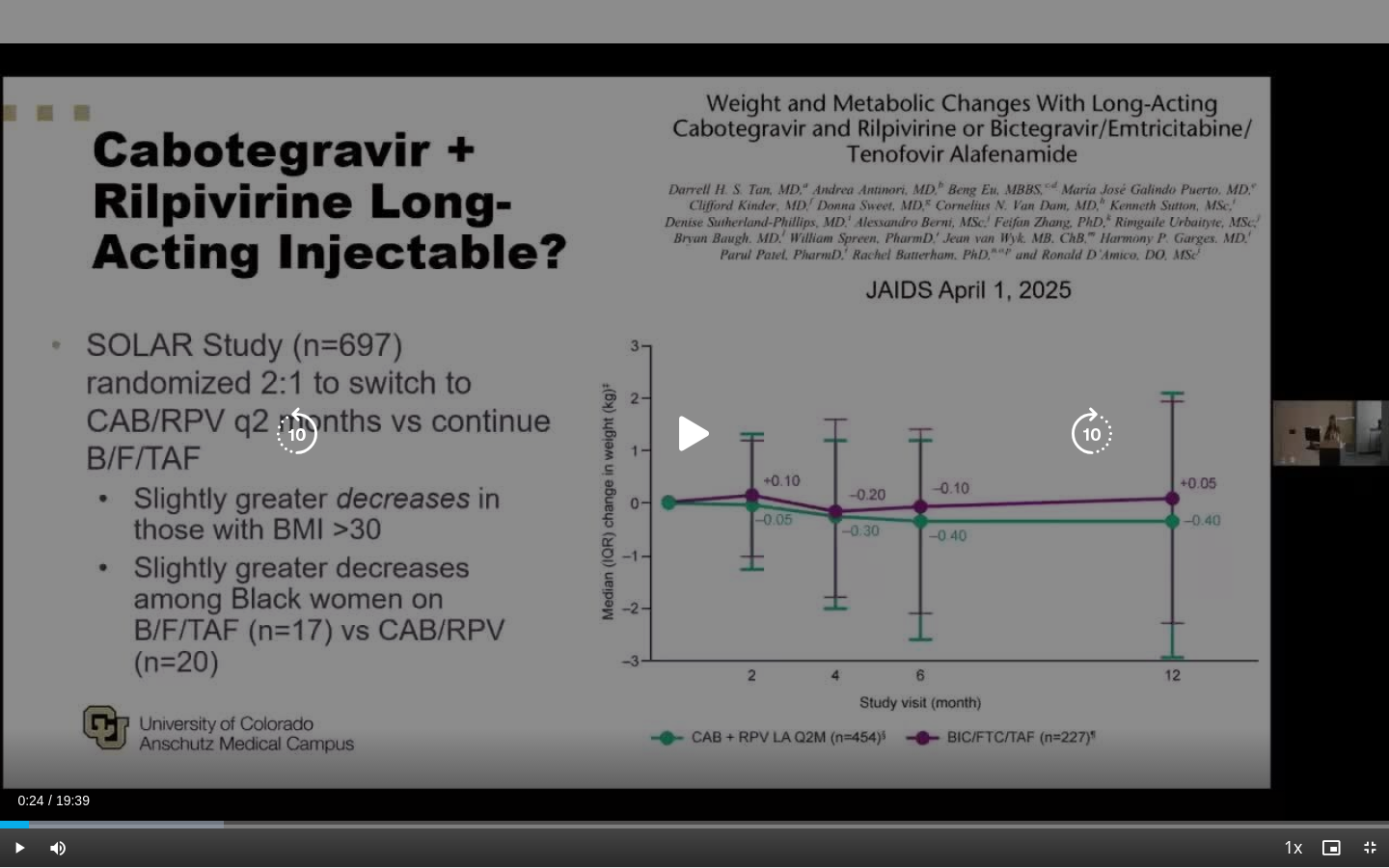 click on "10 seconds
Tap to unmute" at bounding box center [694, 433] 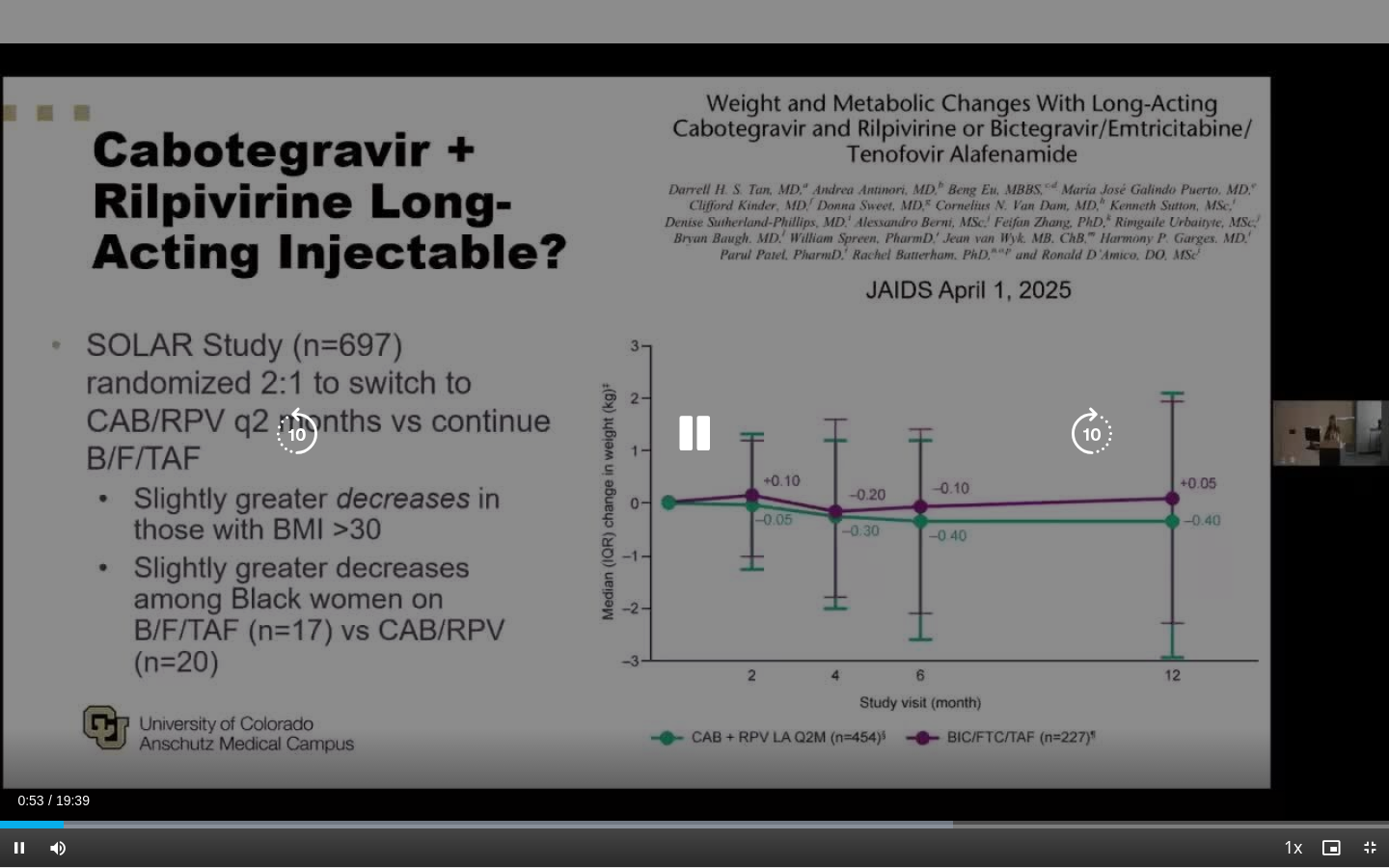 click on "10 seconds
Tap to unmute" at bounding box center [694, 433] 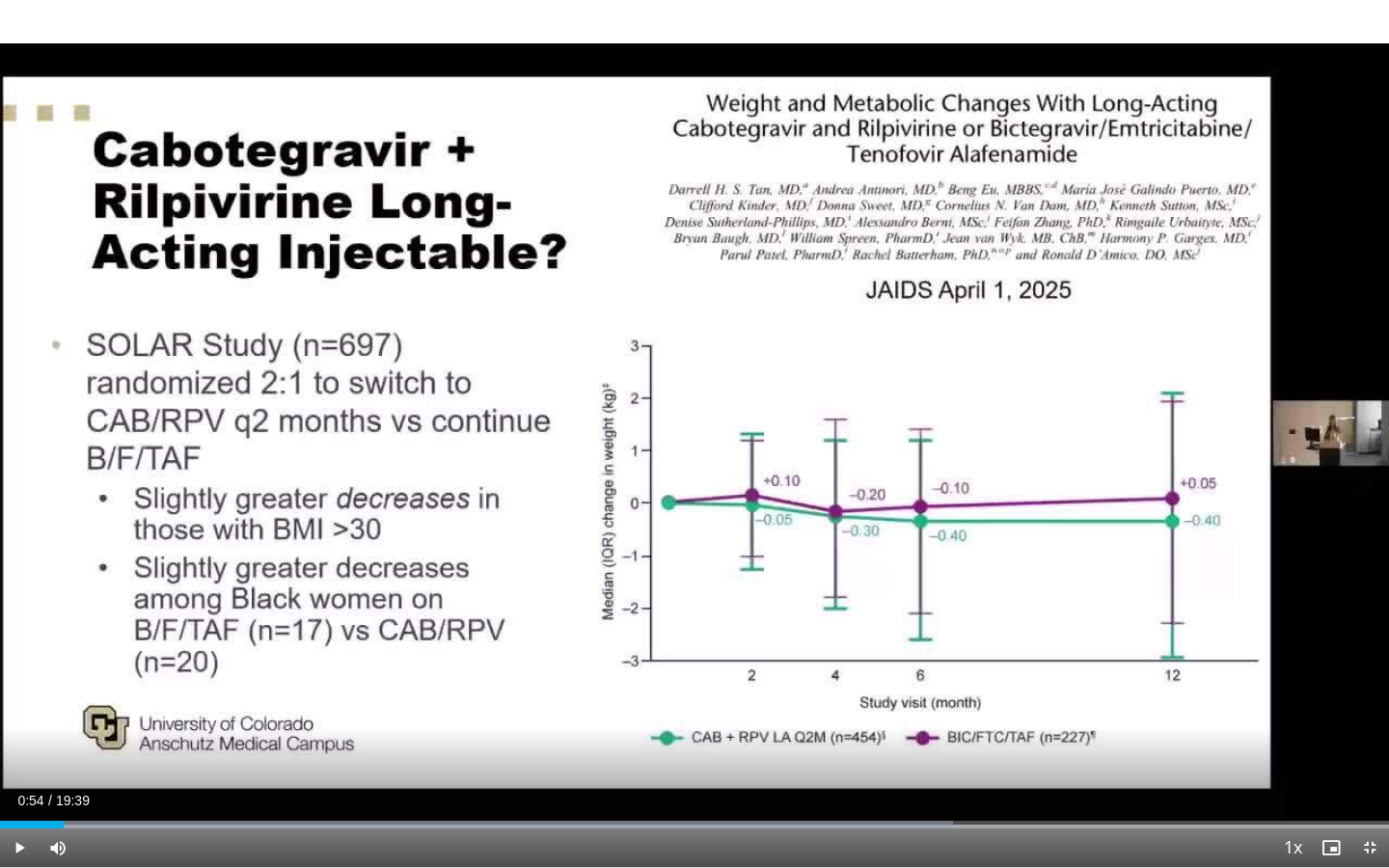 click on "10 seconds
Tap to unmute" at bounding box center (694, 433) 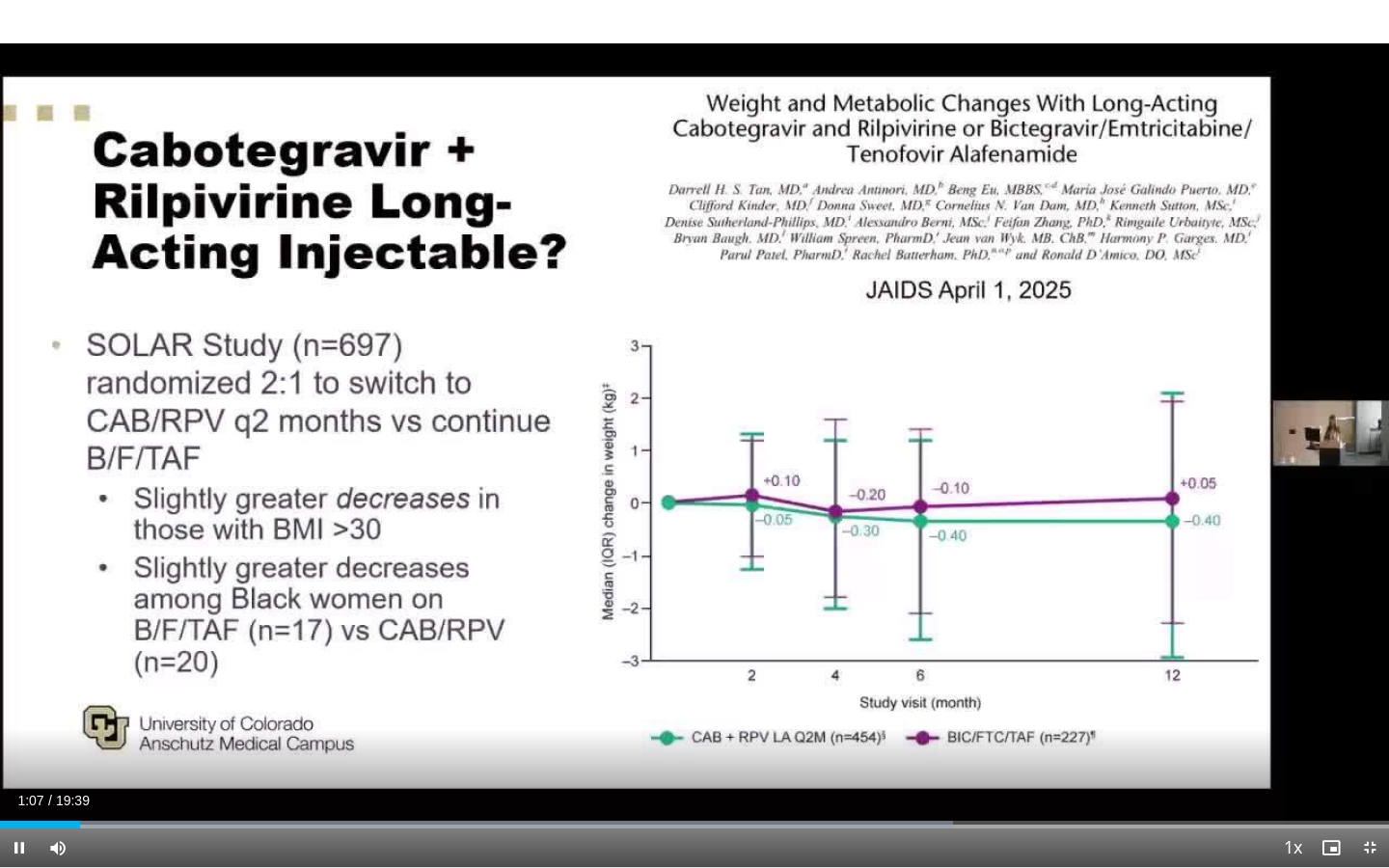 click on "10 seconds
Tap to unmute" at bounding box center [694, 433] 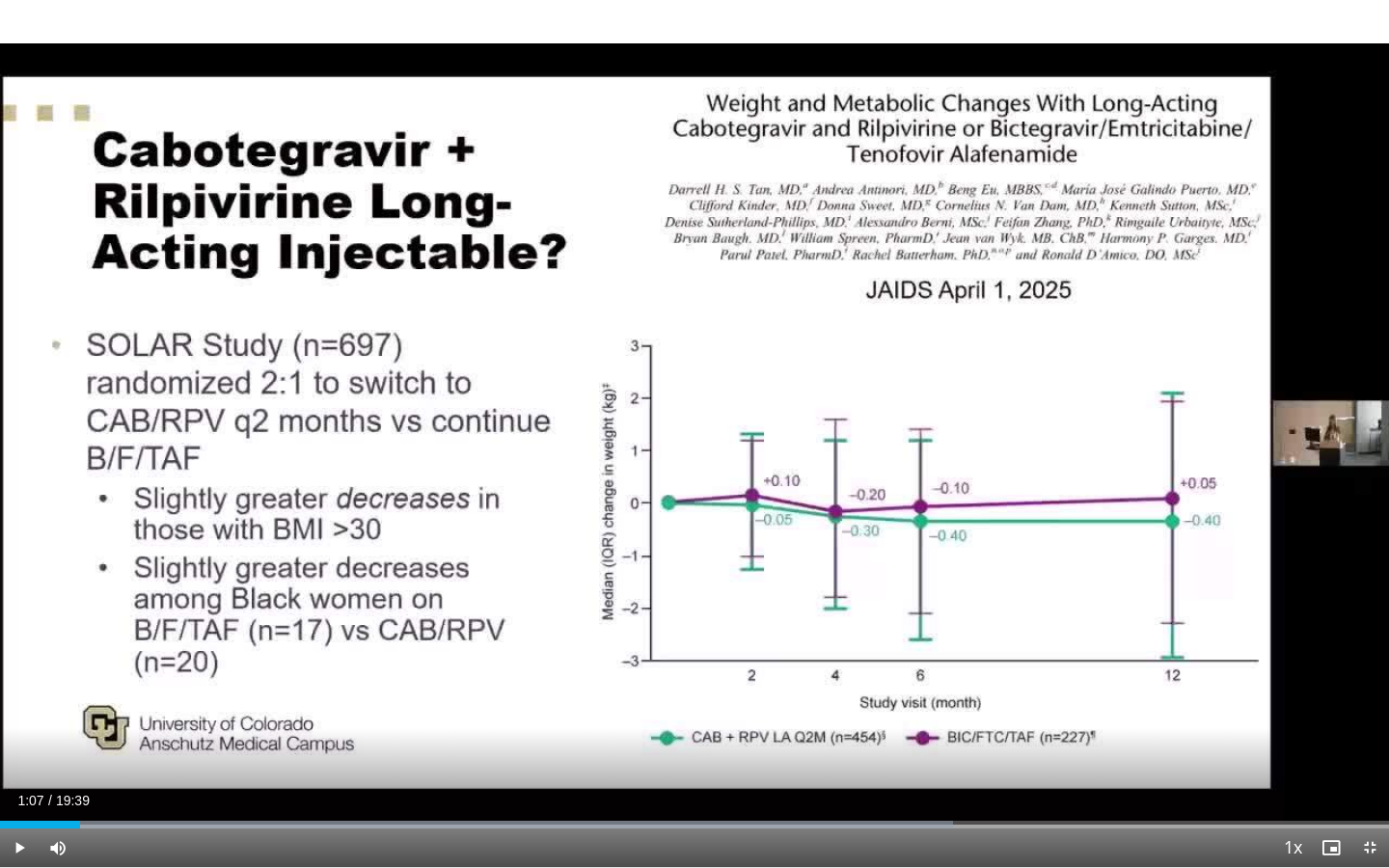 click on "10 seconds
Tap to unmute" at bounding box center (694, 433) 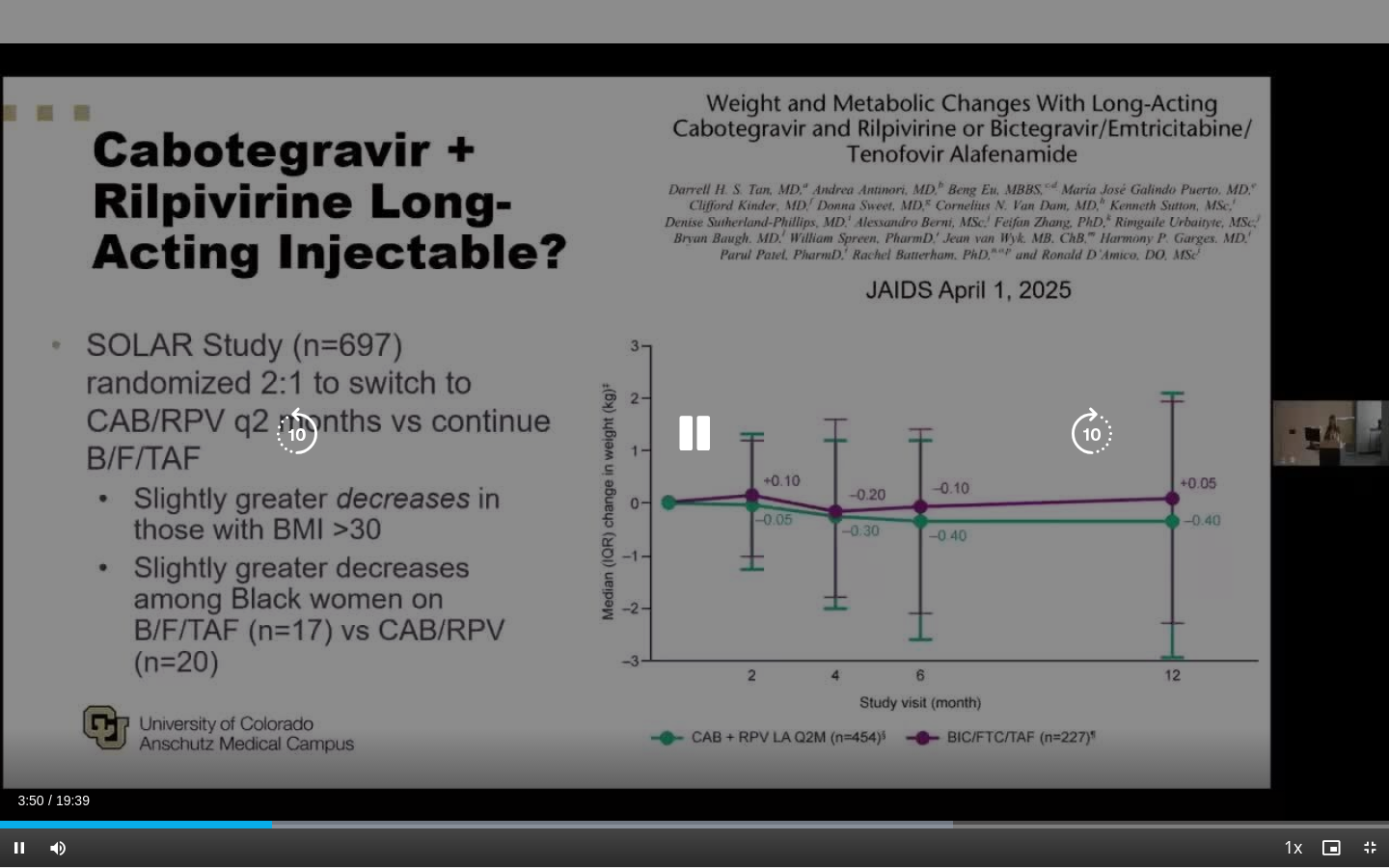 click on "10 seconds
Tap to unmute" at bounding box center (694, 433) 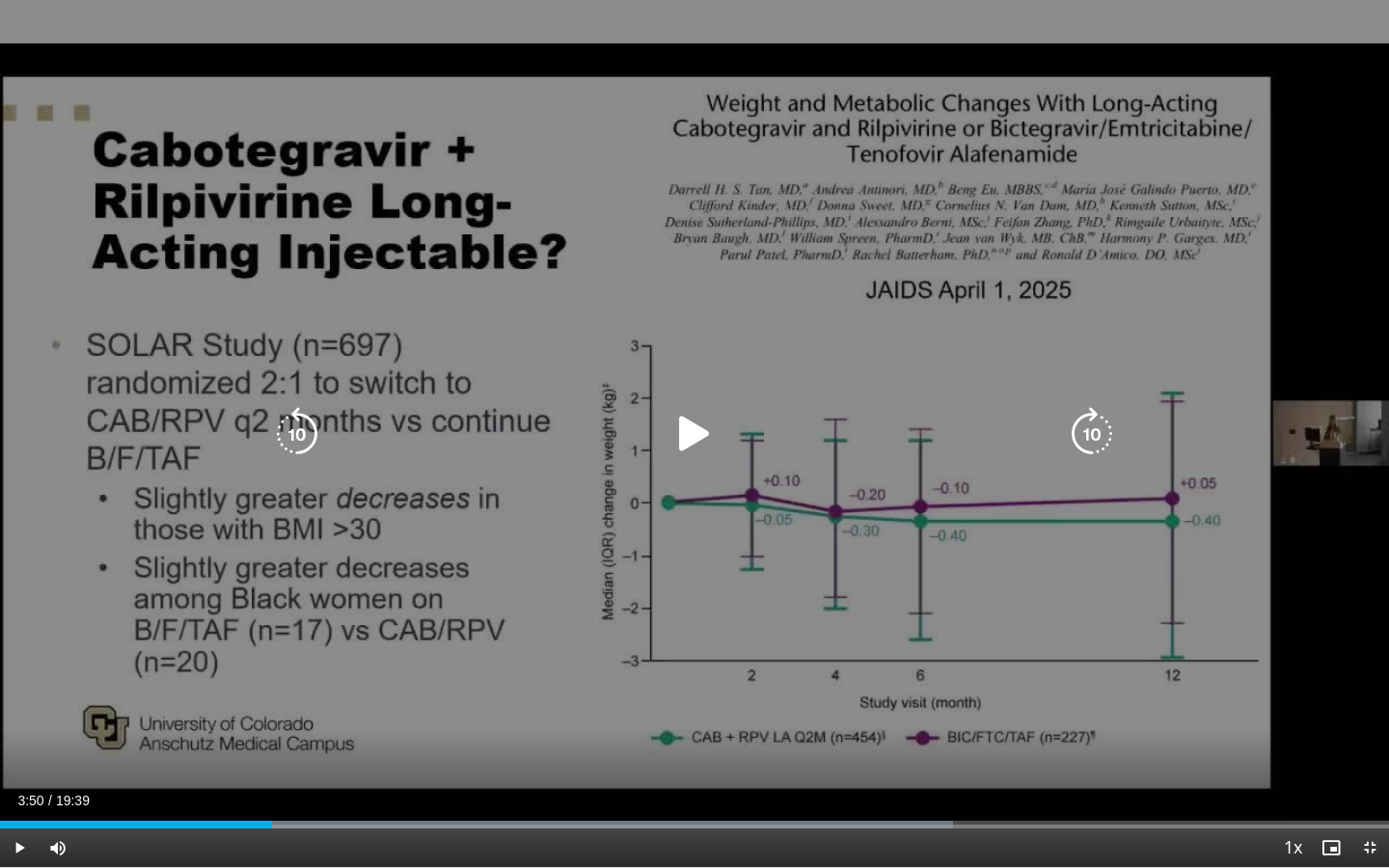 click at bounding box center (694, 434) 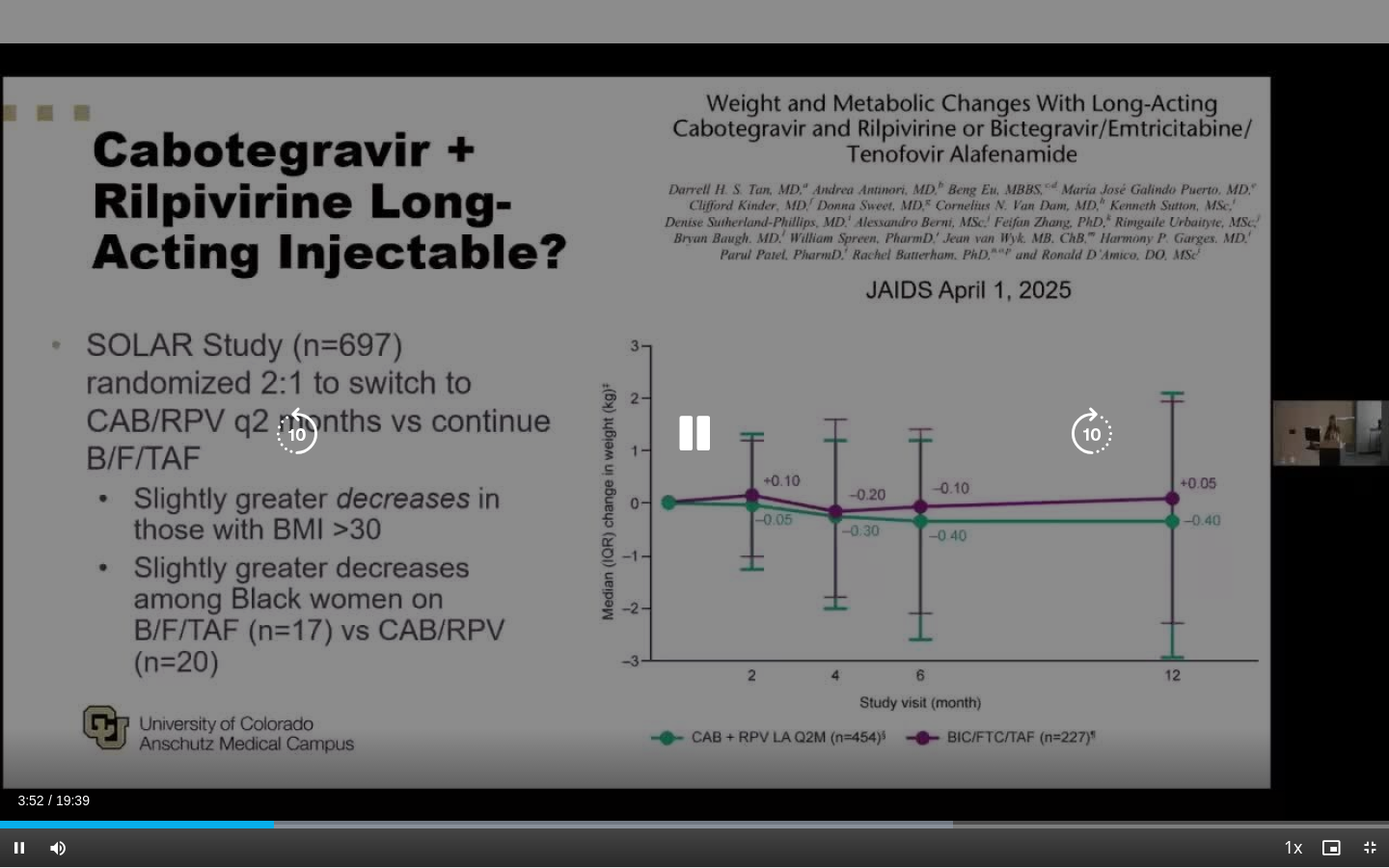 click at bounding box center [694, 434] 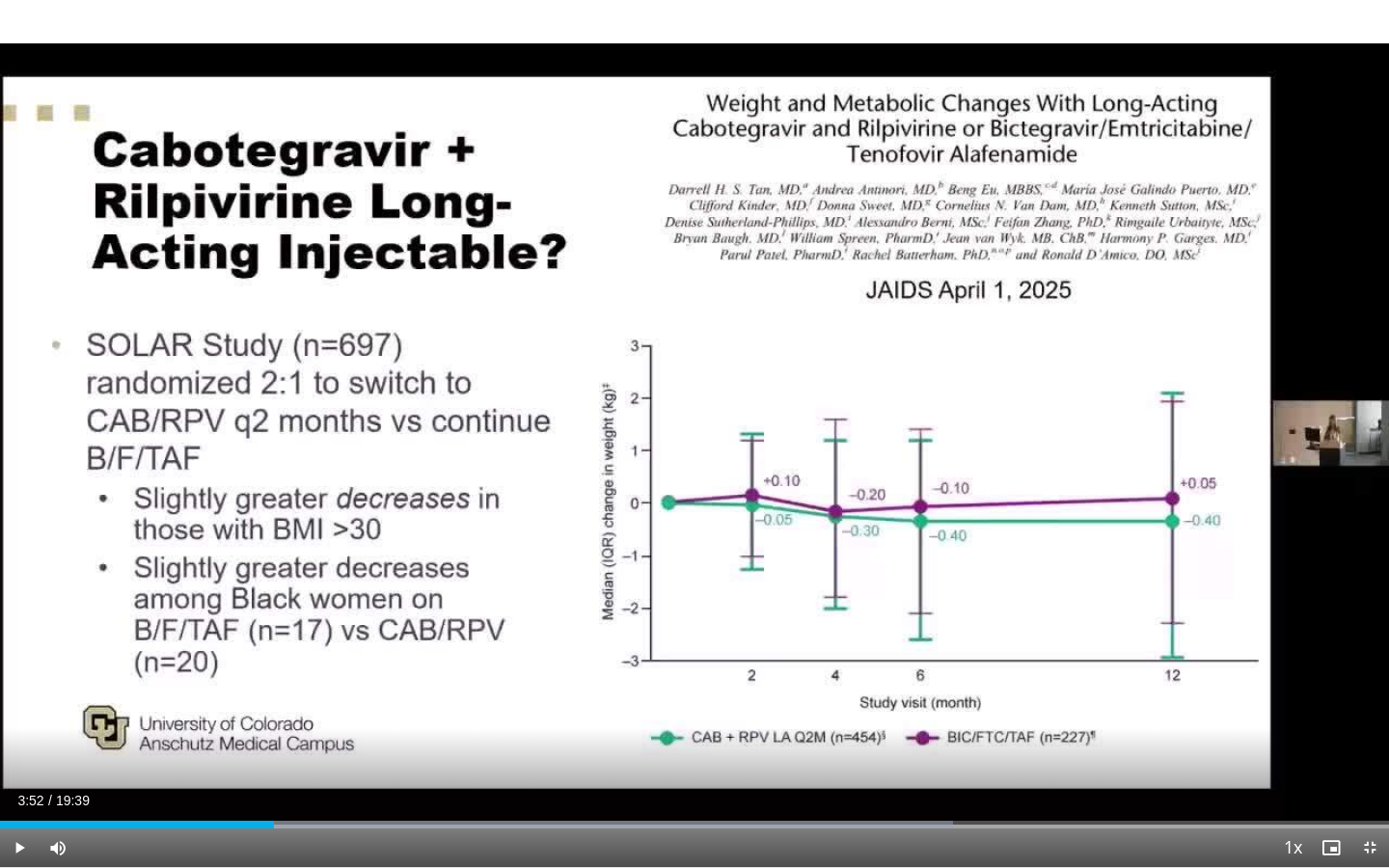 click on "10 seconds
Tap to unmute" at bounding box center (694, 433) 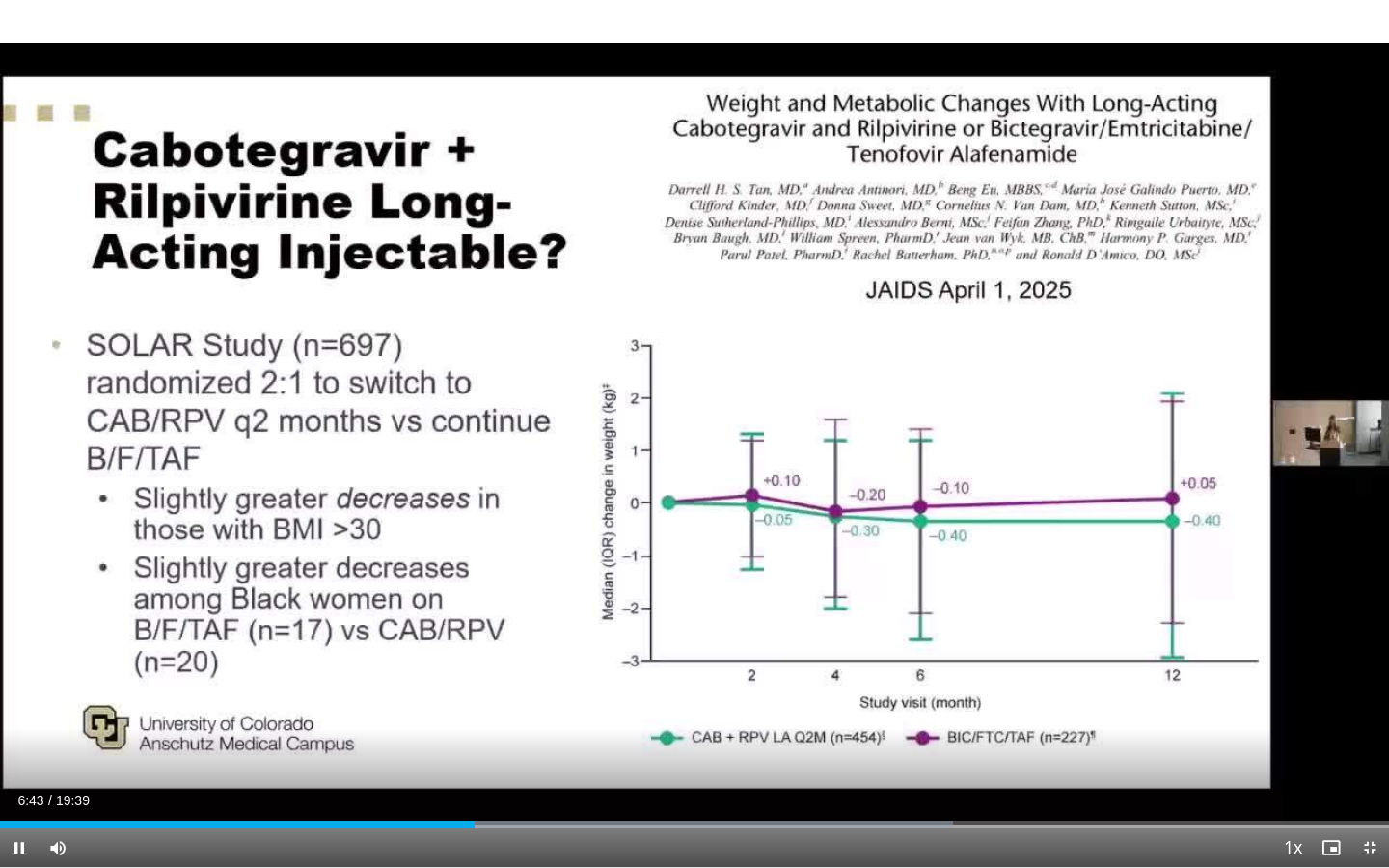 click on "10 seconds
Tap to unmute" at bounding box center (694, 433) 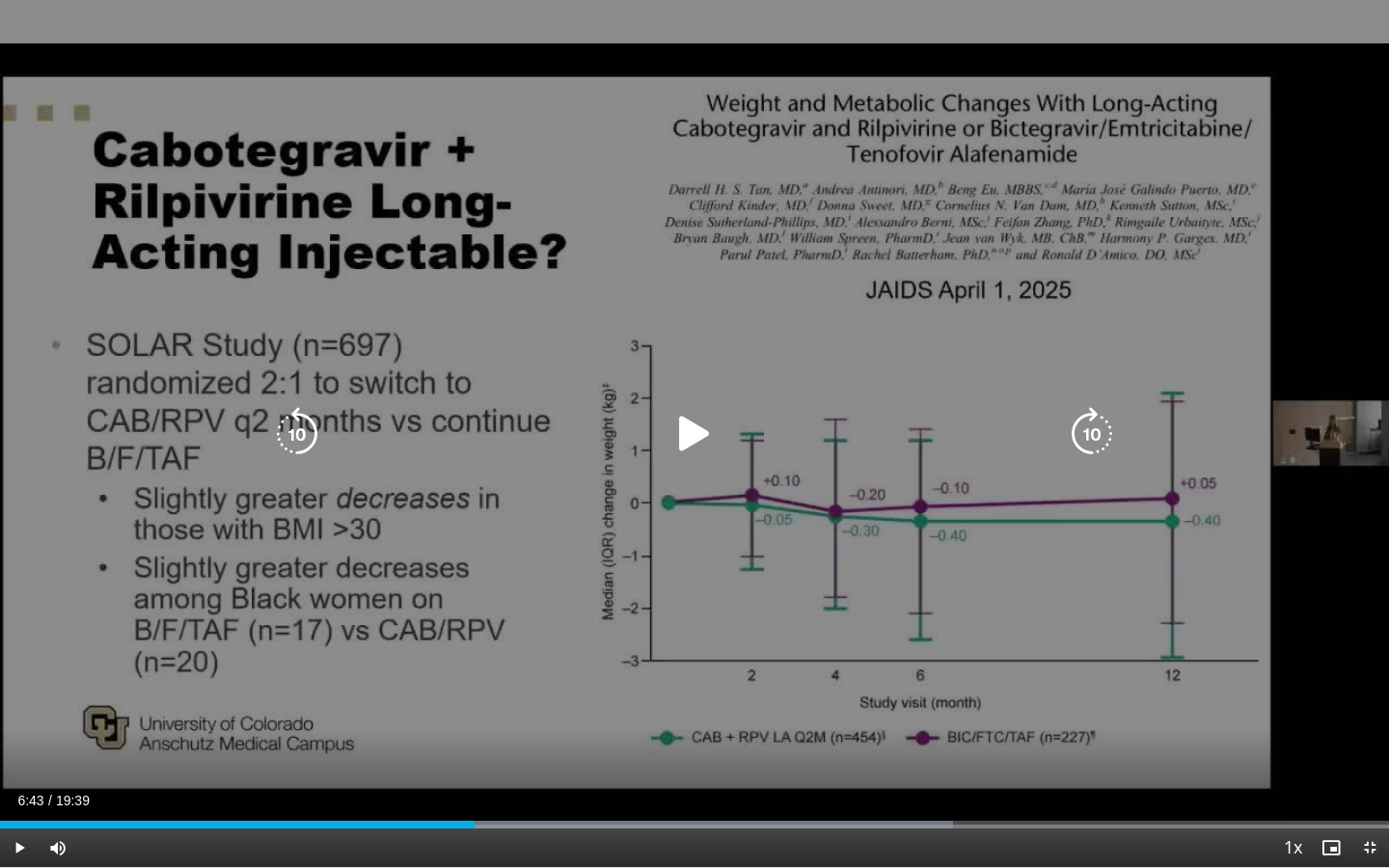 click at bounding box center [694, 434] 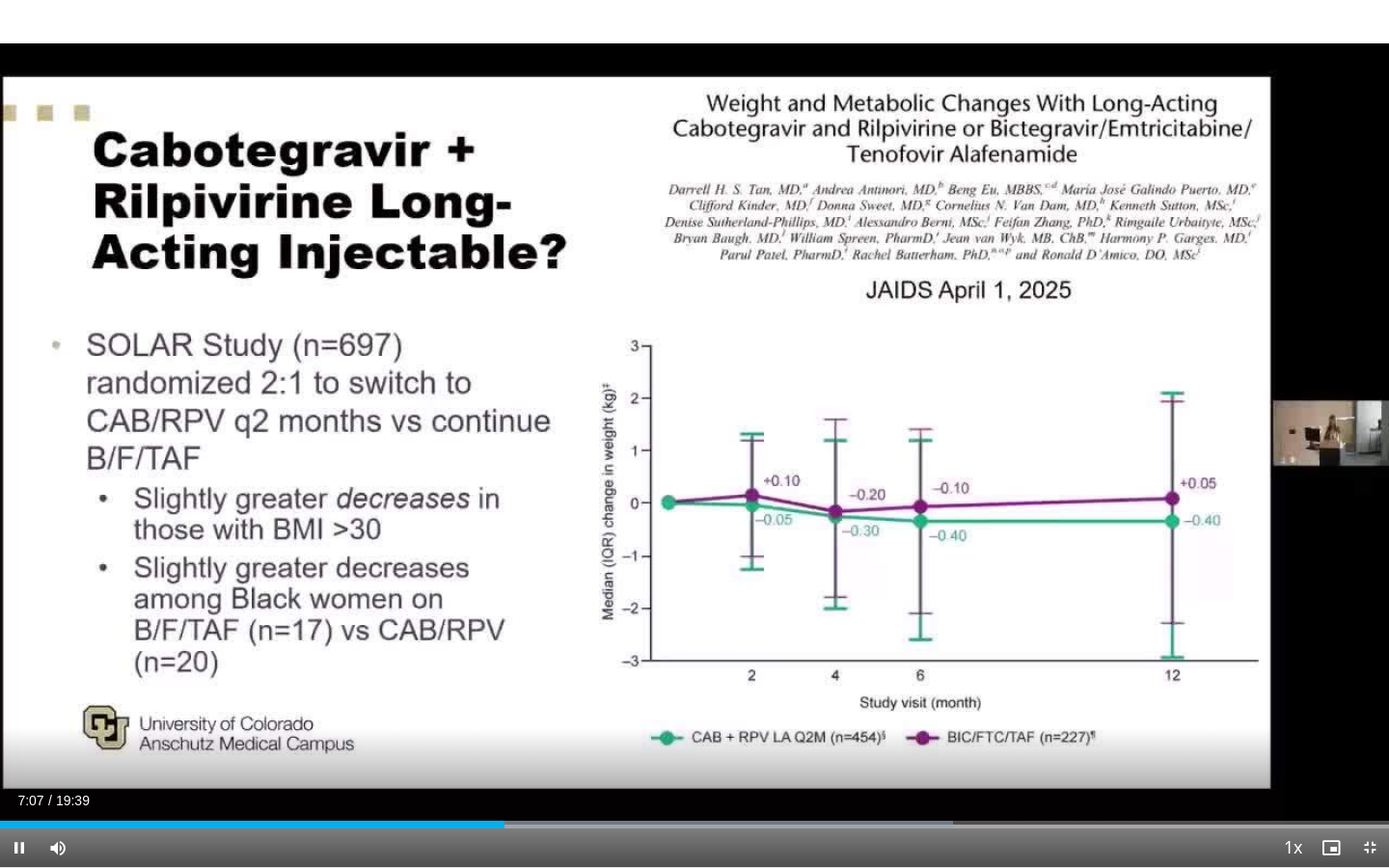 click on "10 seconds
Tap to unmute" at bounding box center [694, 433] 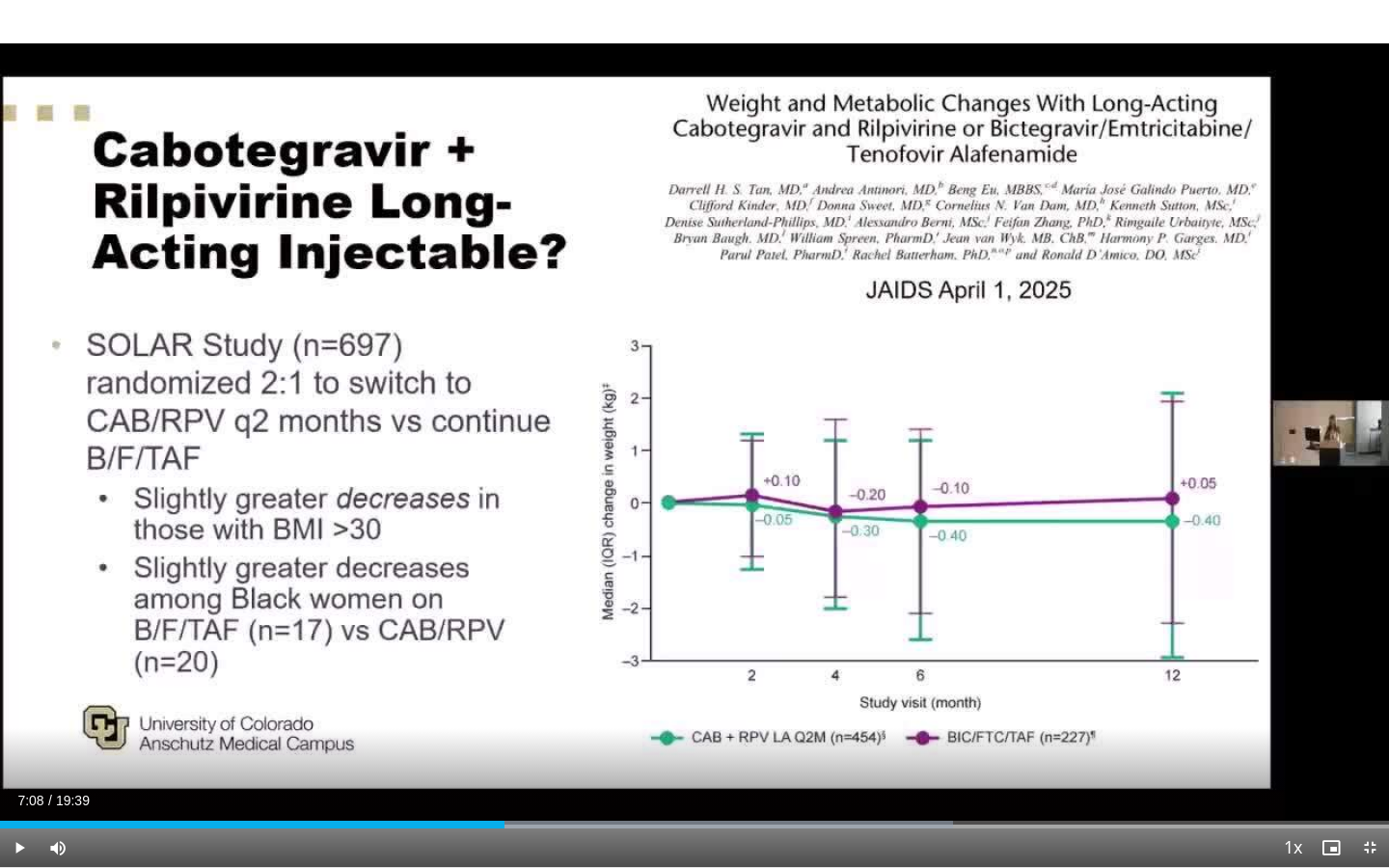 click on "10 seconds
Tap to unmute" at bounding box center (694, 433) 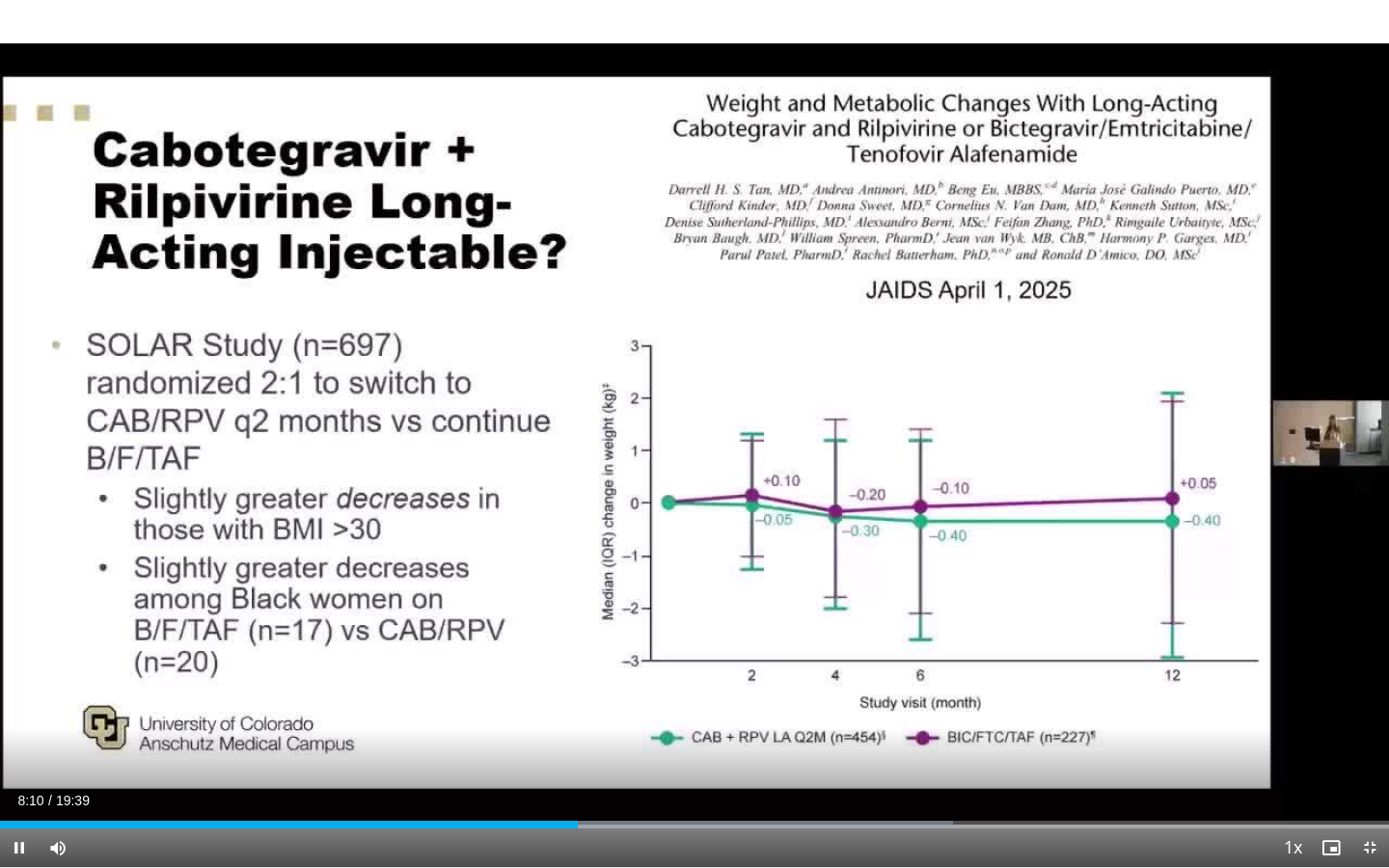 click on "Current Time  8:10 / Duration  19:39 Pause Skip Backward Skip Forward Mute 0% Loaded :  68.59% 08:10 07:50 Stream Type  LIVE Seek to live, currently behind live LIVE   1x Playback Rate 0.5x 0.75x 1x , selected 1.25x 1.5x 1.75x 2x Chapters Chapters Descriptions descriptions off , selected Captions captions off , selected Audio Track en (Main) , selected Exit Fullscreen Enable picture-in-picture mode" at bounding box center (694, 848) 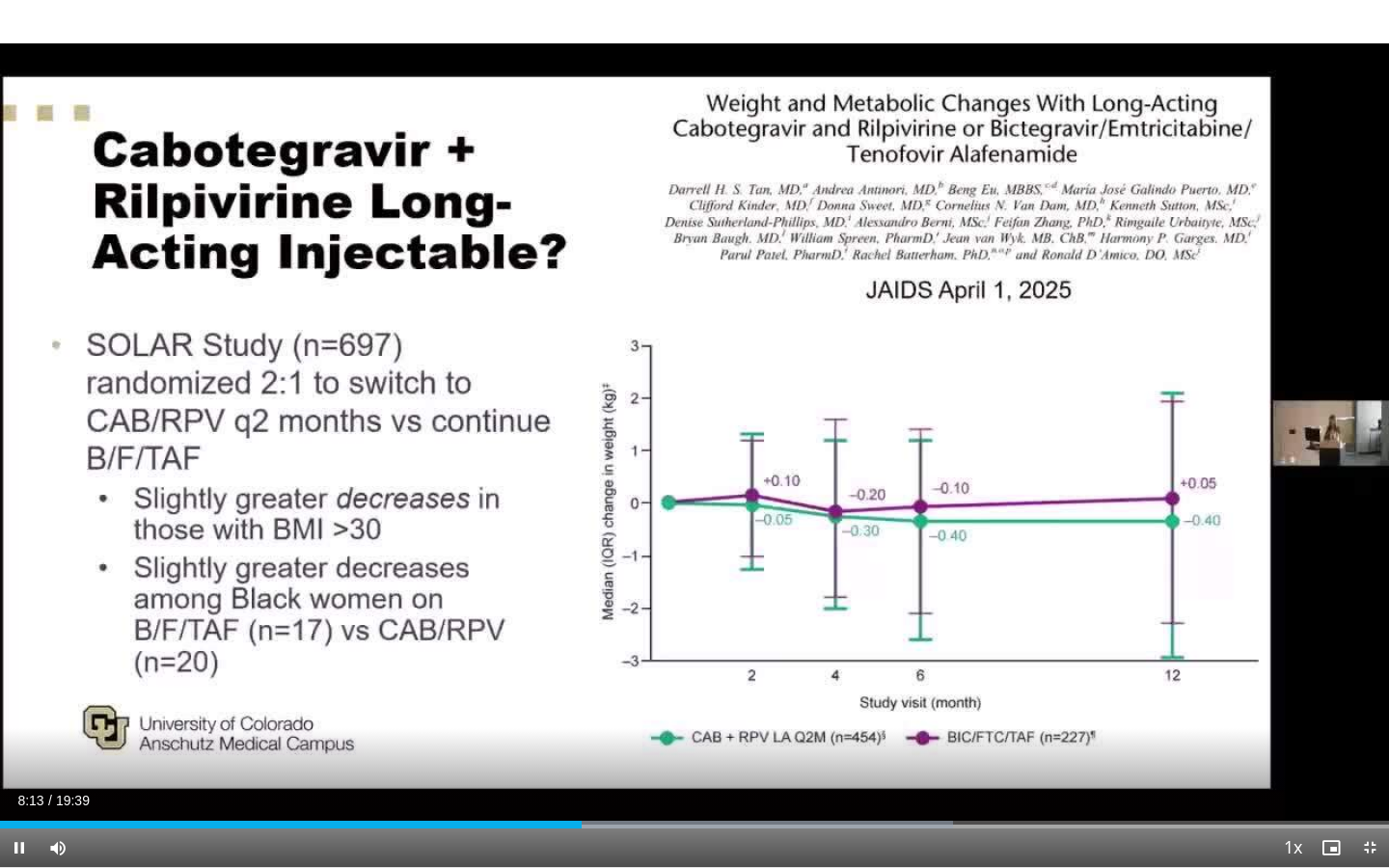 click on "Current Time  8:13 / Duration  19:39 Pause Skip Backward Skip Forward Mute 0% Loaded :  68.59% 08:13 07:59 Stream Type  LIVE Seek to live, currently behind live LIVE   1x Playback Rate 0.5x 0.75x 1x , selected 1.25x 1.5x 1.75x 2x Chapters Chapters Descriptions descriptions off , selected Captions captions off , selected Audio Track en (Main) , selected Exit Fullscreen Enable picture-in-picture mode" at bounding box center [694, 848] 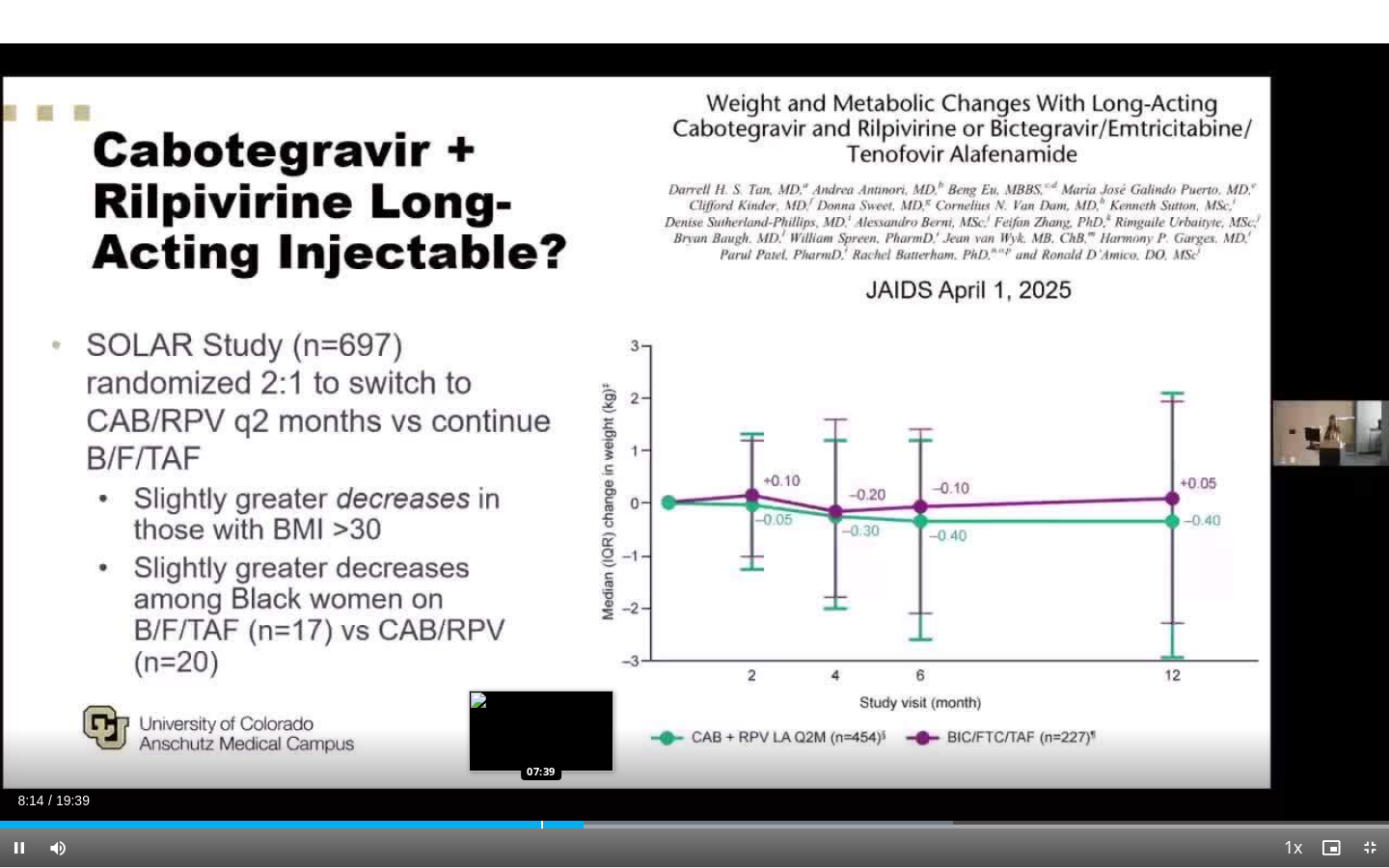 click at bounding box center (542, 825) 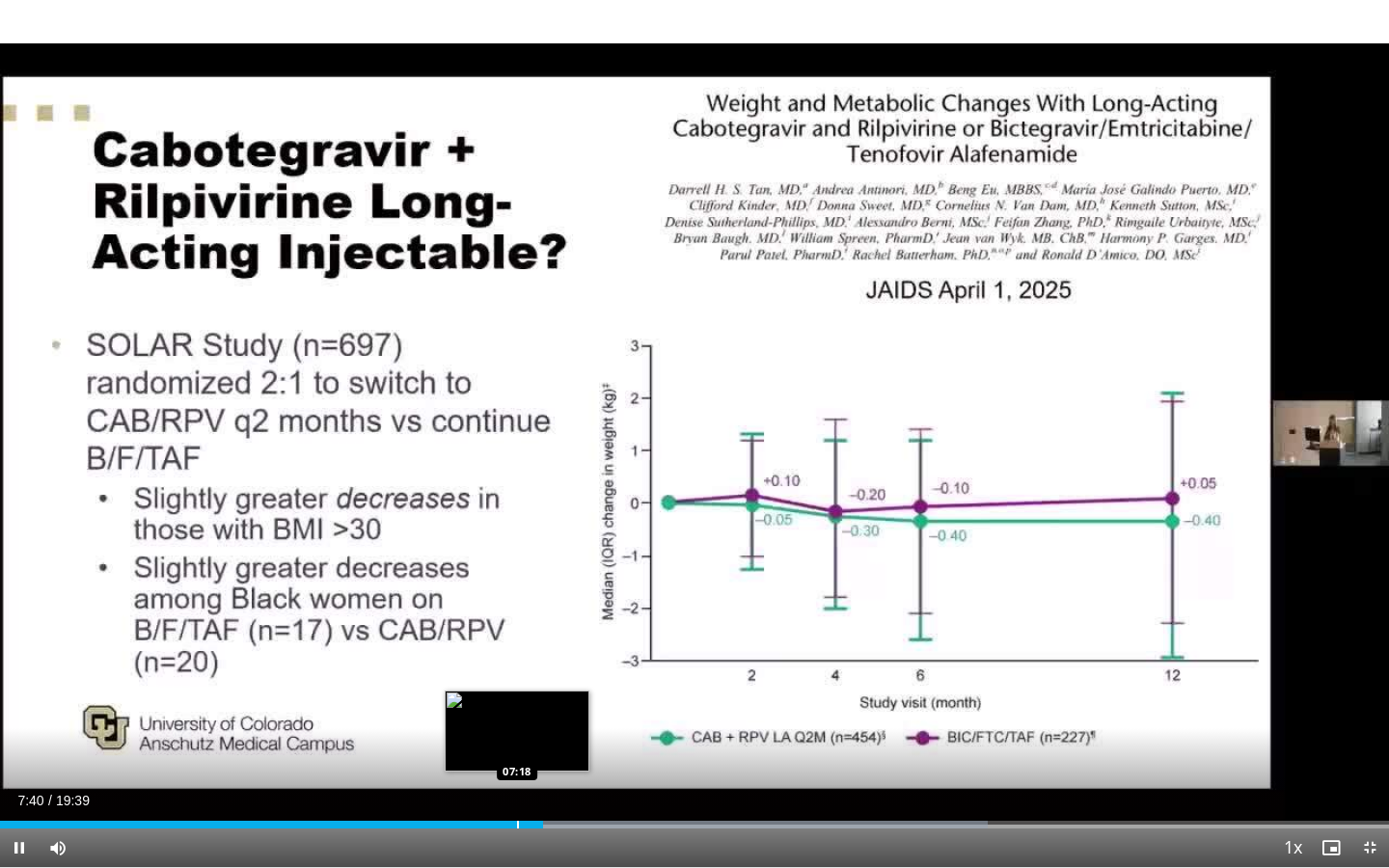 click at bounding box center [518, 825] 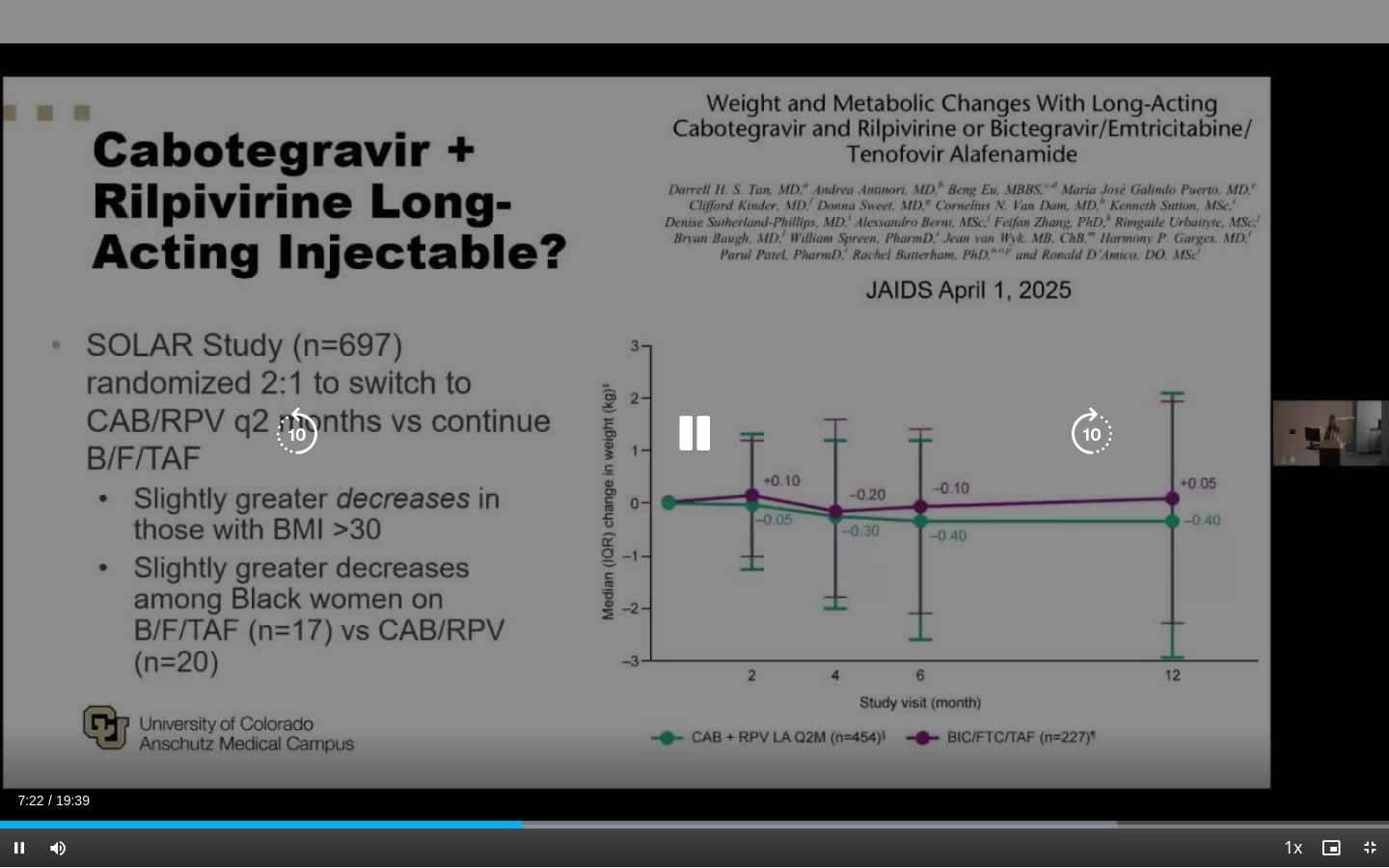 click on "10 seconds
Tap to unmute" at bounding box center [694, 433] 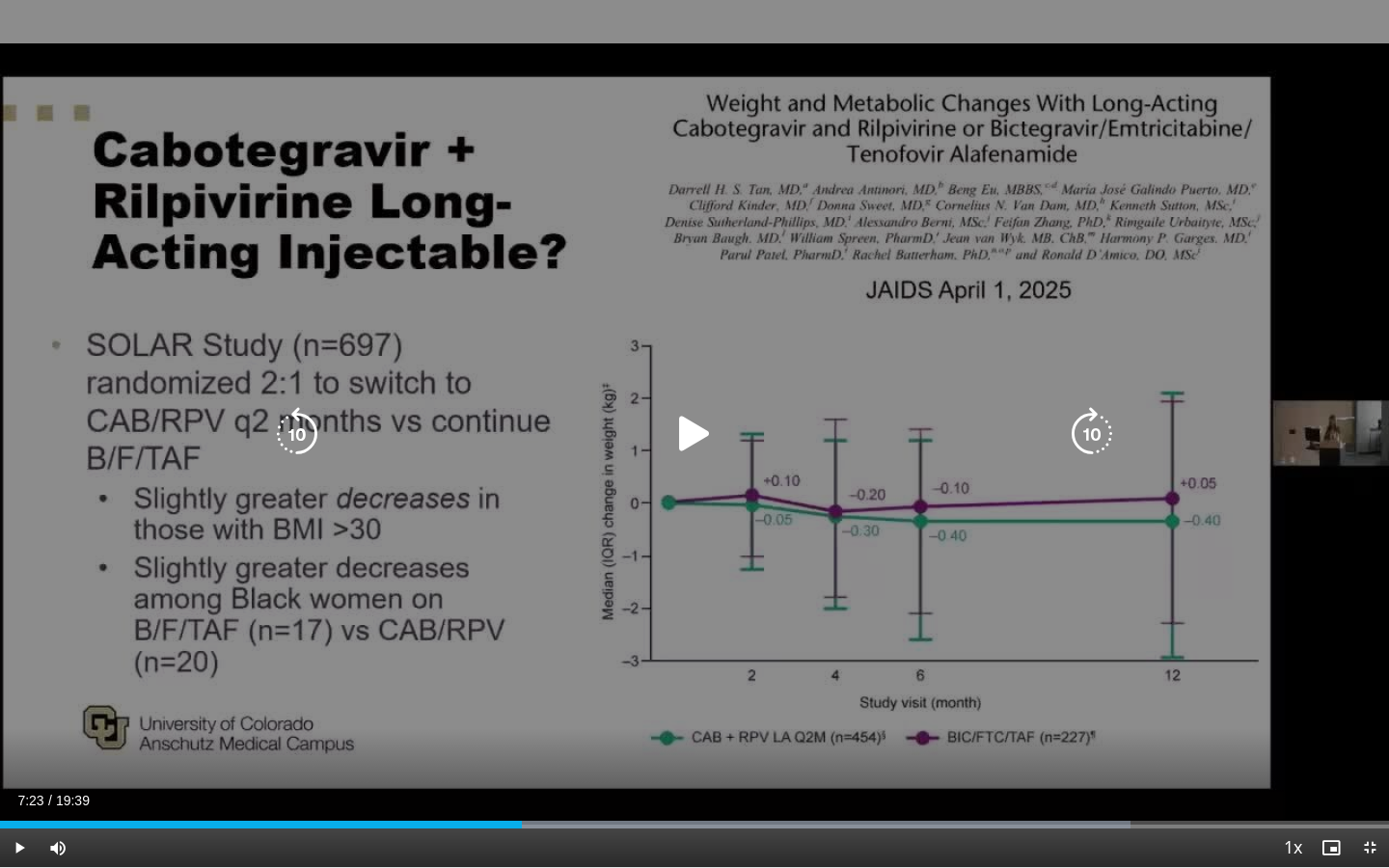 click on "10 seconds
Tap to unmute" at bounding box center [694, 433] 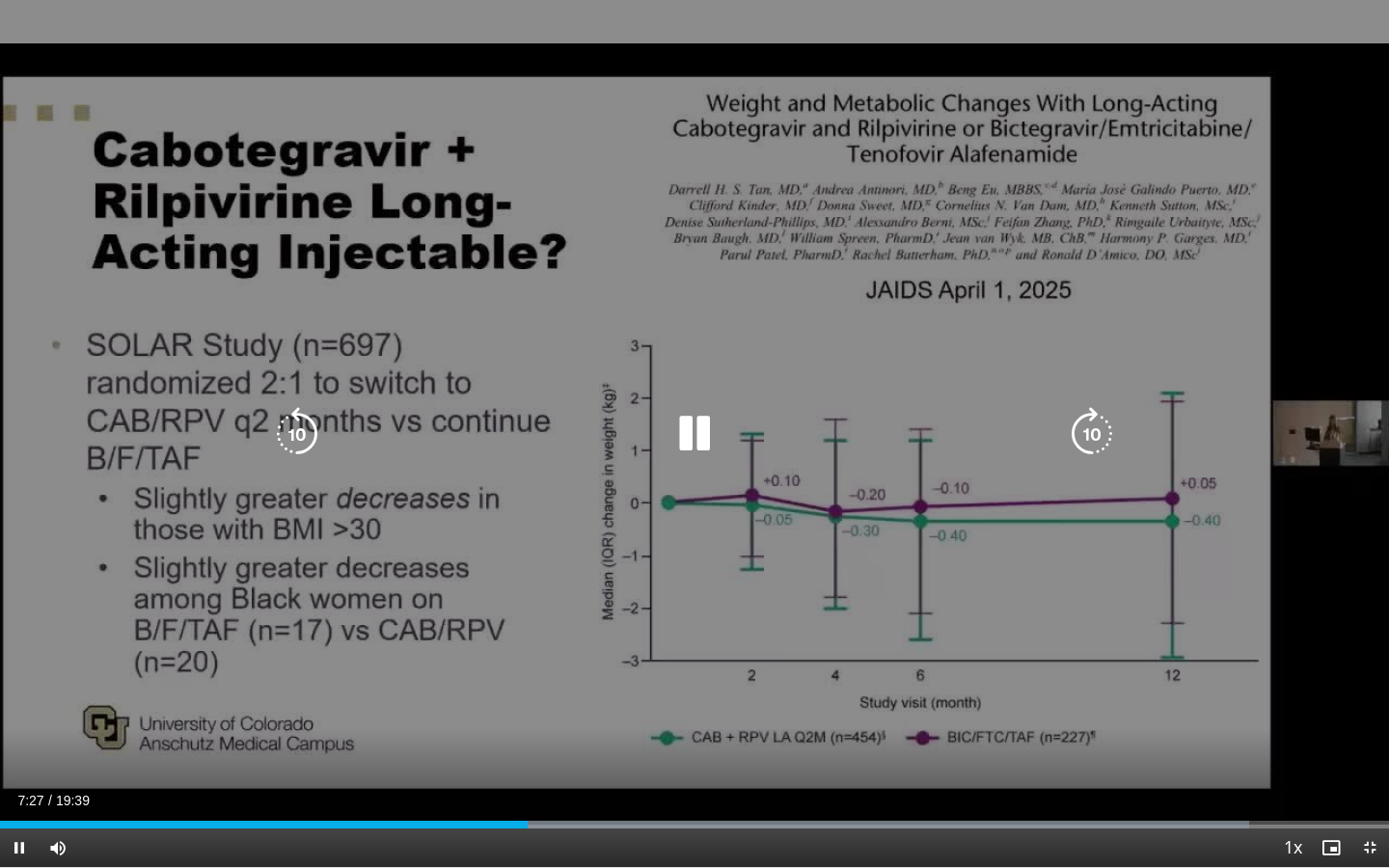 click on "10 seconds
Tap to unmute" at bounding box center [694, 433] 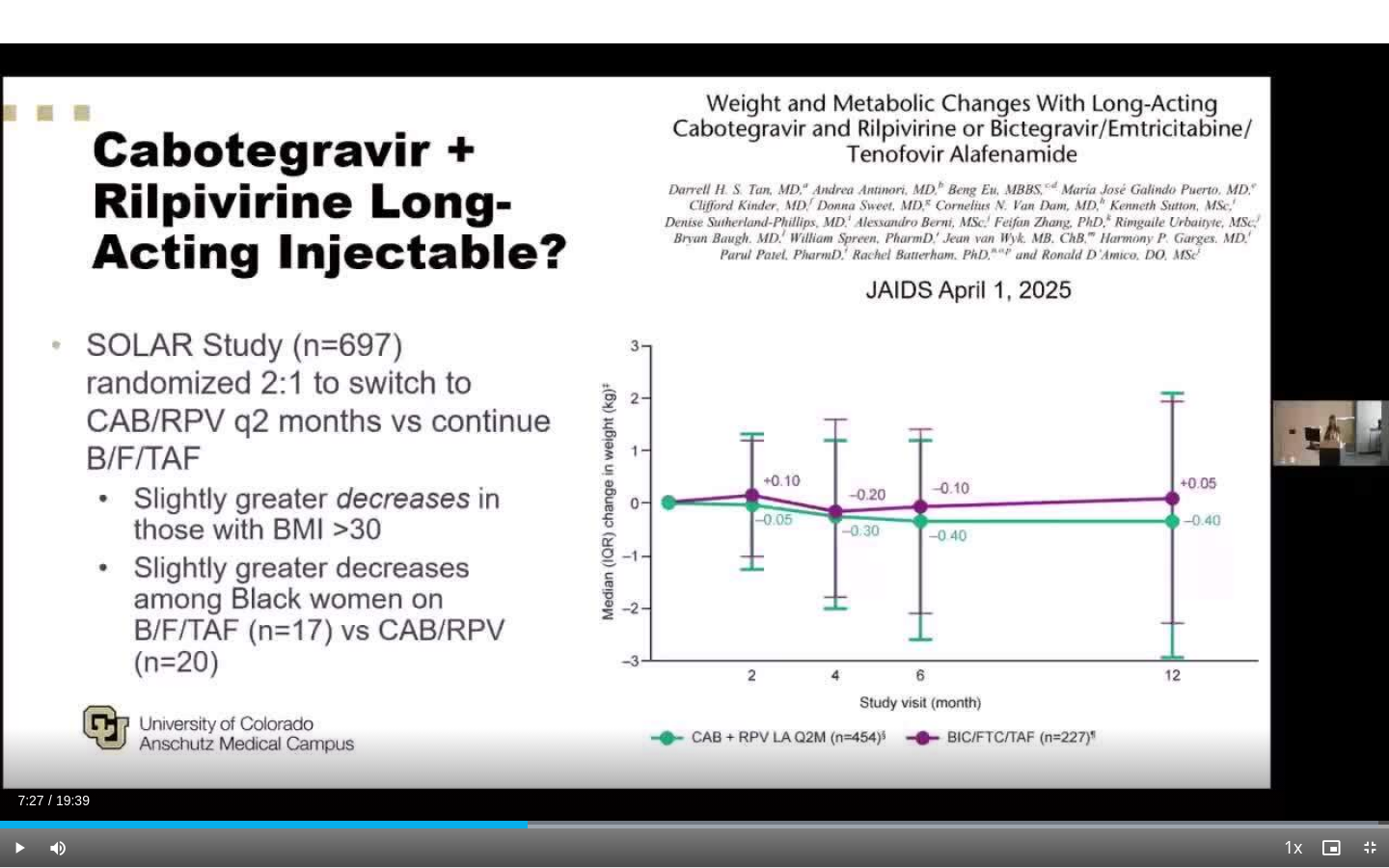 click on "10 seconds
Tap to unmute" at bounding box center (694, 433) 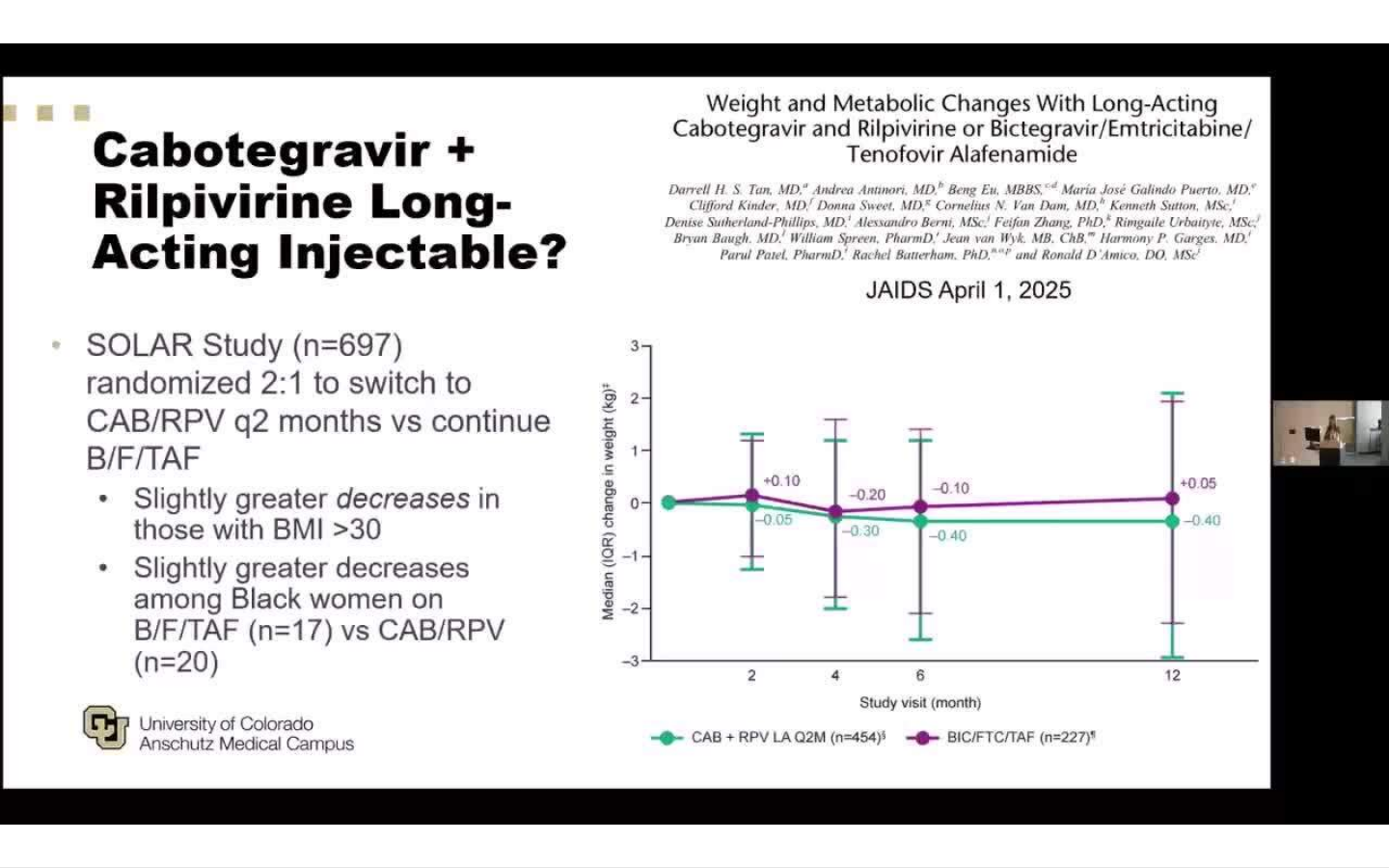 click on "10 seconds
Tap to unmute" at bounding box center [694, 433] 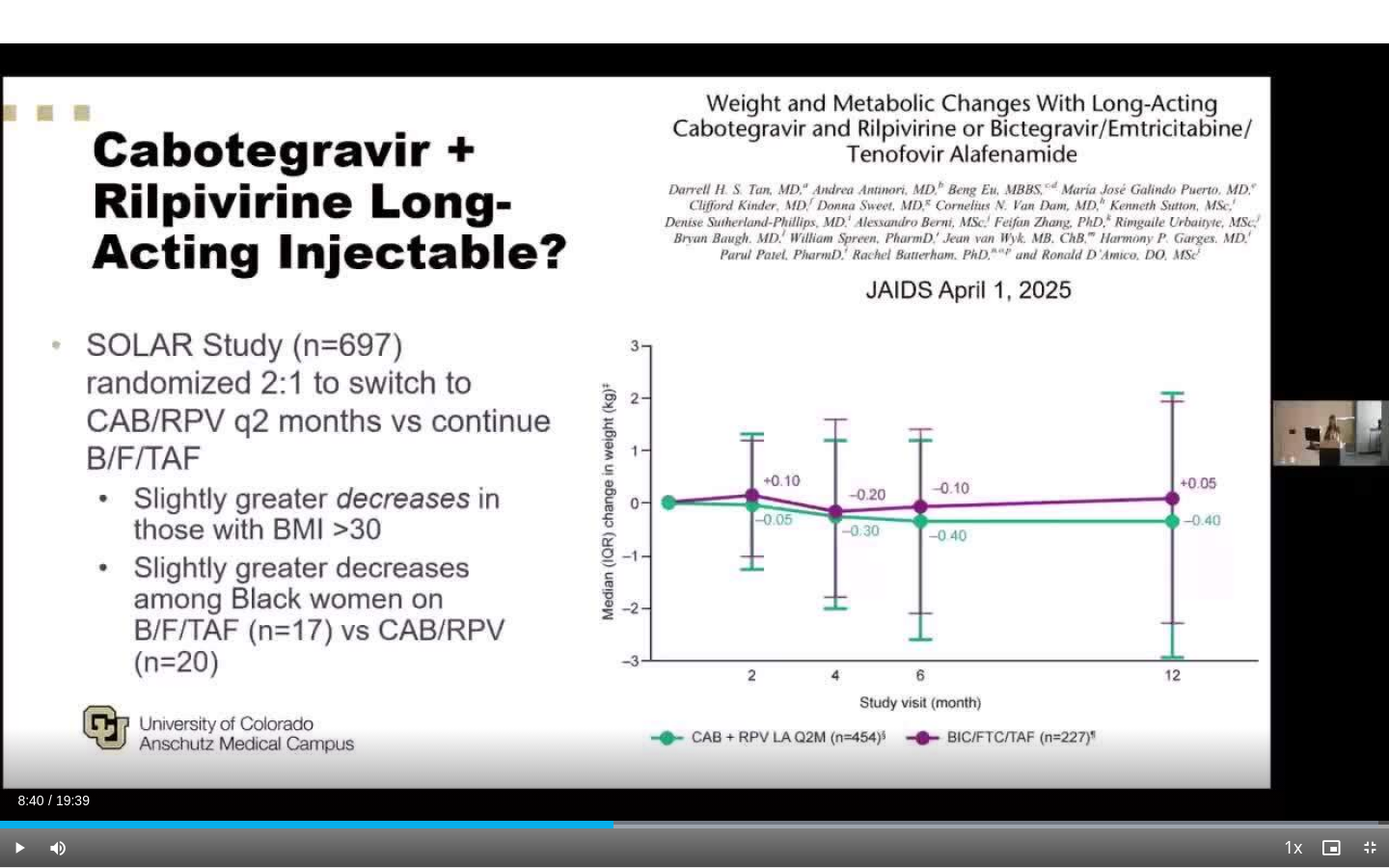 click on "10 seconds
Tap to unmute" at bounding box center [694, 433] 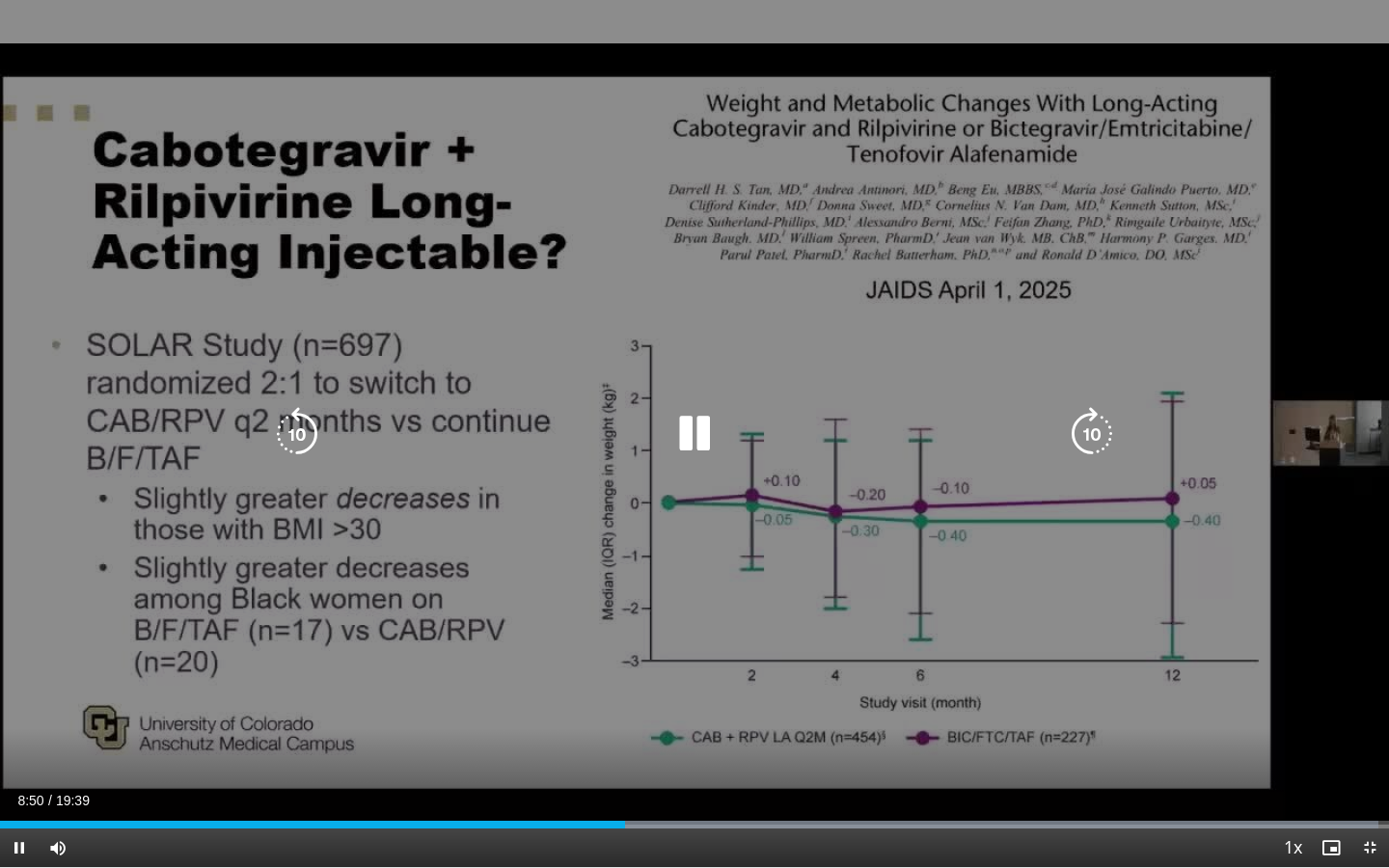 click on "10 seconds
Tap to unmute" at bounding box center (694, 433) 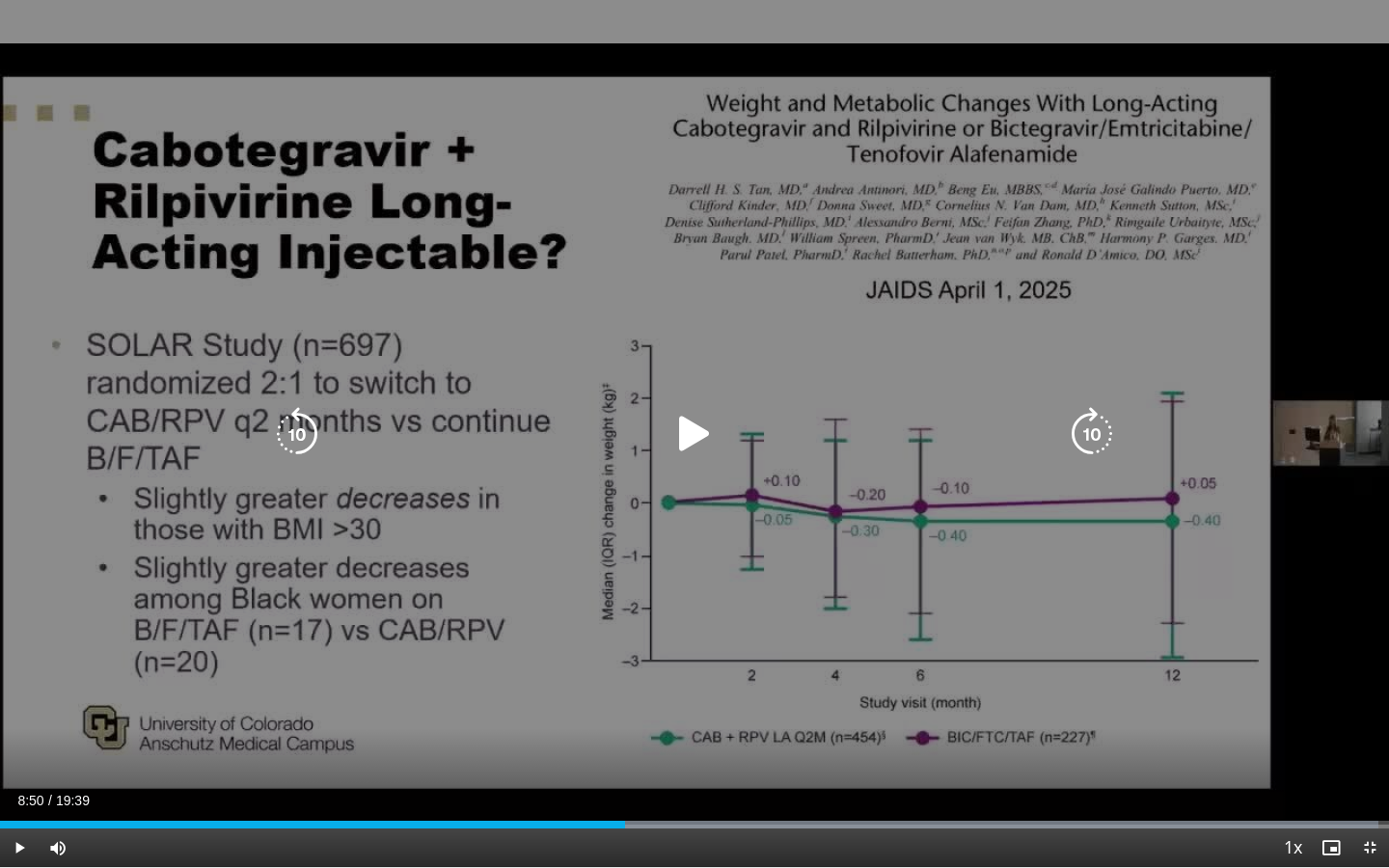 click on "10 seconds
Tap to unmute" at bounding box center (694, 433) 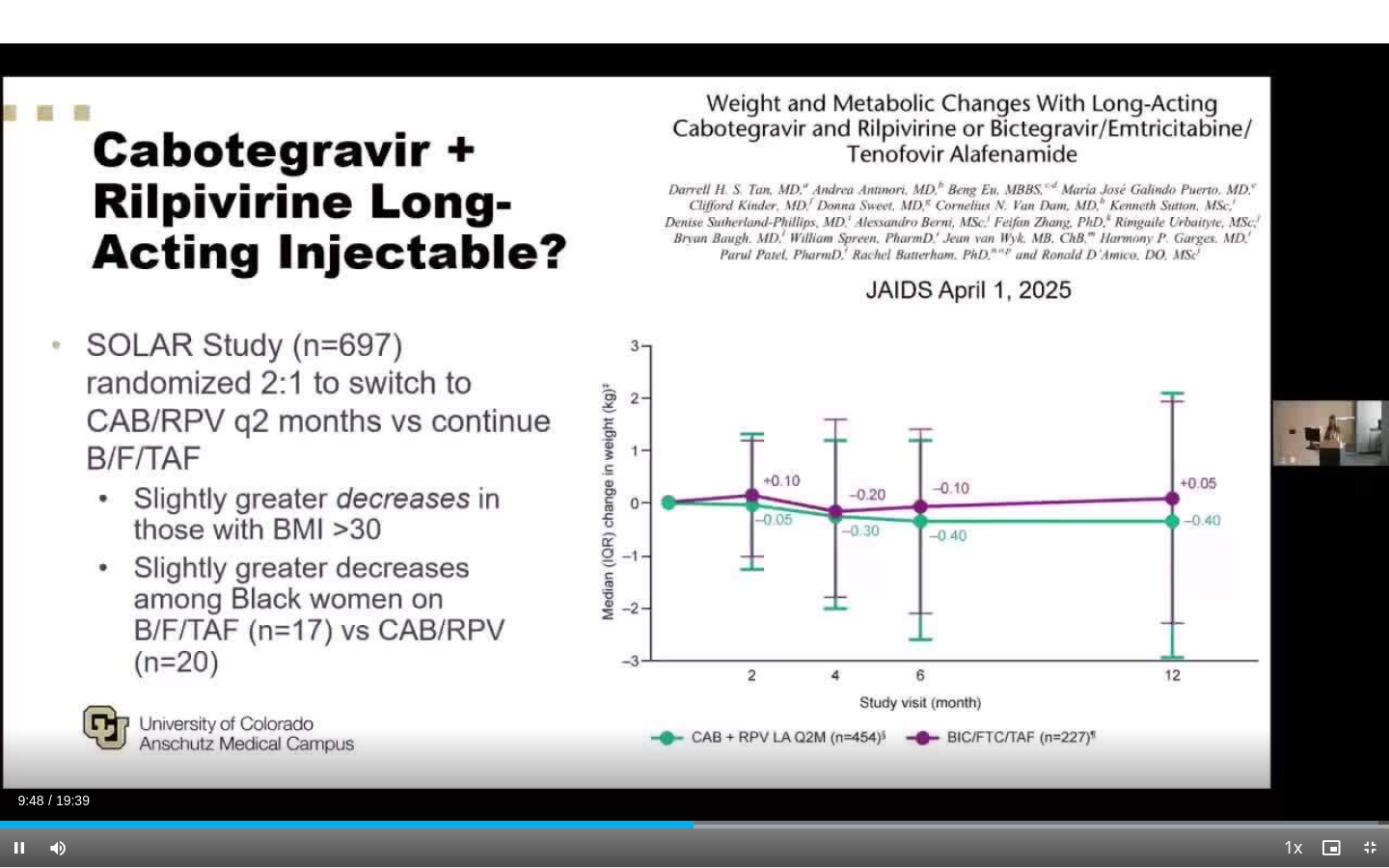 click on "10 seconds
Tap to unmute" at bounding box center [694, 433] 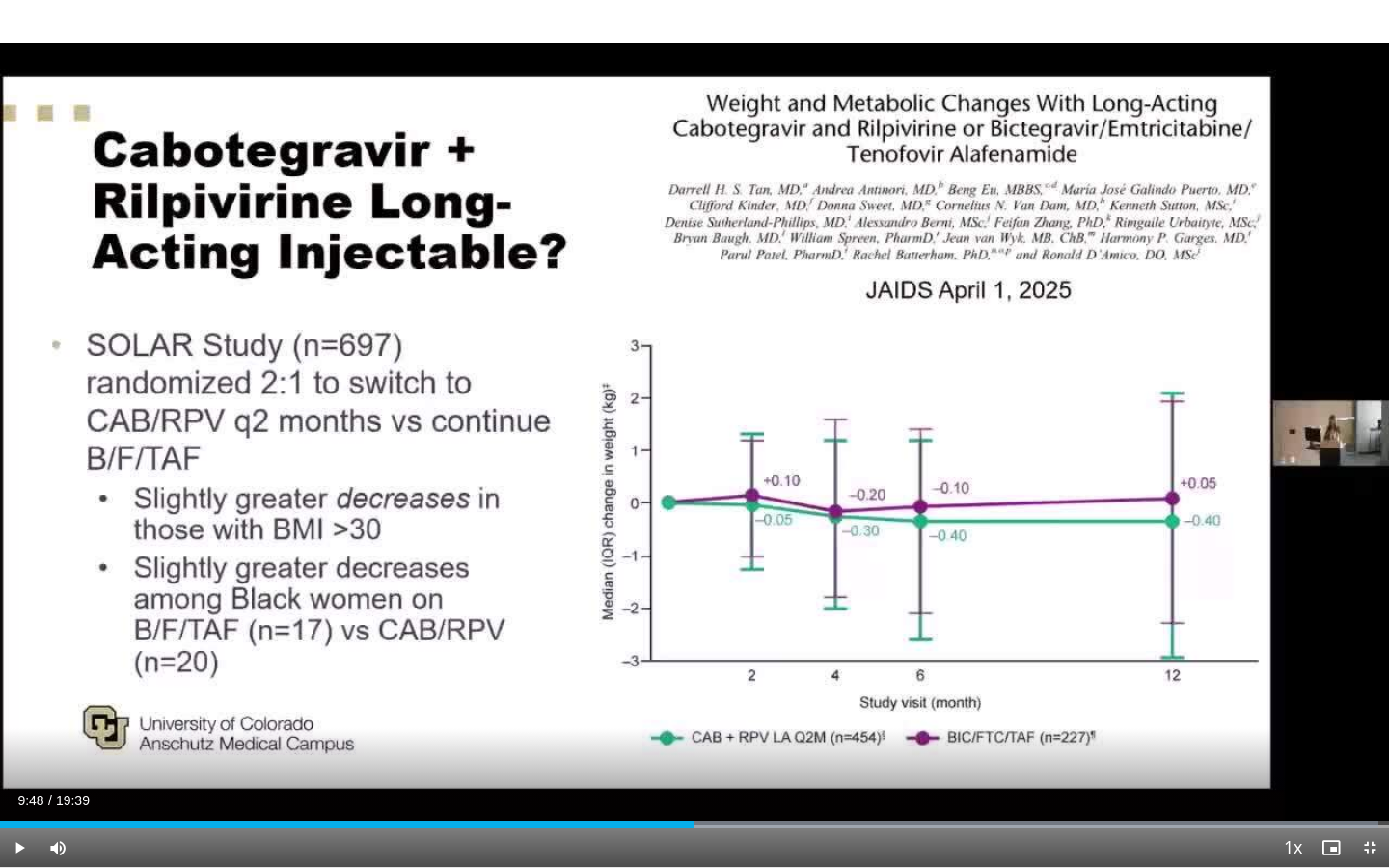 click on "10 seconds
Tap to unmute" at bounding box center (694, 433) 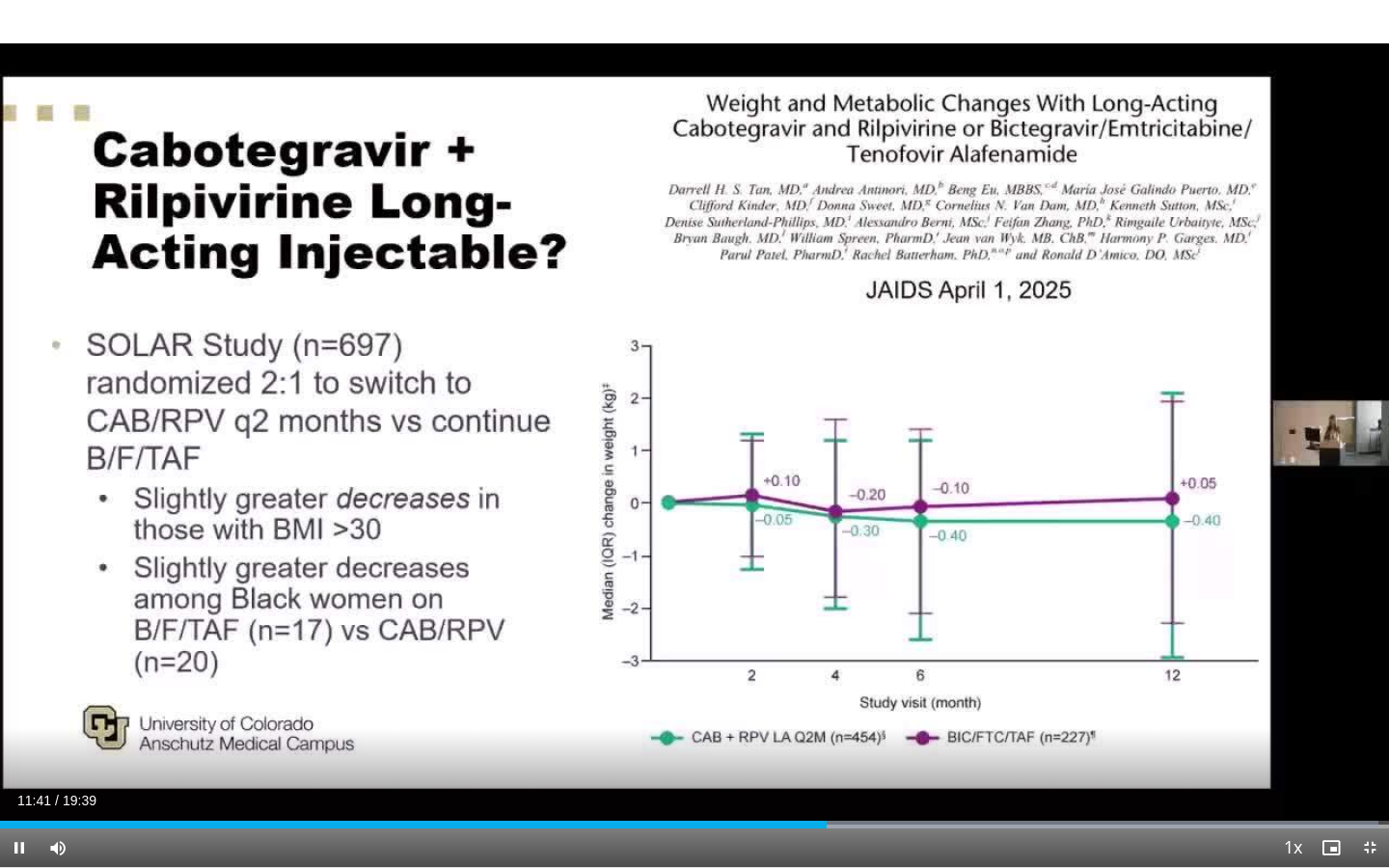 click on "10 seconds
Tap to unmute" at bounding box center (694, 433) 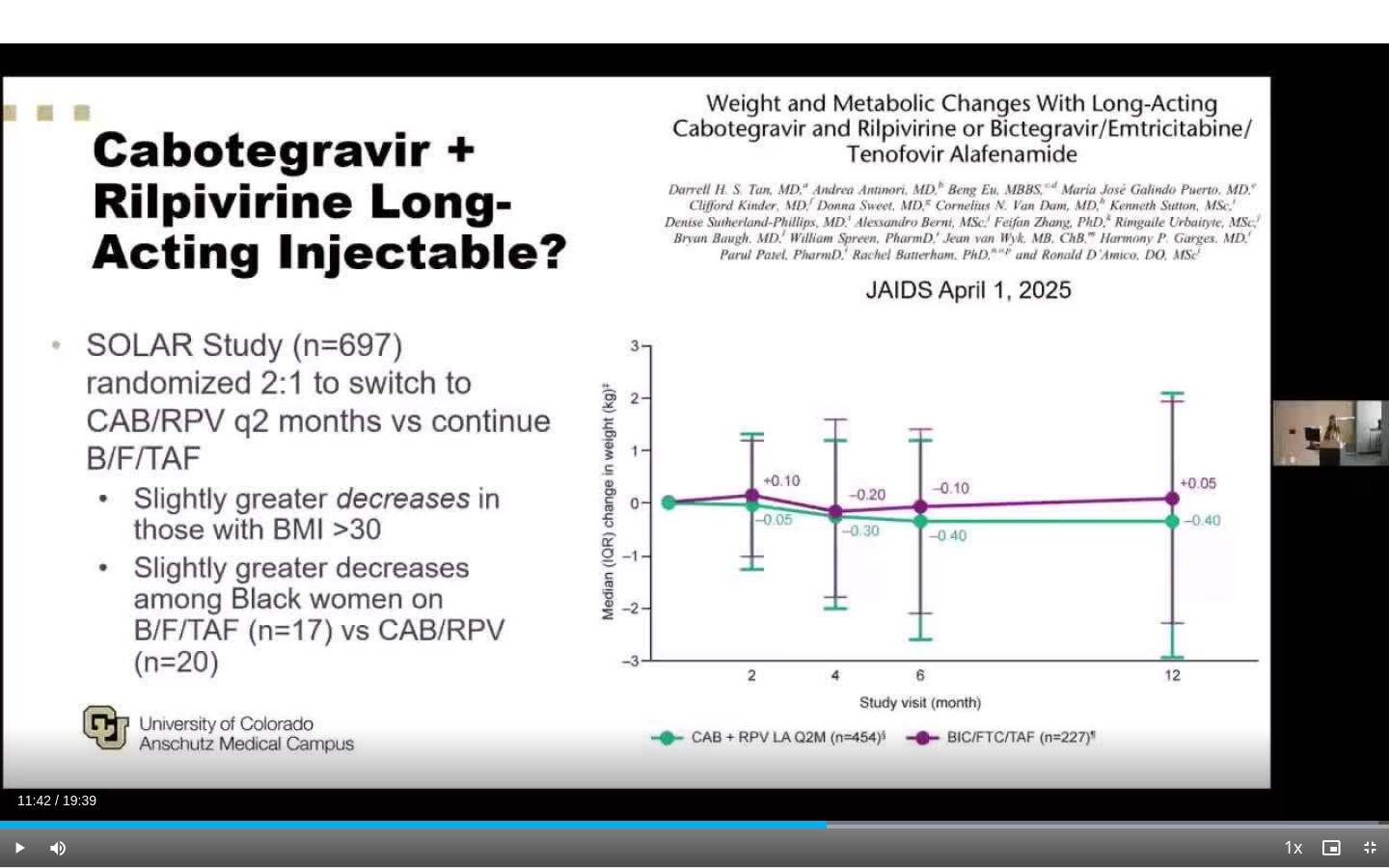 click on "10 seconds
Tap to unmute" at bounding box center (694, 433) 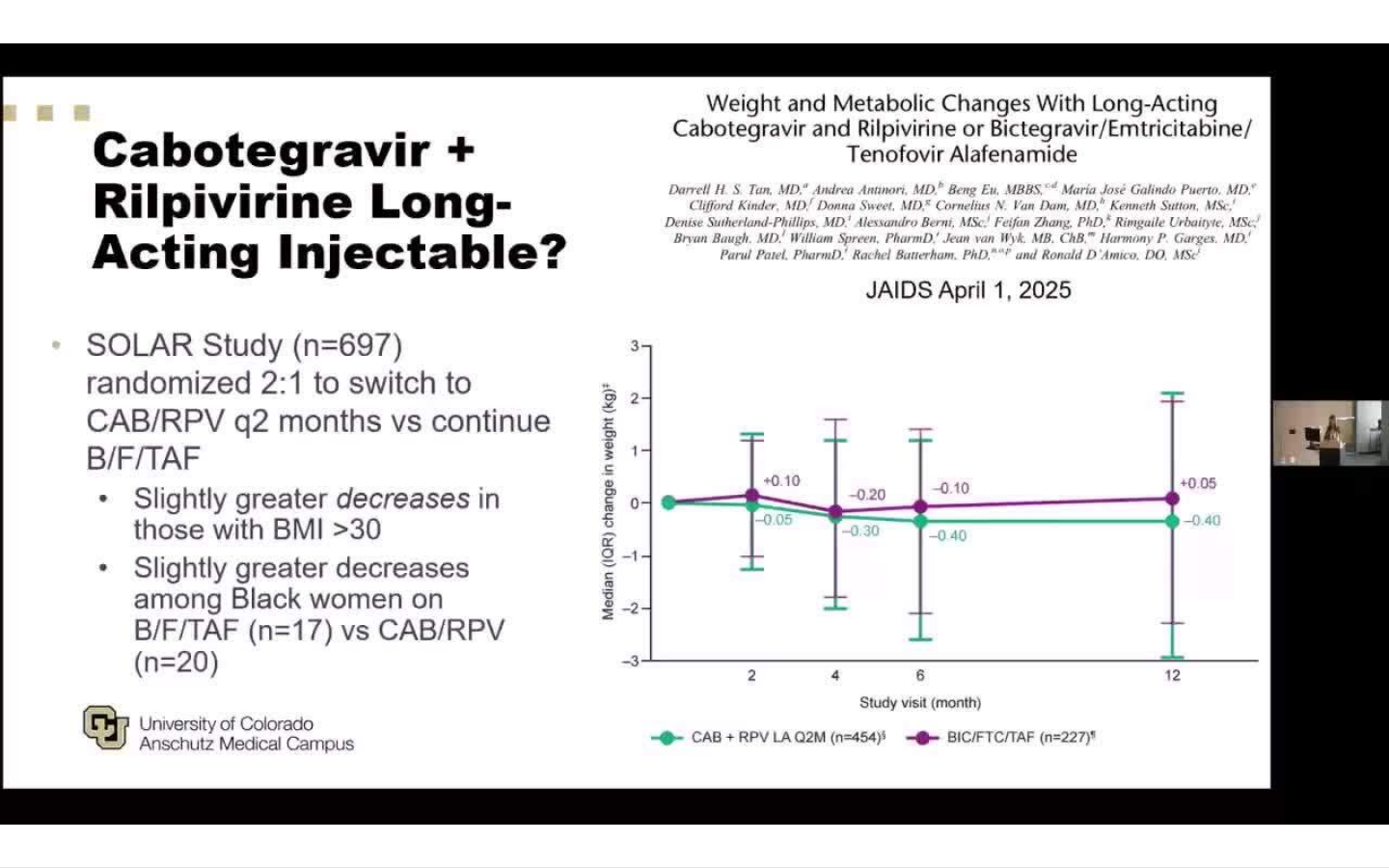 click on "10 seconds
Tap to unmute" at bounding box center [694, 433] 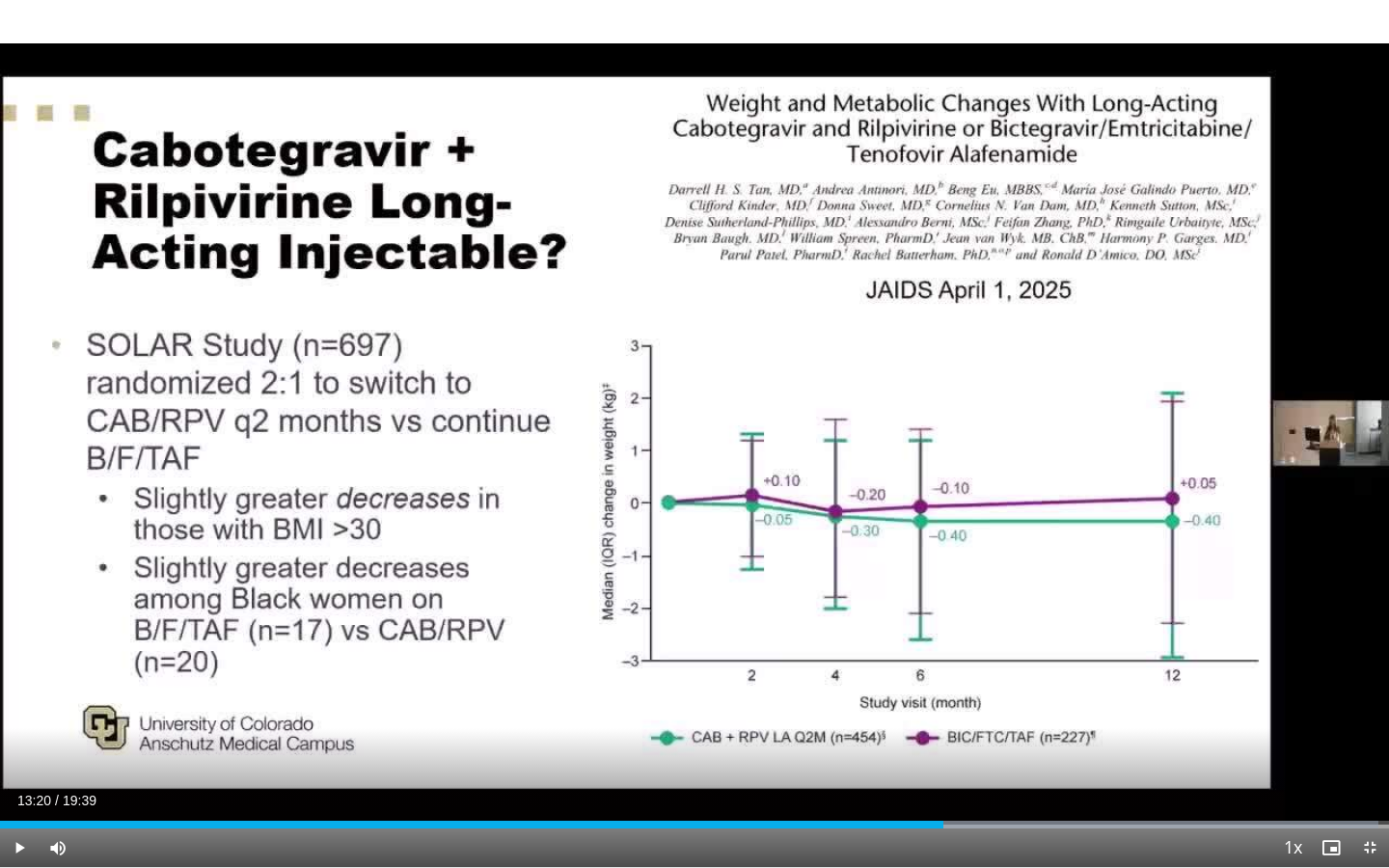 click on "10 seconds
Tap to unmute" at bounding box center [694, 433] 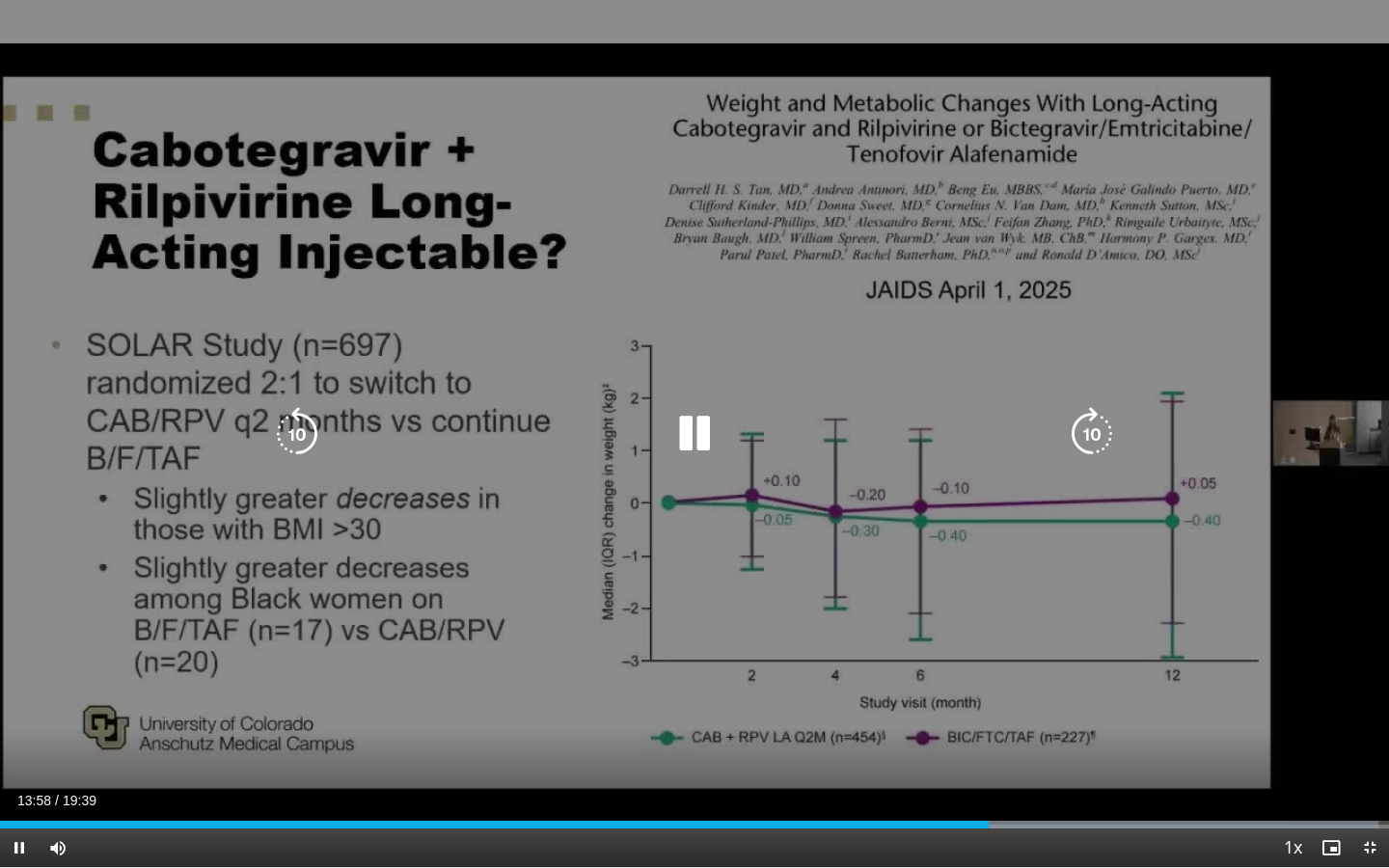 click on "10 seconds
Tap to unmute" at bounding box center [694, 433] 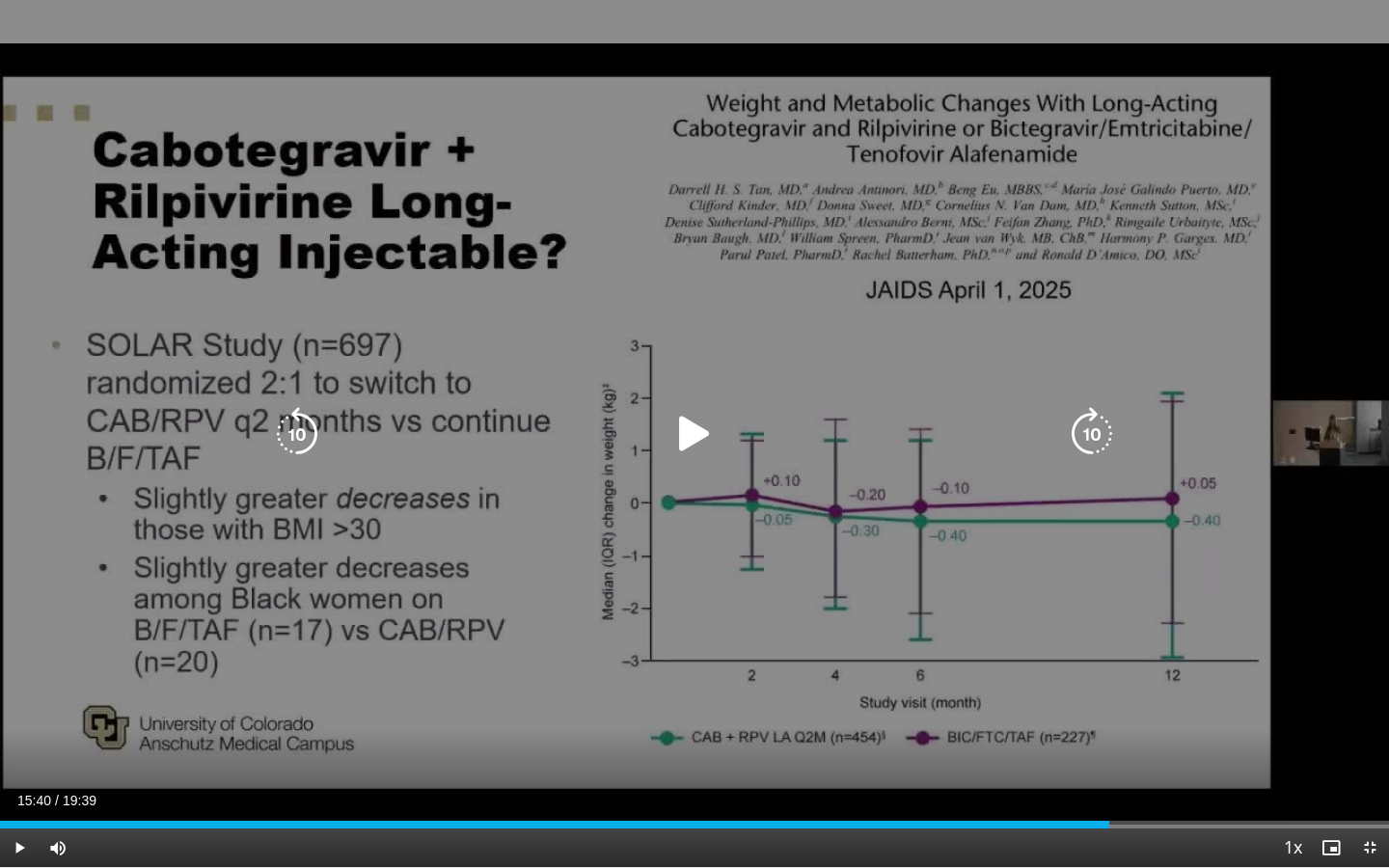 drag, startPoint x: 693, startPoint y: 418, endPoint x: 297, endPoint y: 431, distance: 396.21333 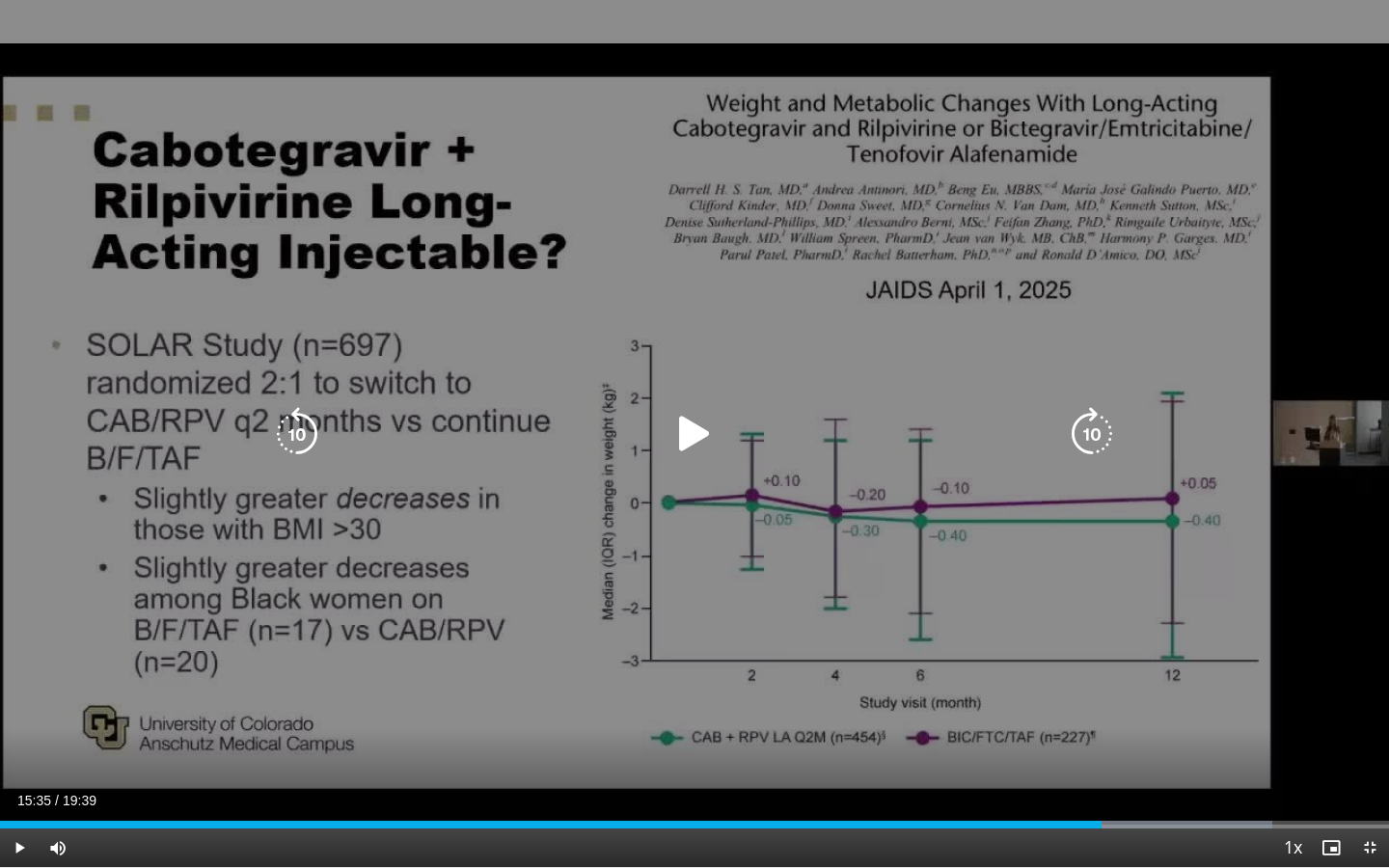click at bounding box center [694, 434] 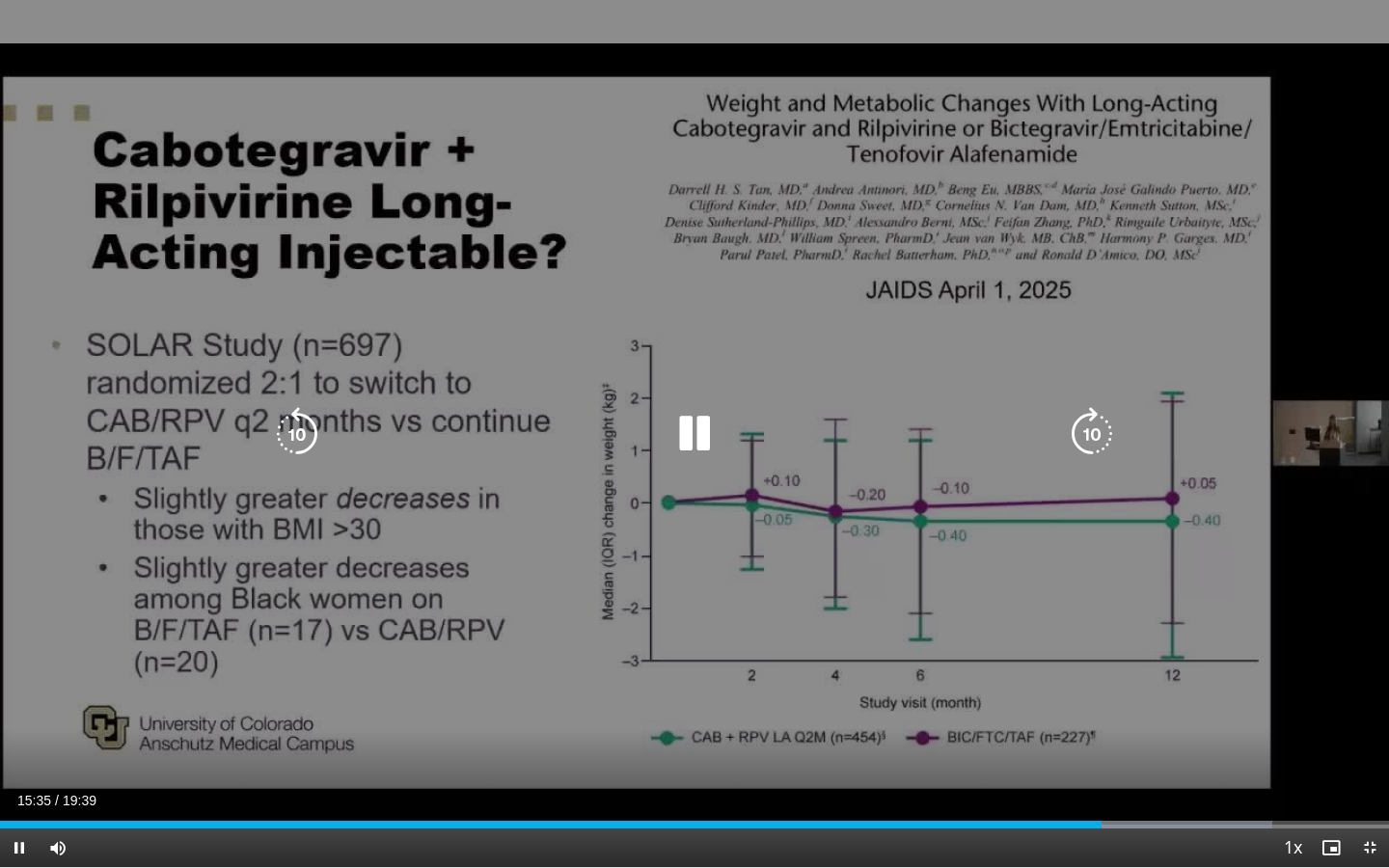 click at bounding box center (694, 434) 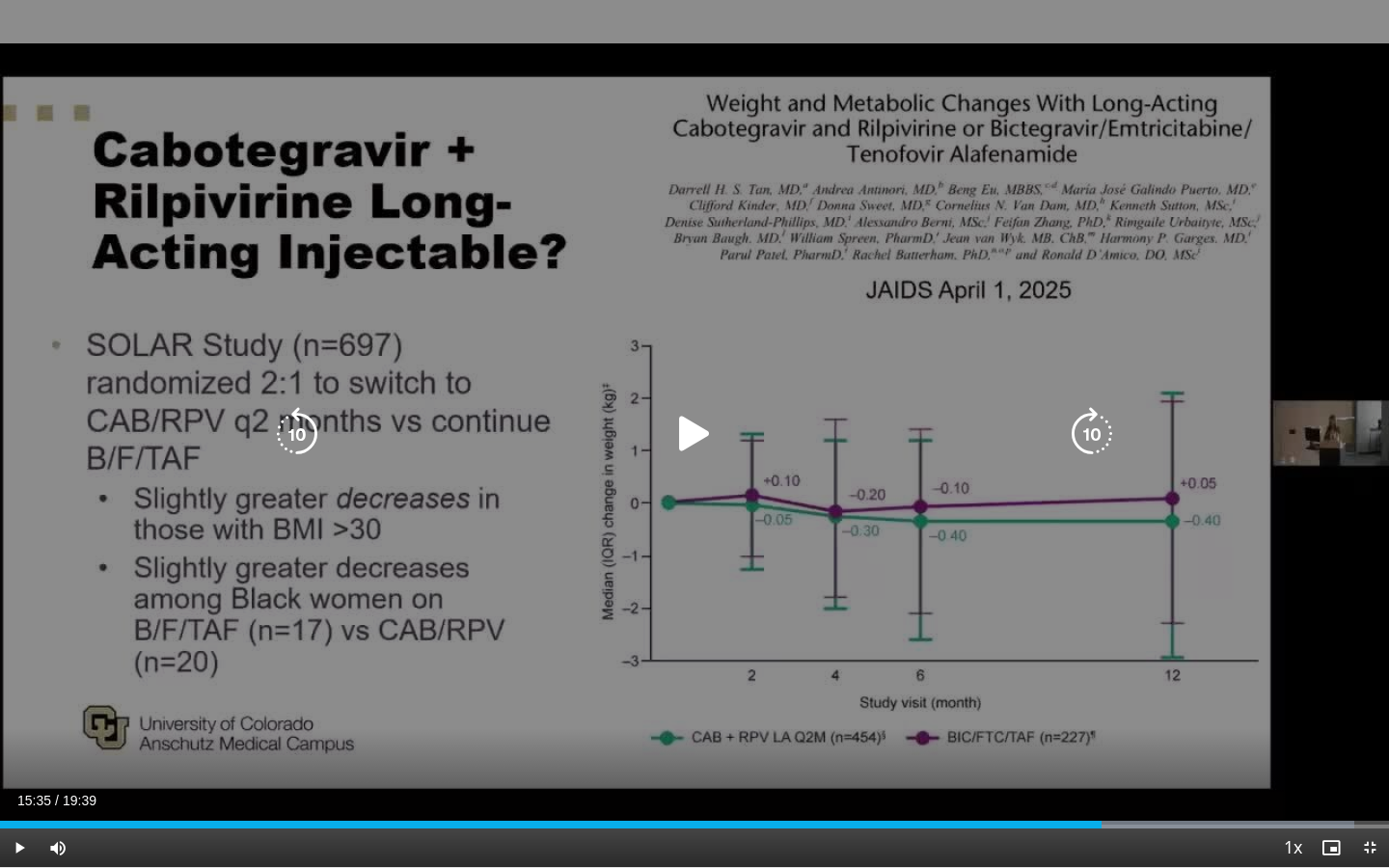 click at bounding box center (694, 434) 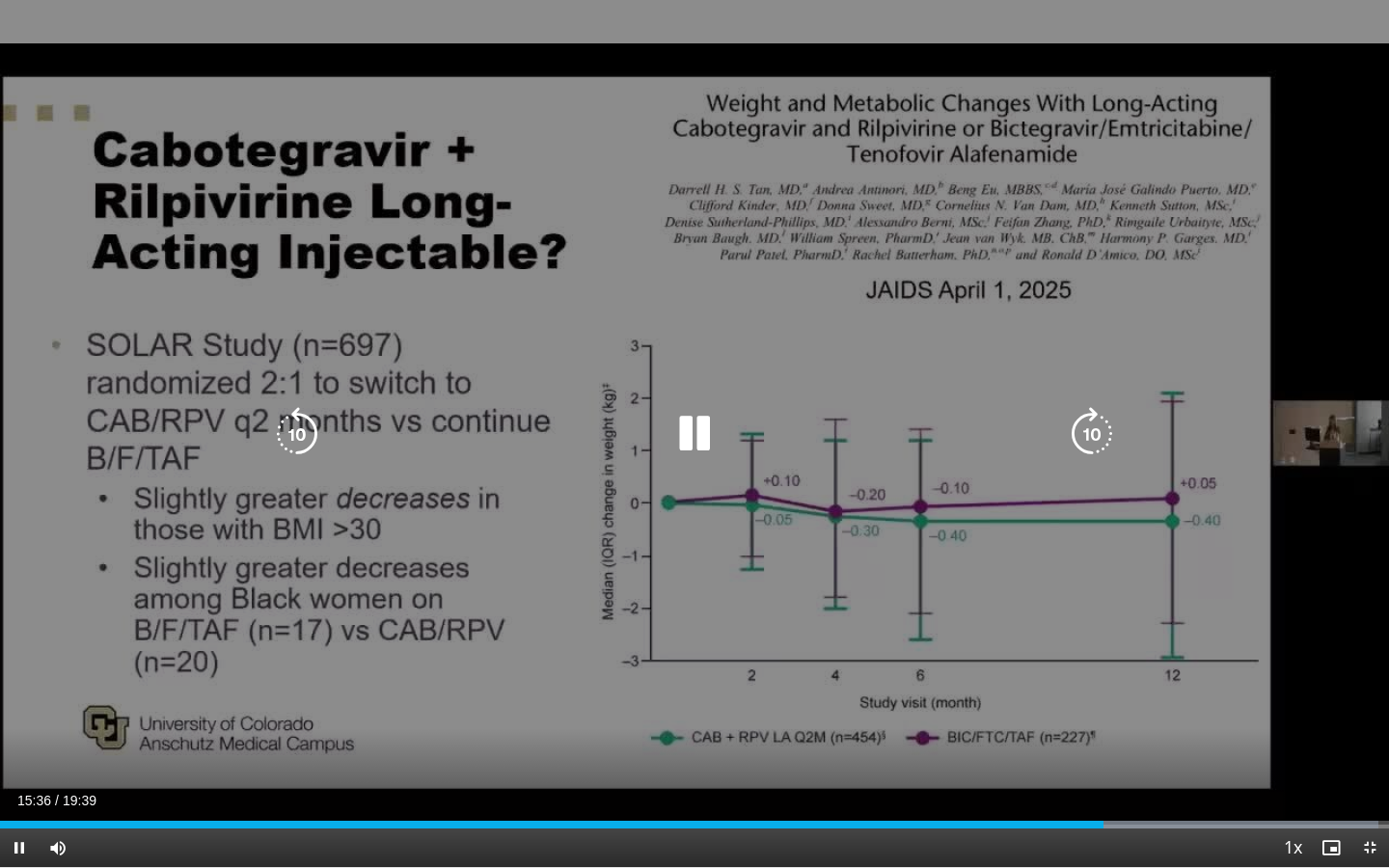 click on "10 seconds
Tap to unmute" at bounding box center [694, 433] 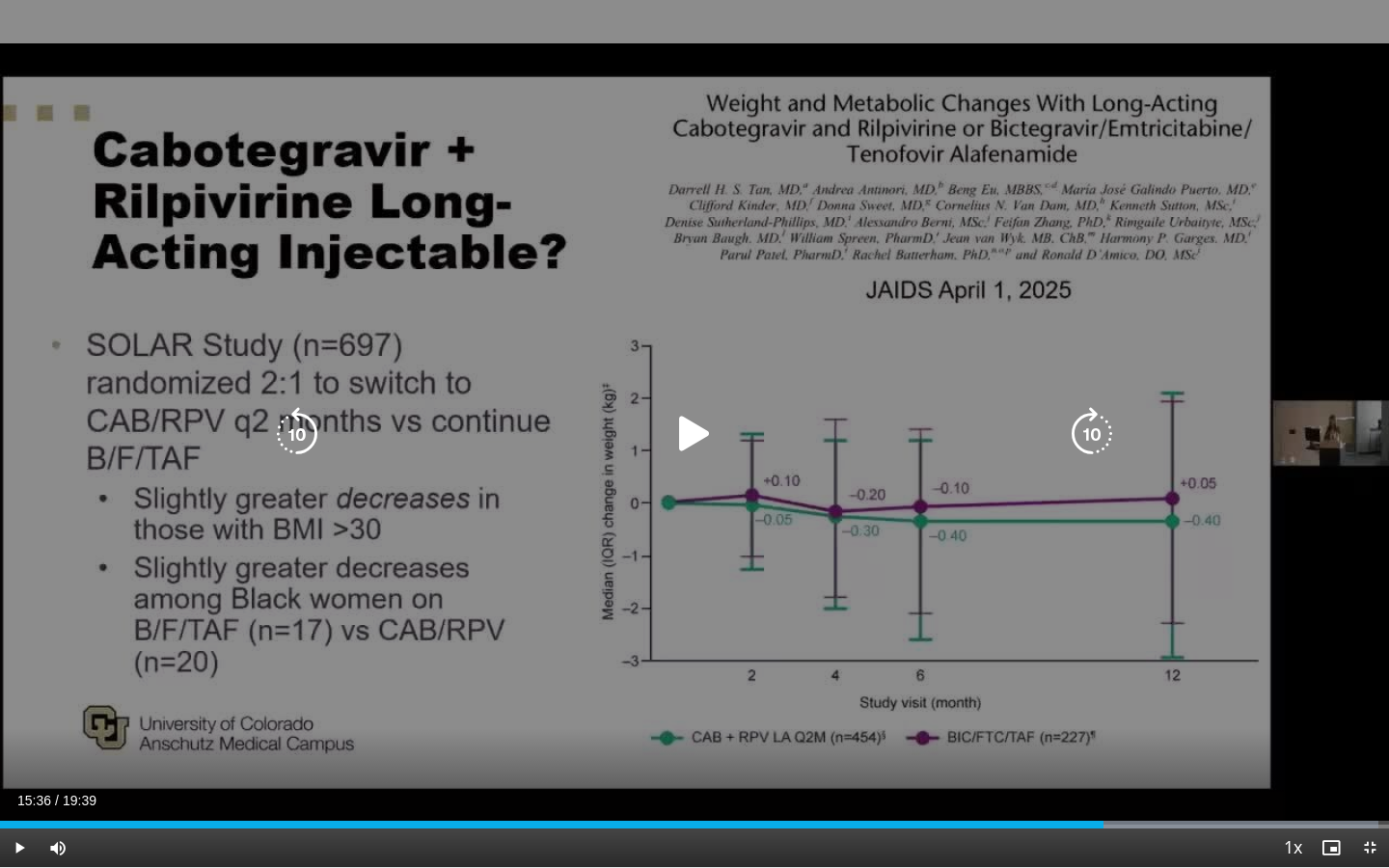 click on "10 seconds
Tap to unmute" at bounding box center (694, 433) 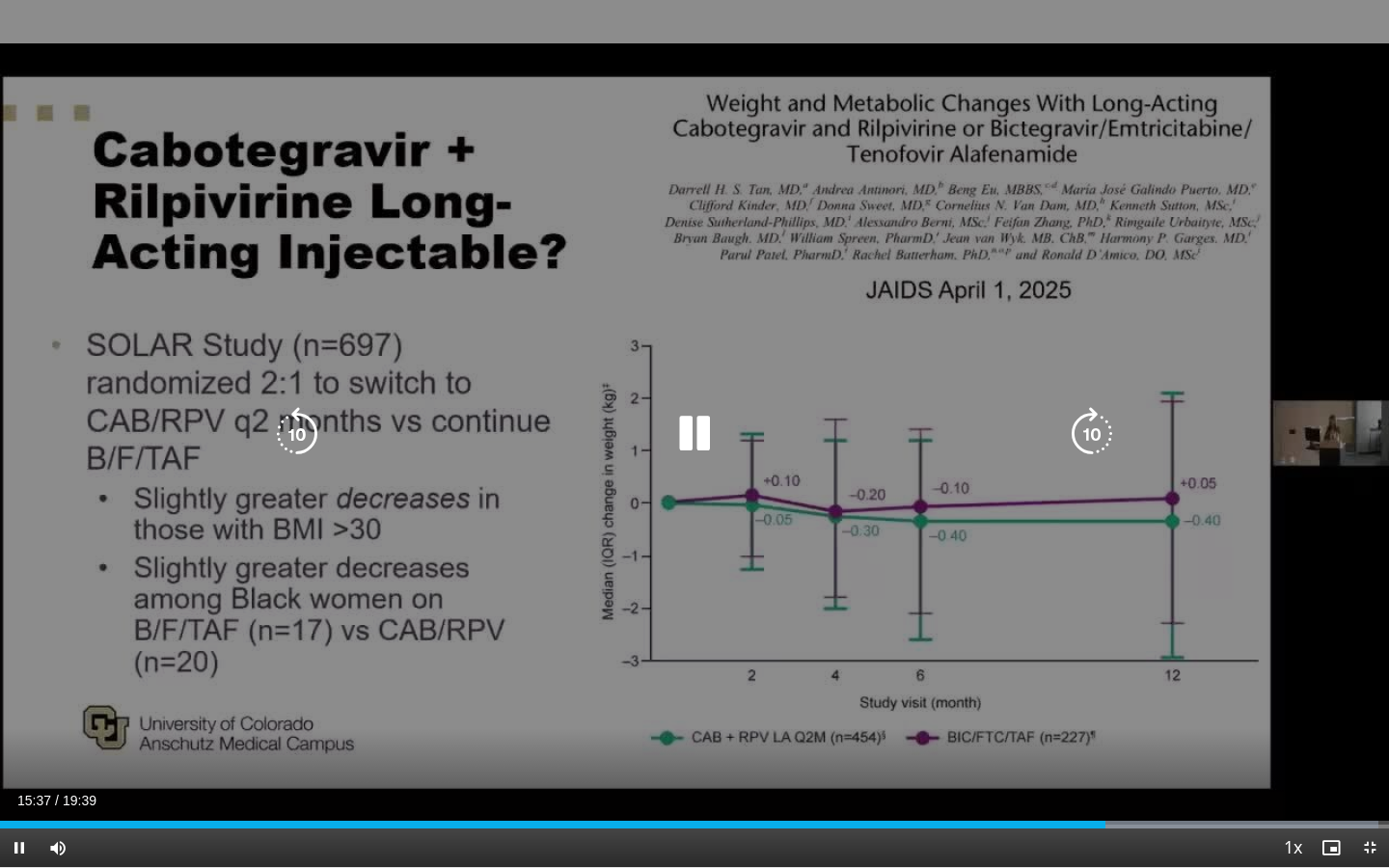 click at bounding box center (297, 434) 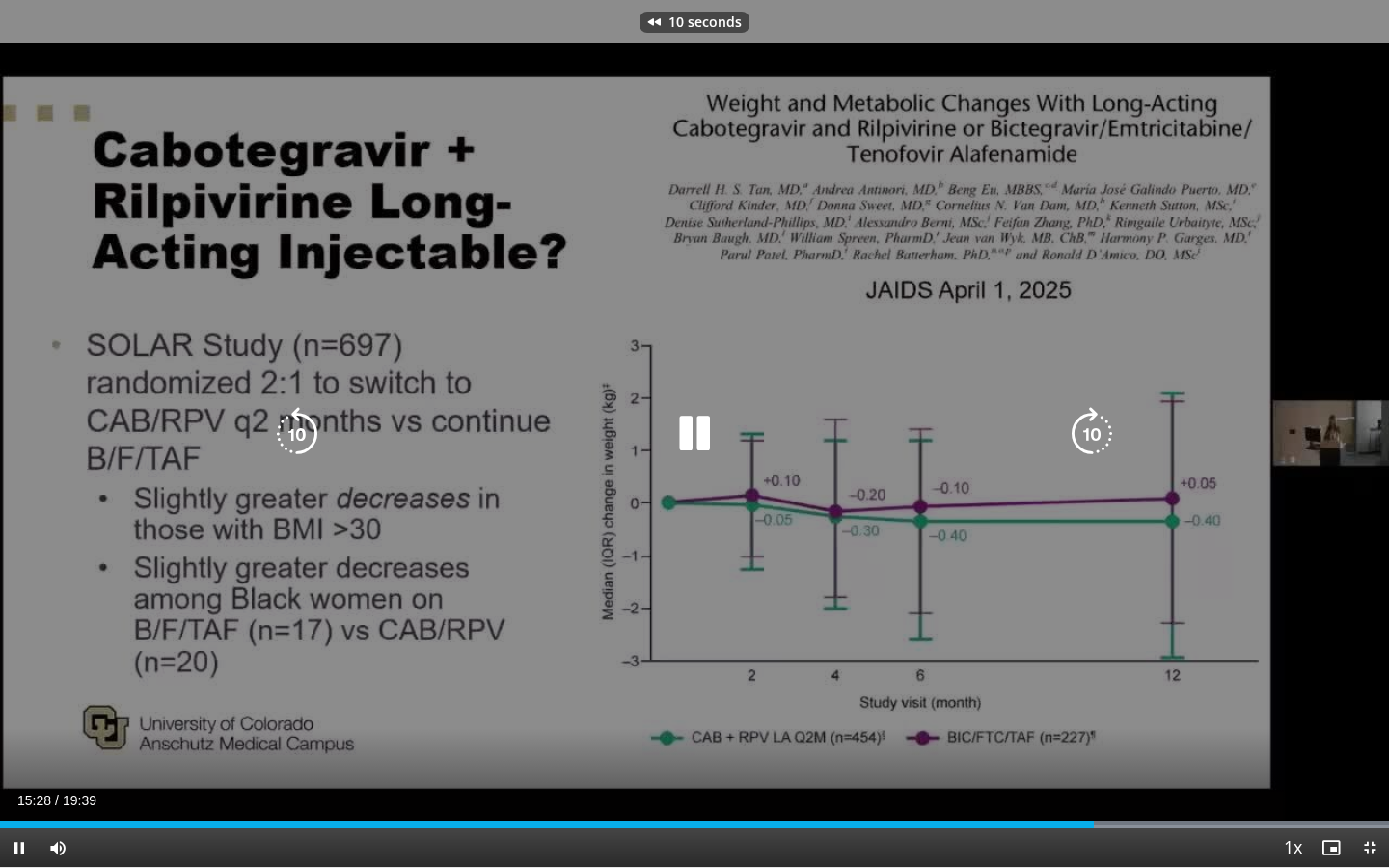 click at bounding box center (297, 434) 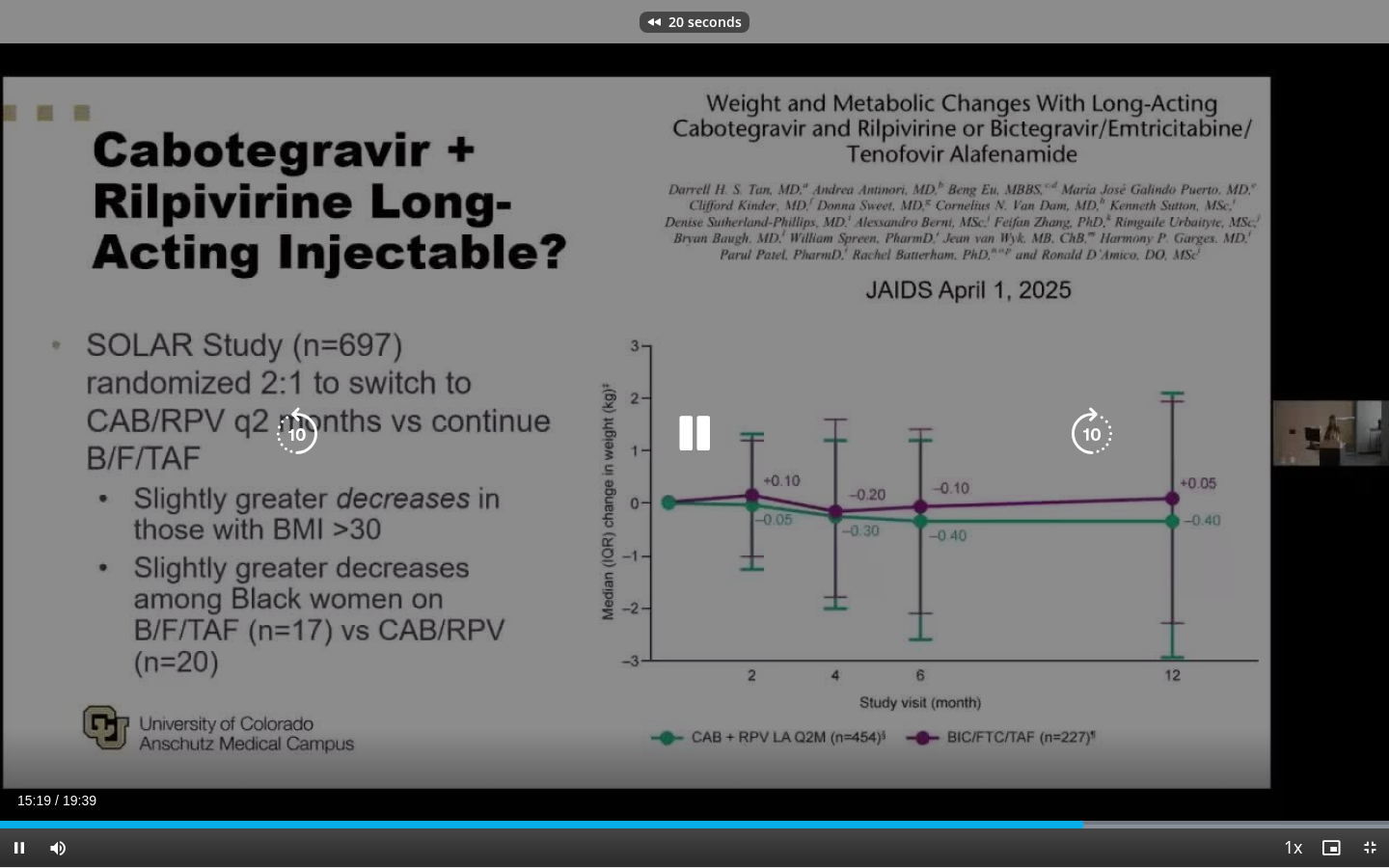 click at bounding box center [297, 434] 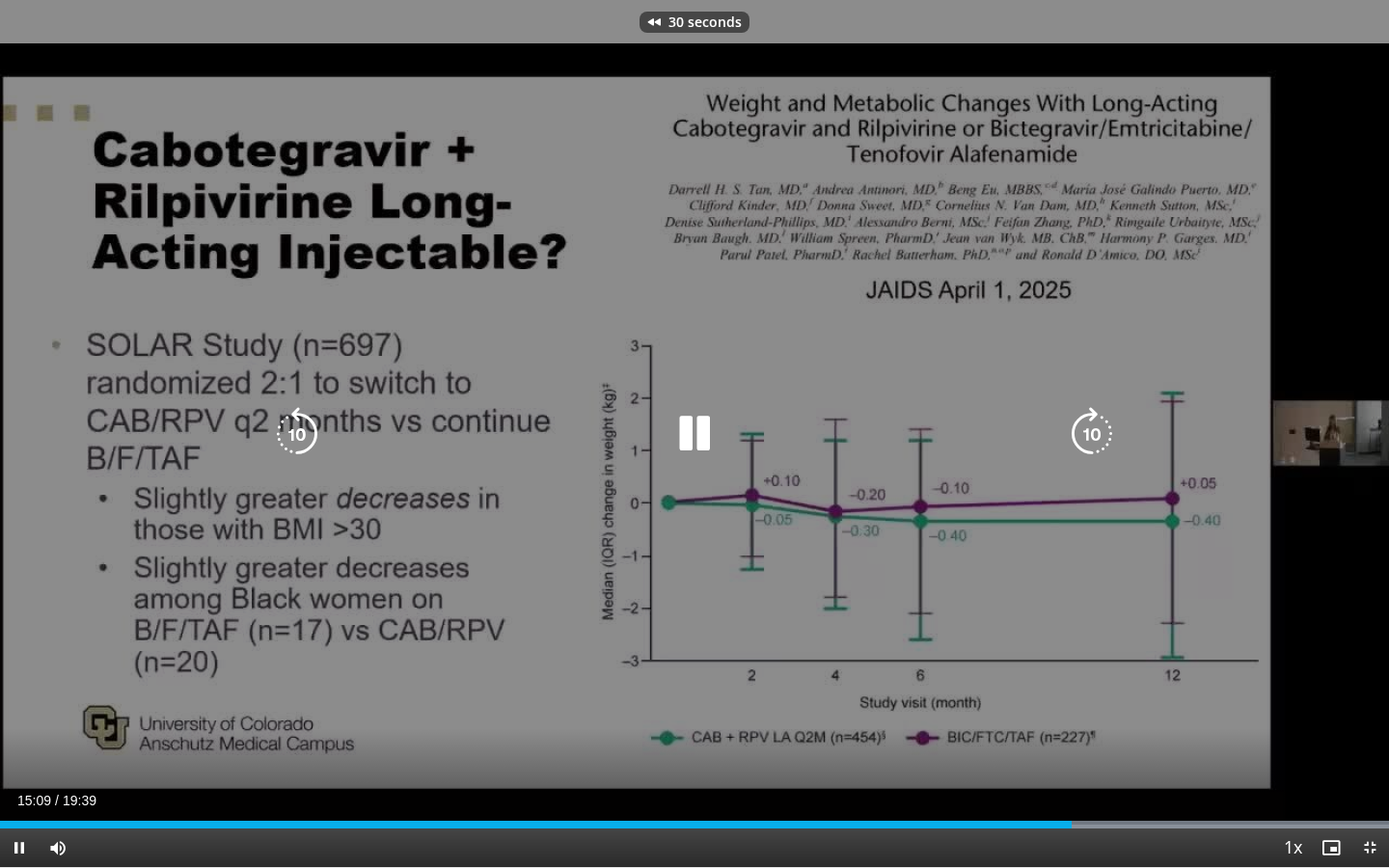 click at bounding box center (297, 434) 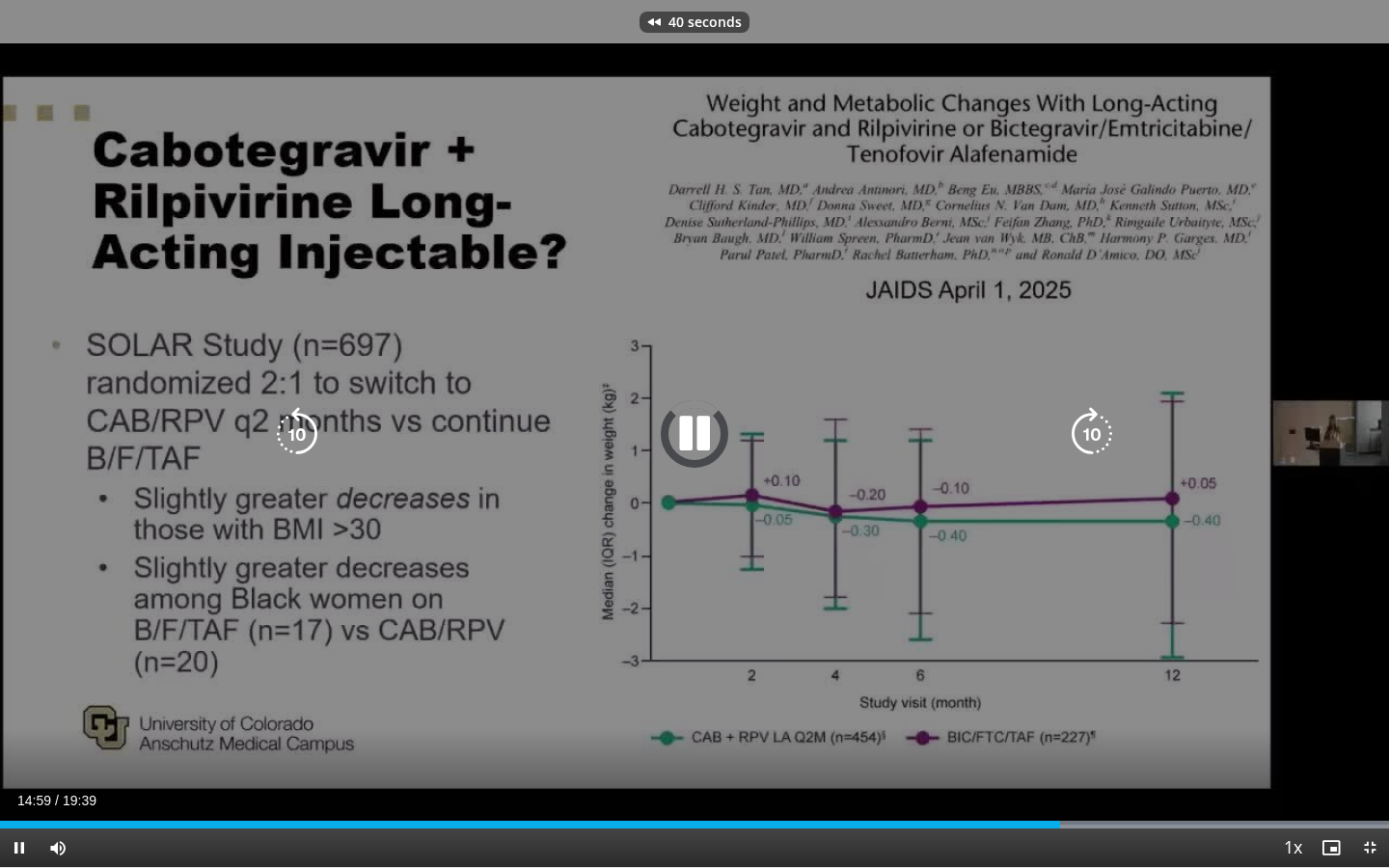 click at bounding box center [297, 434] 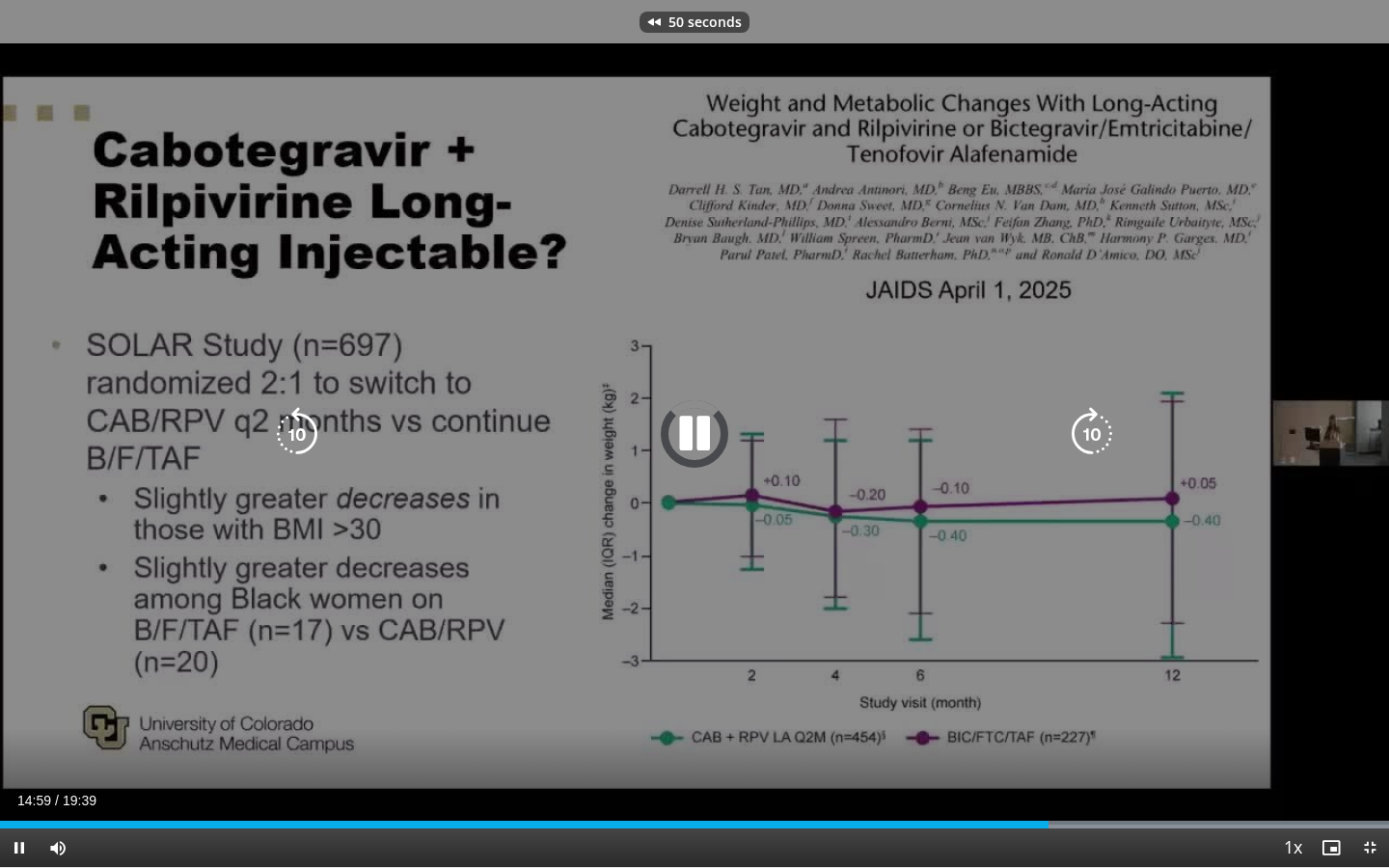 click at bounding box center (297, 434) 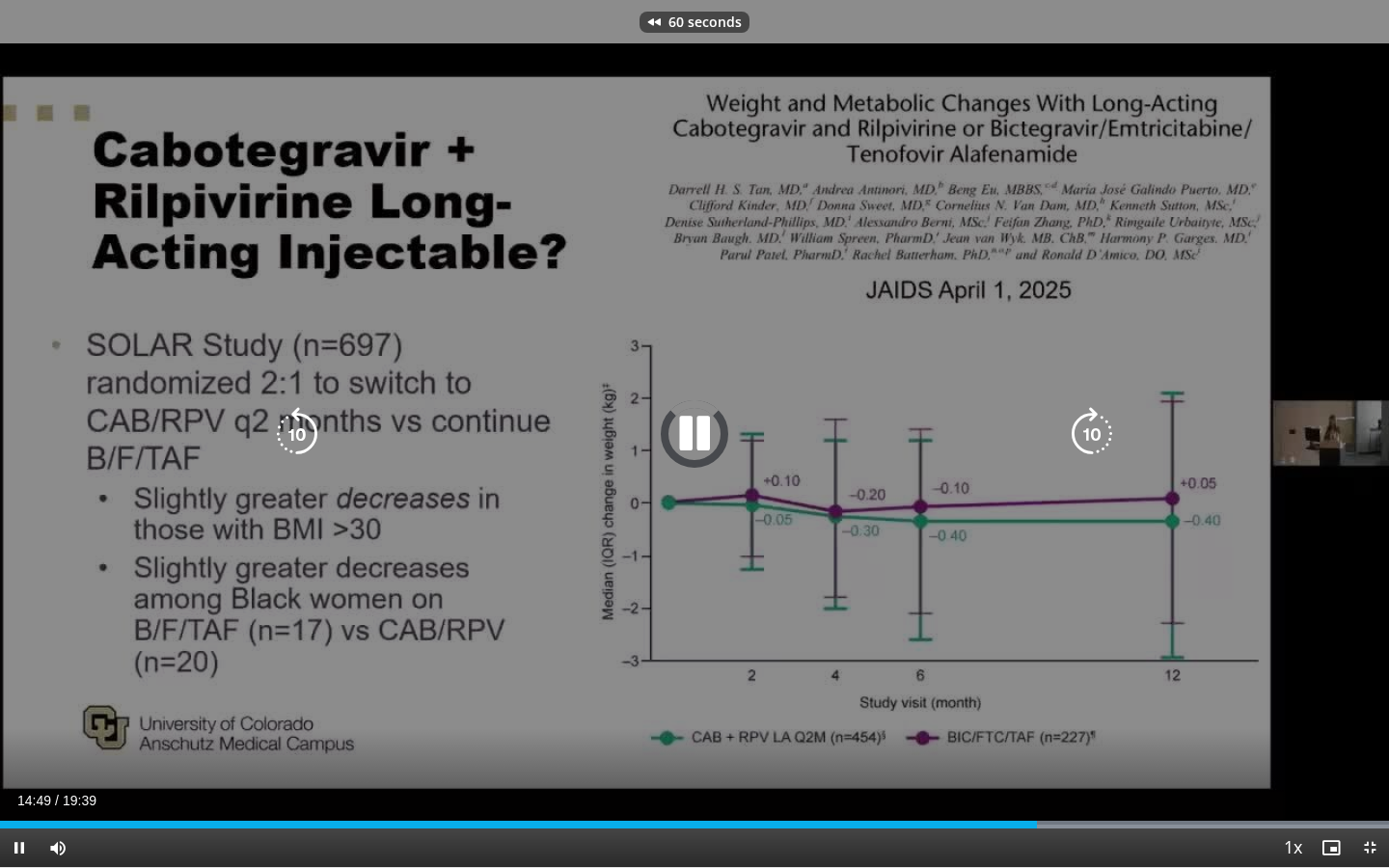 click at bounding box center (297, 434) 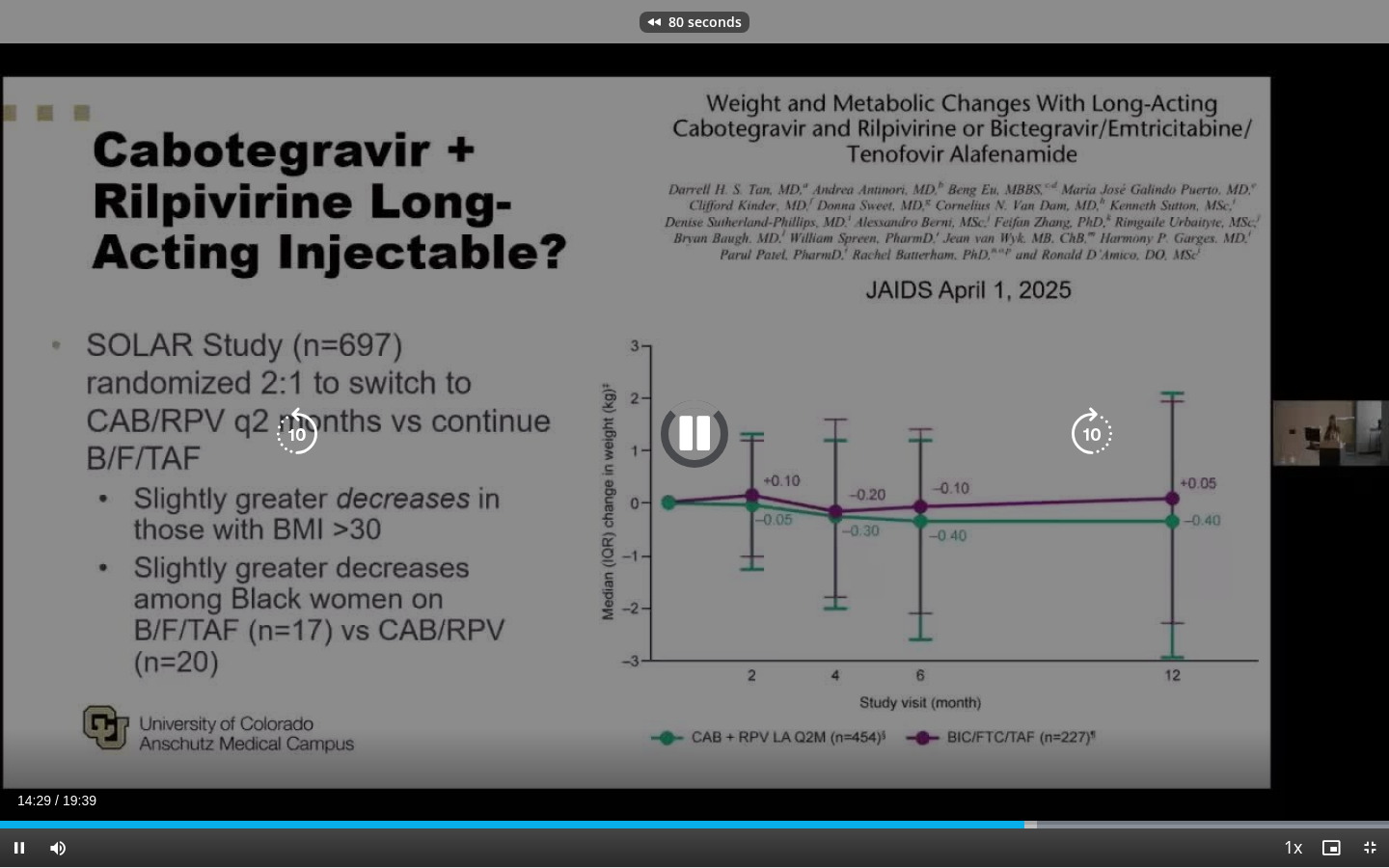 click at bounding box center [297, 434] 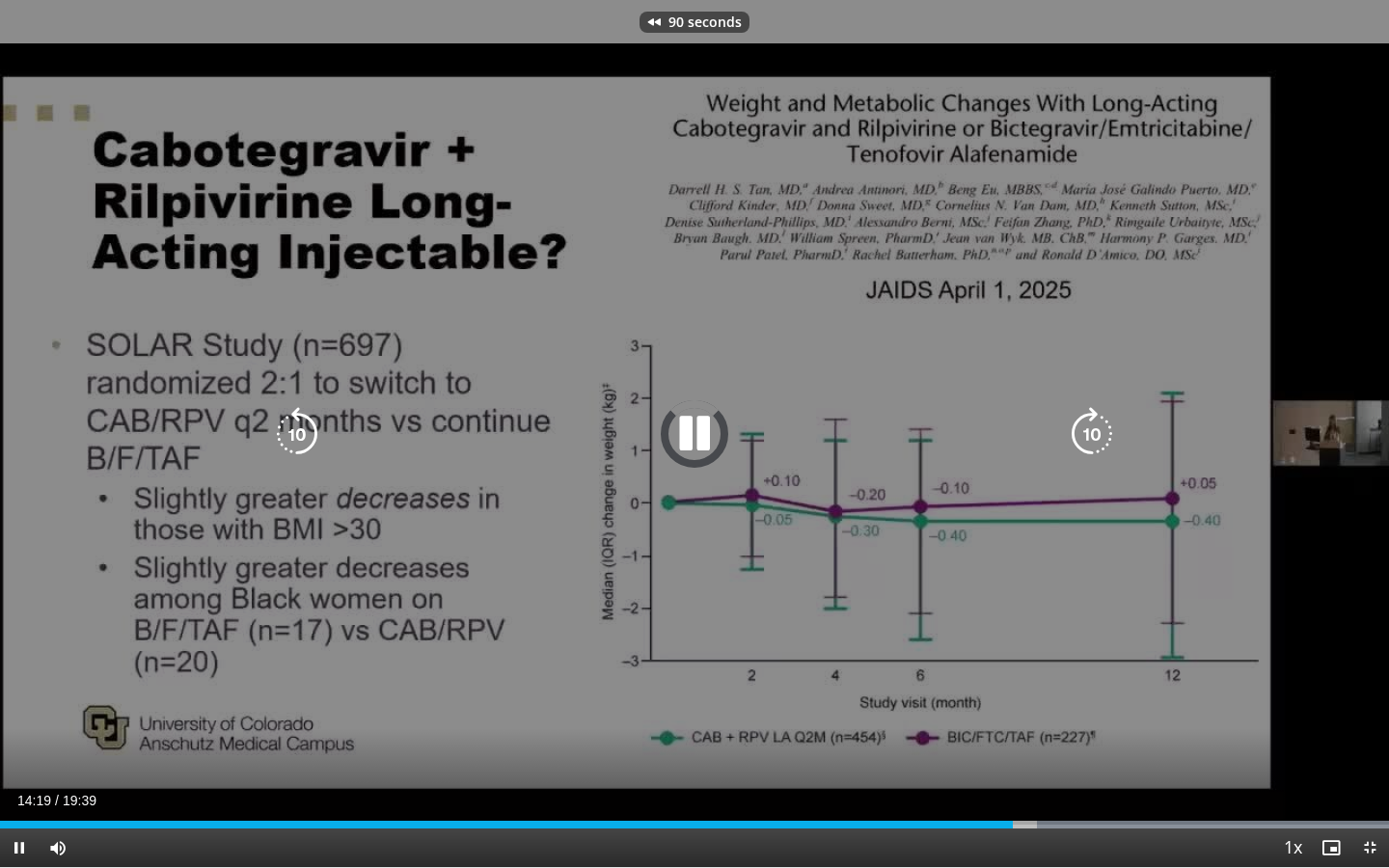 click at bounding box center (297, 434) 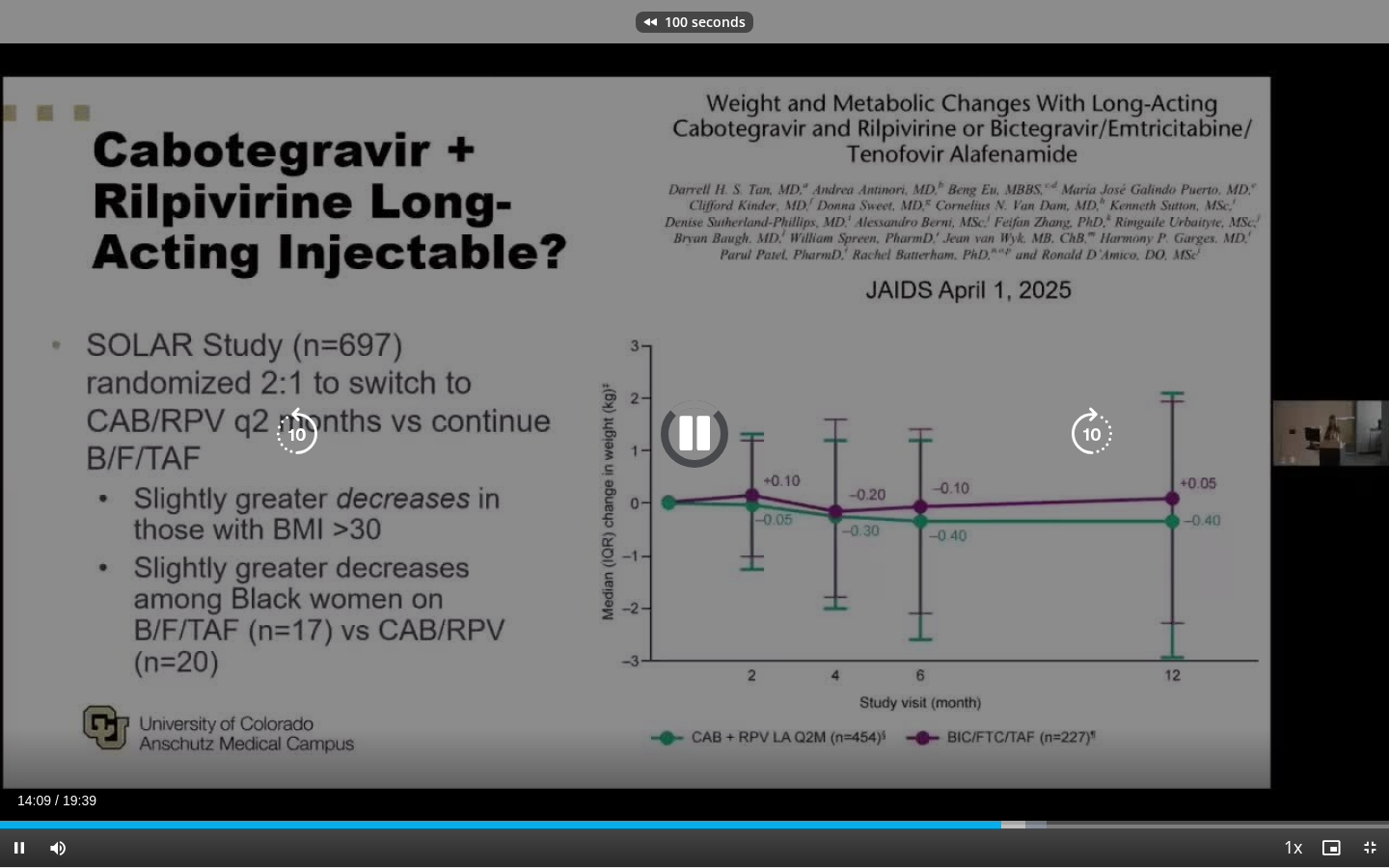 click at bounding box center (297, 434) 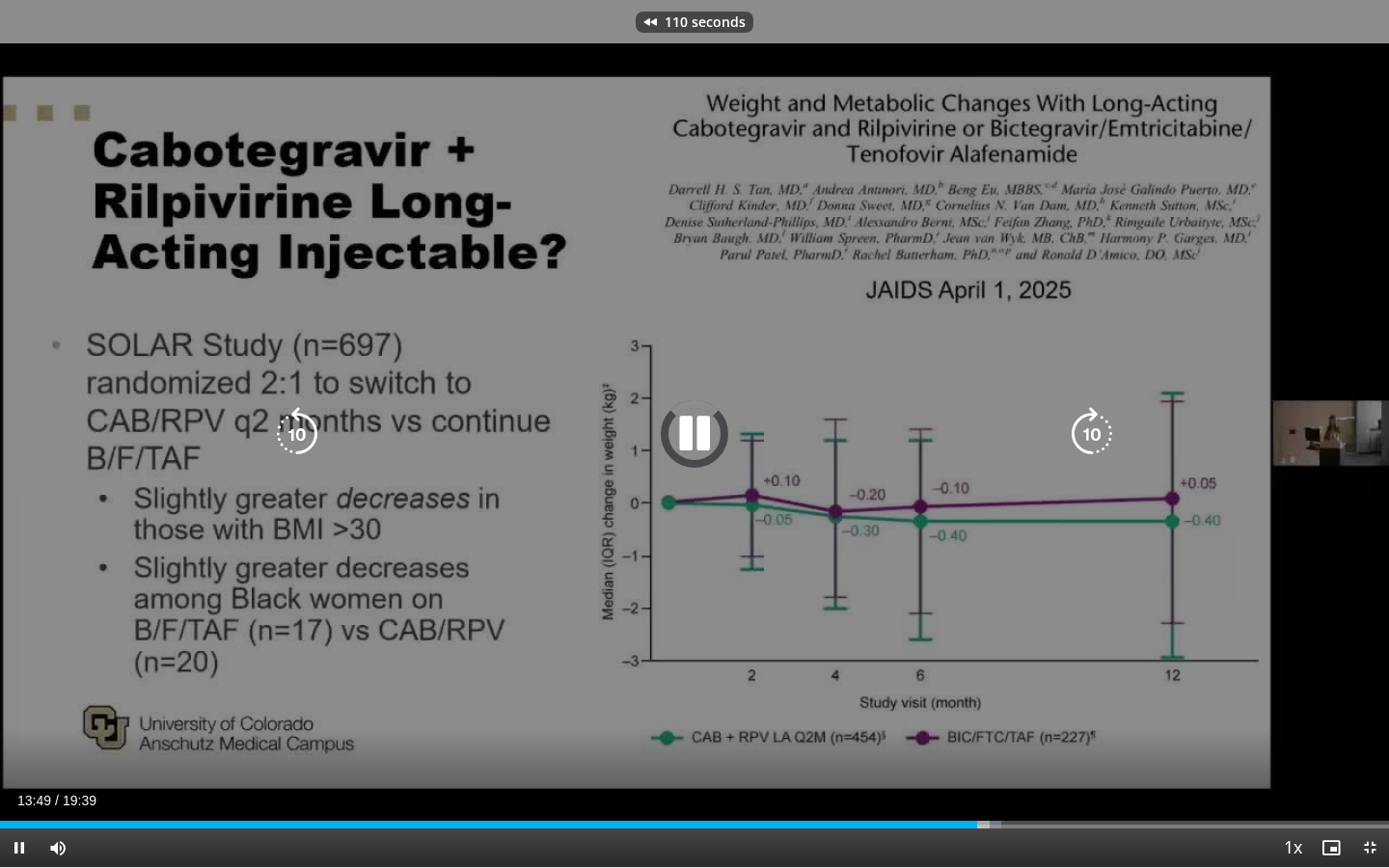 click at bounding box center [297, 434] 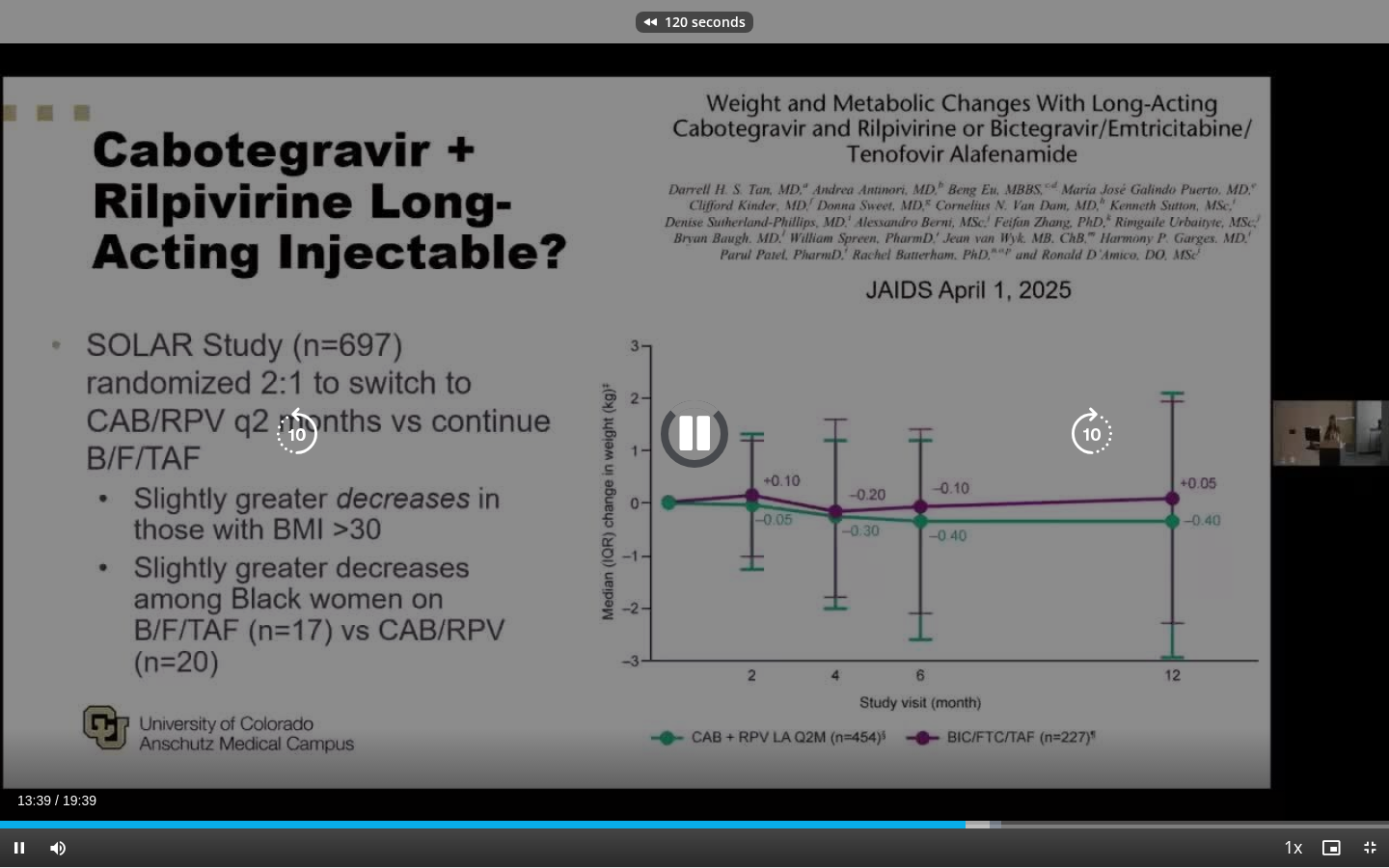 click at bounding box center (297, 434) 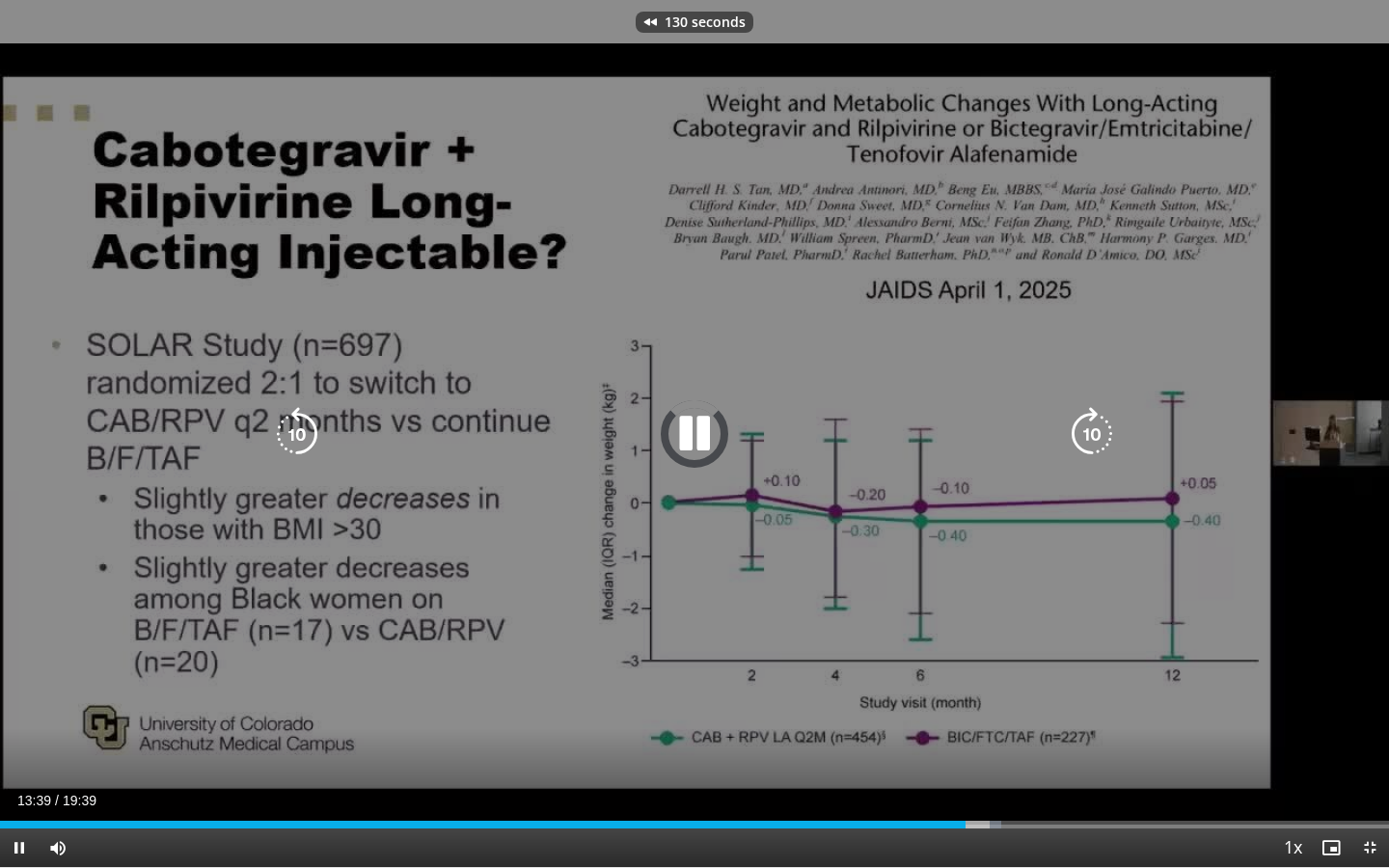 click at bounding box center (297, 434) 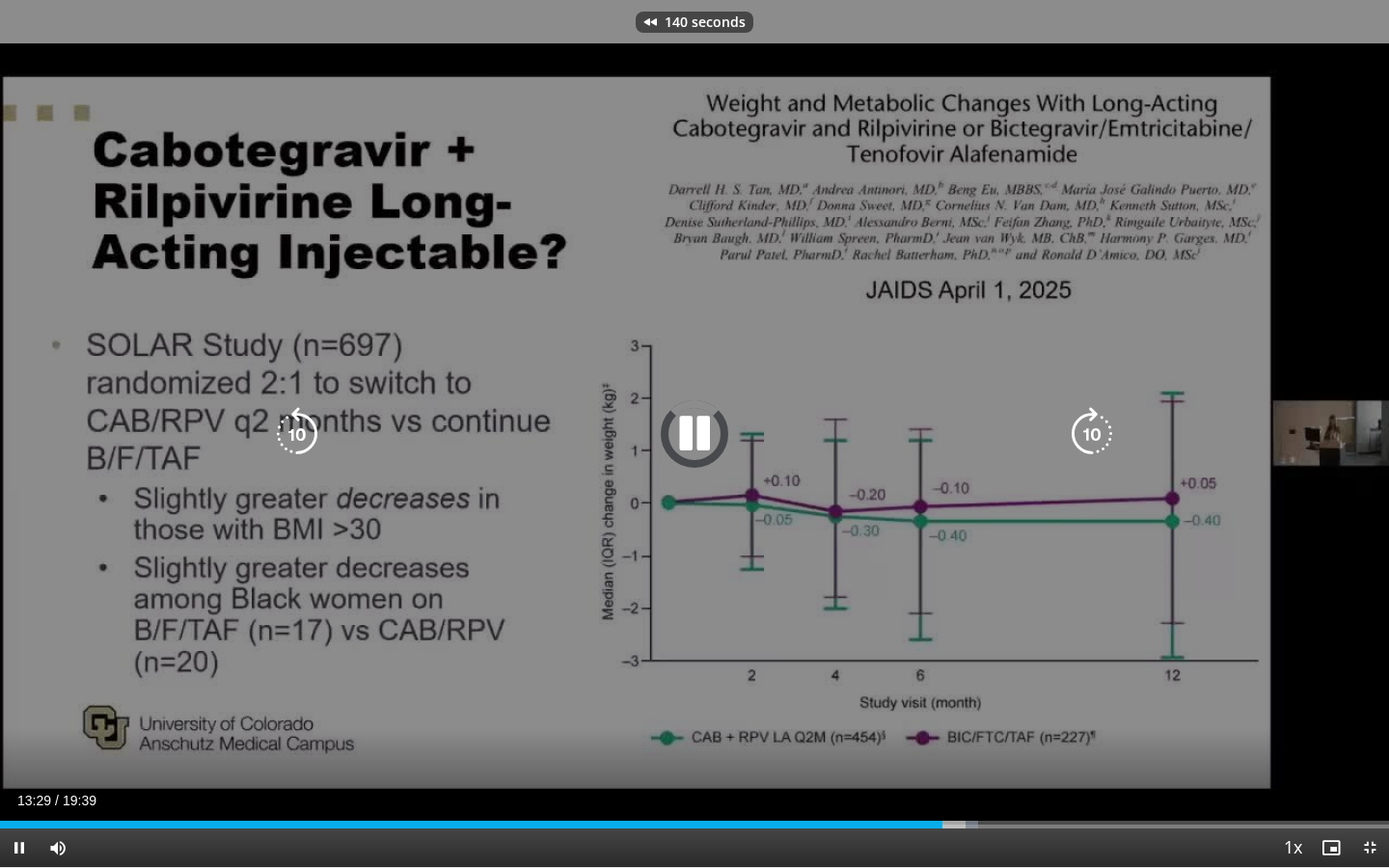 click at bounding box center [297, 434] 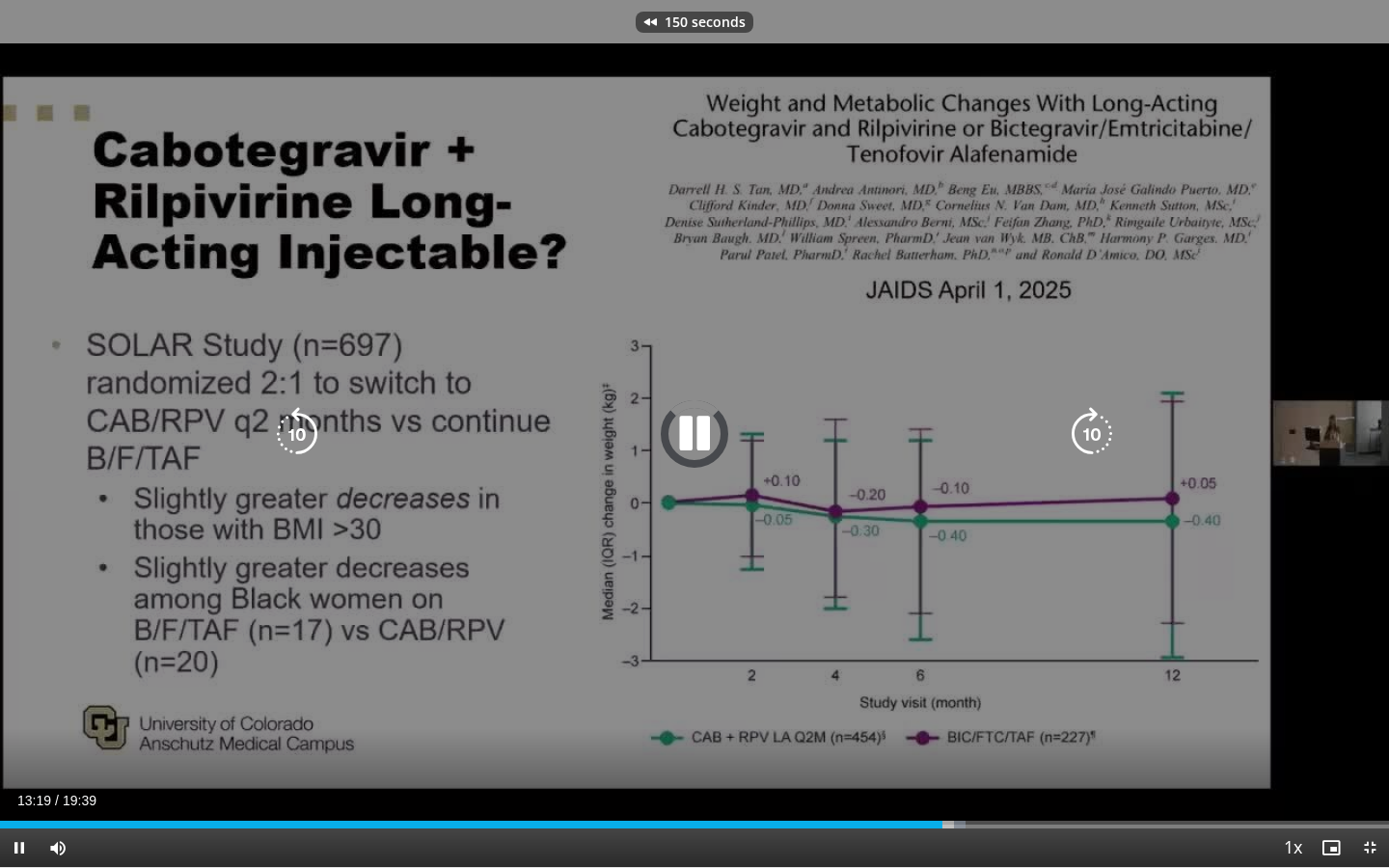 click at bounding box center [297, 434] 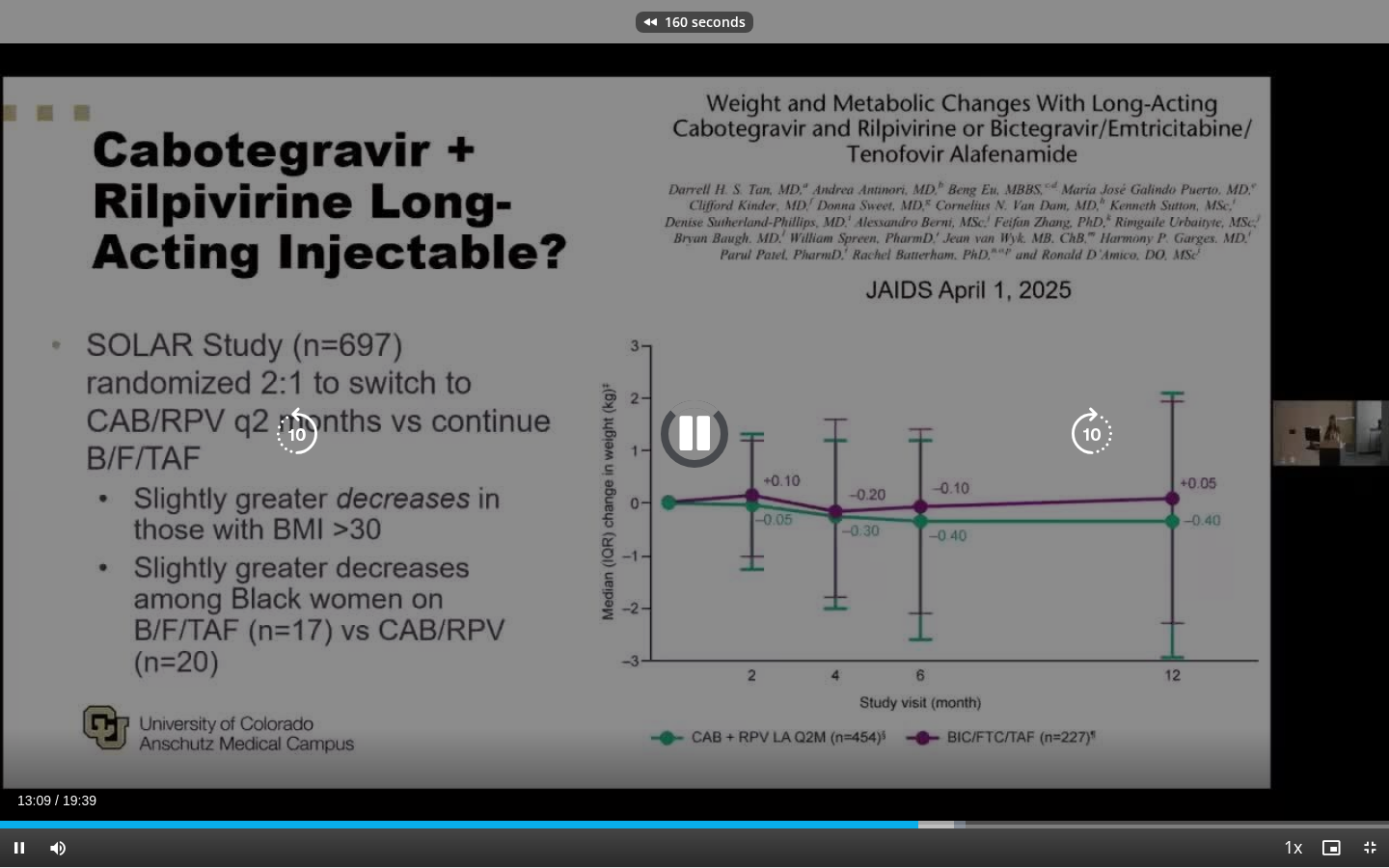 click at bounding box center (297, 434) 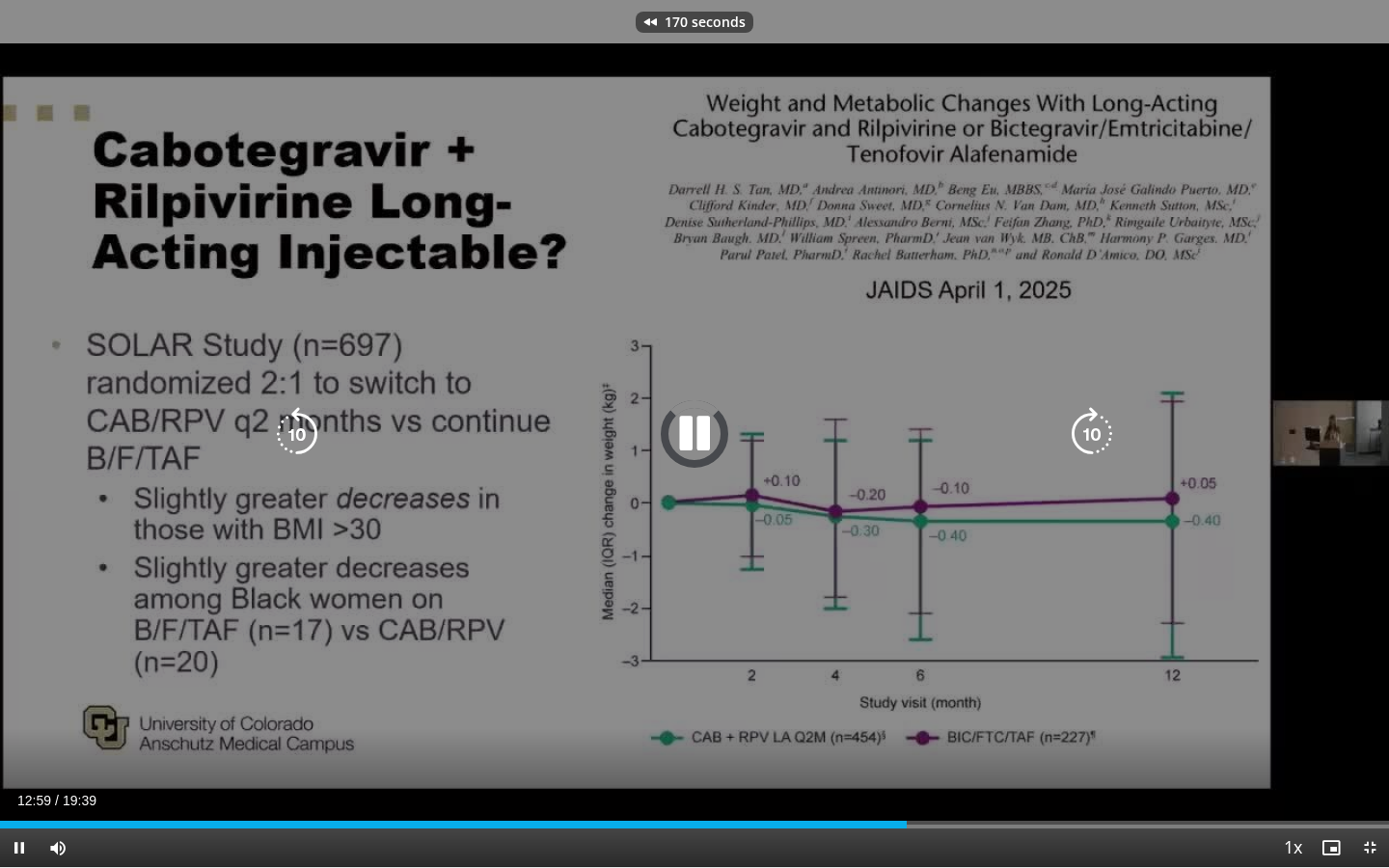 click at bounding box center [297, 434] 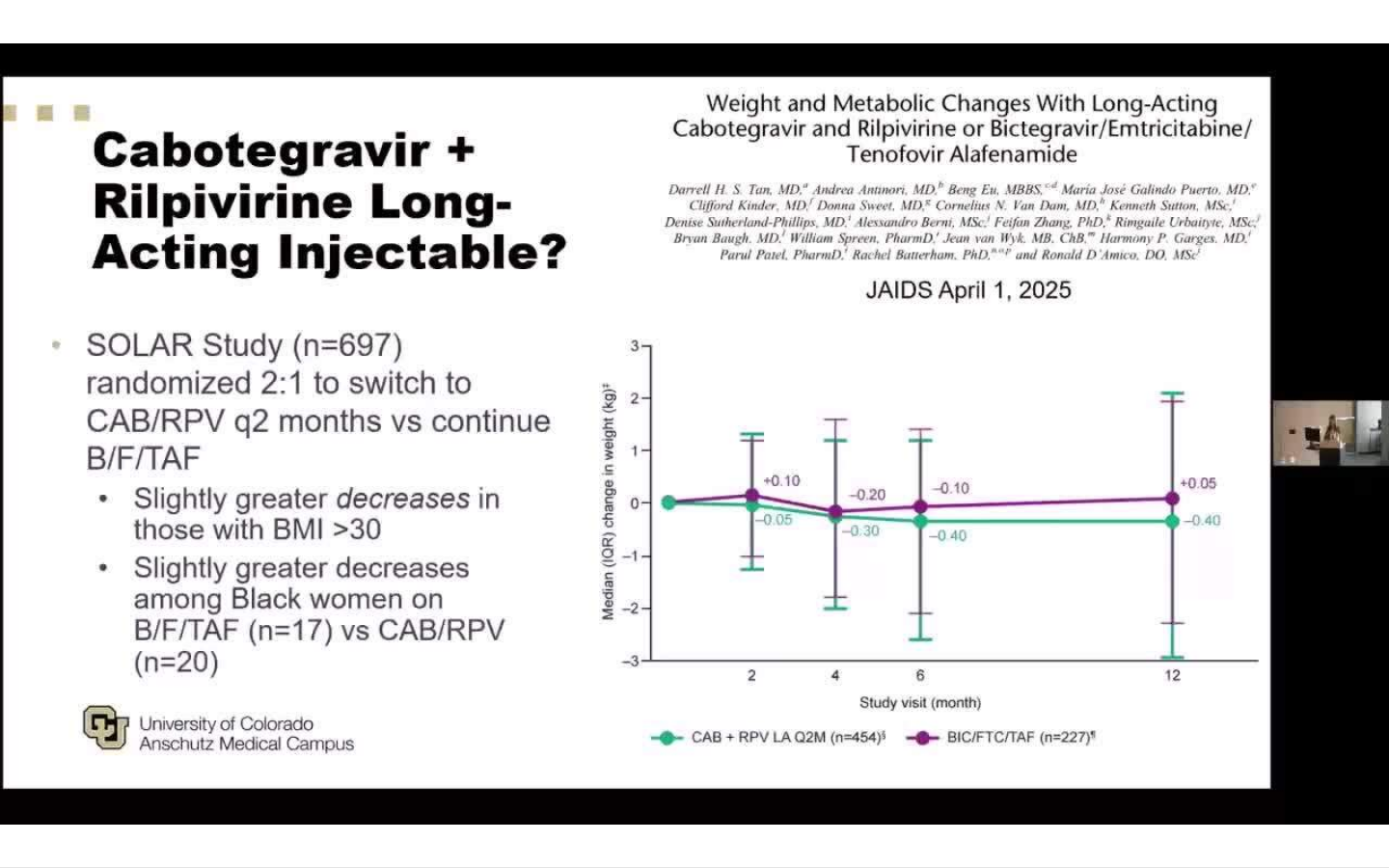 click on "180 seconds
Tap to unmute" at bounding box center [694, 433] 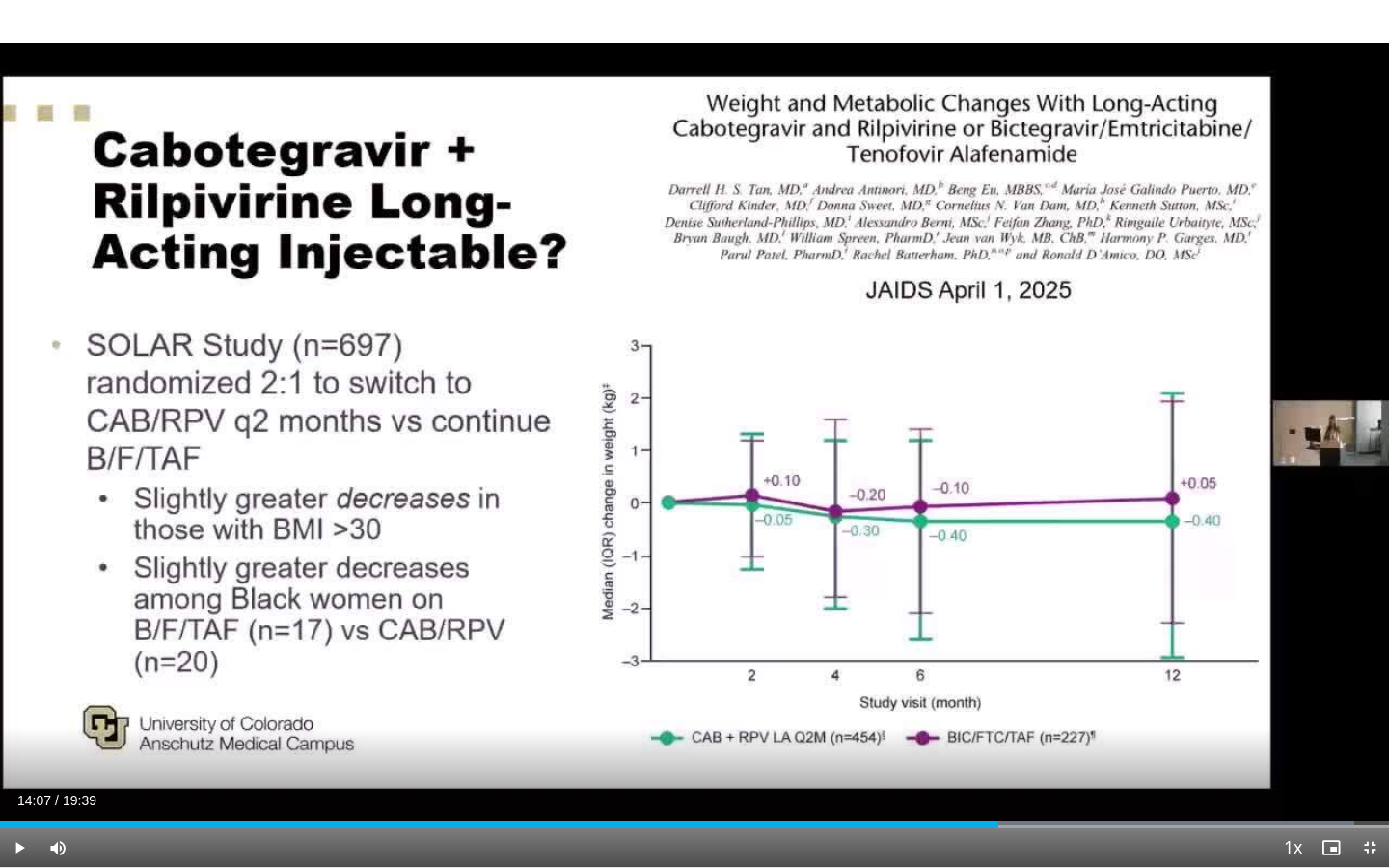 click on "180 seconds
Tap to unmute" at bounding box center [694, 433] 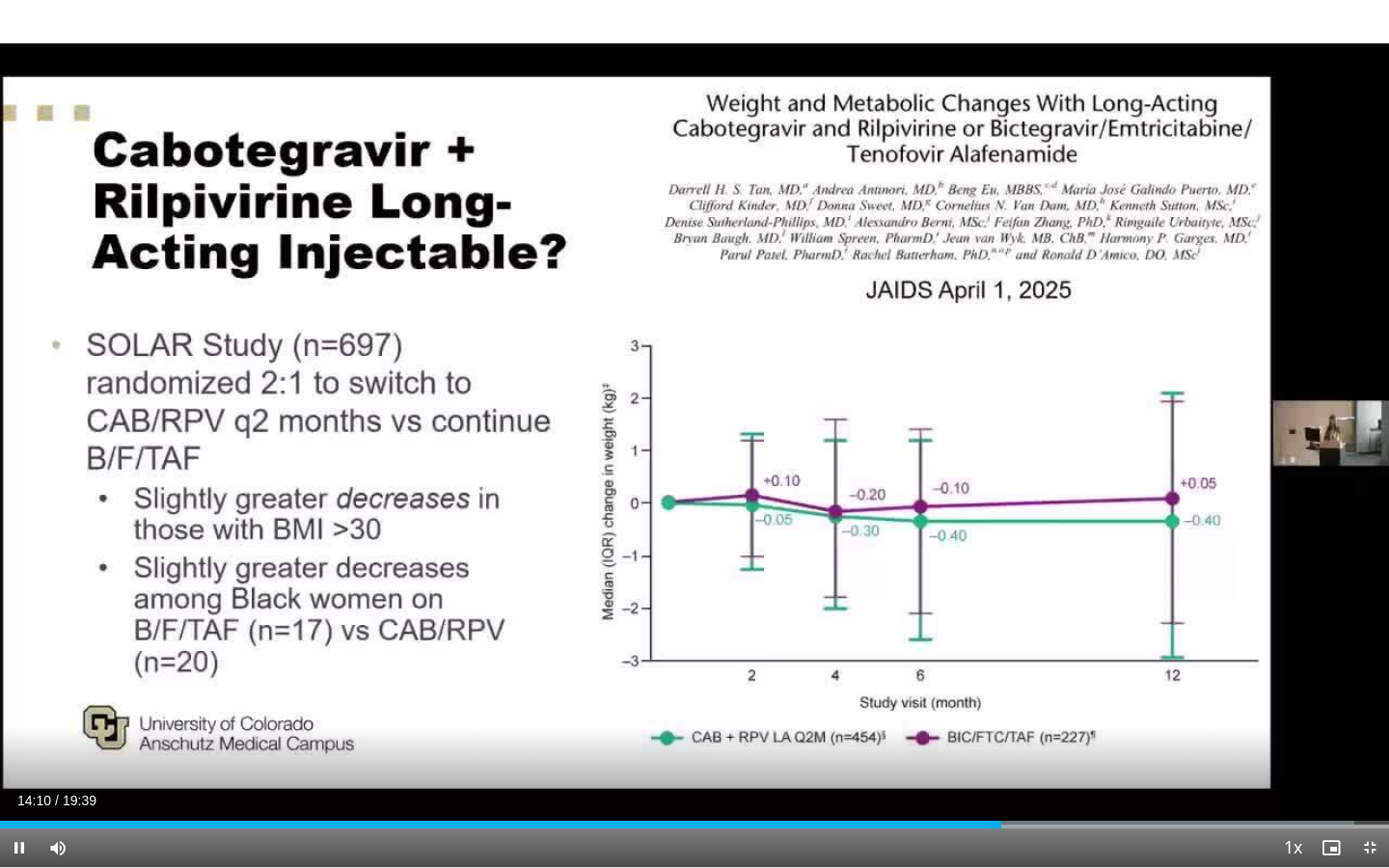 click on "180 seconds
Tap to unmute" at bounding box center (694, 433) 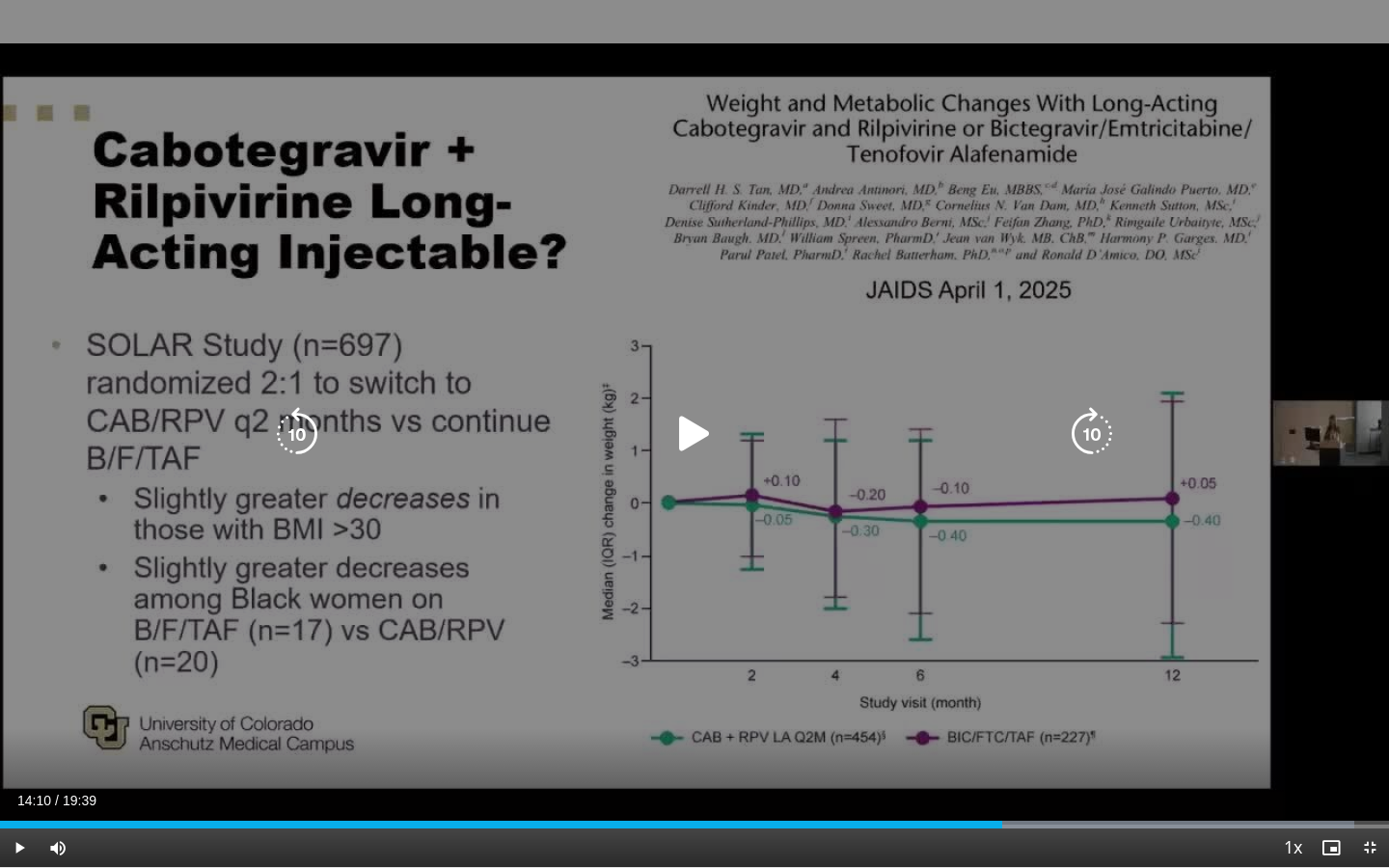 click at bounding box center (694, 434) 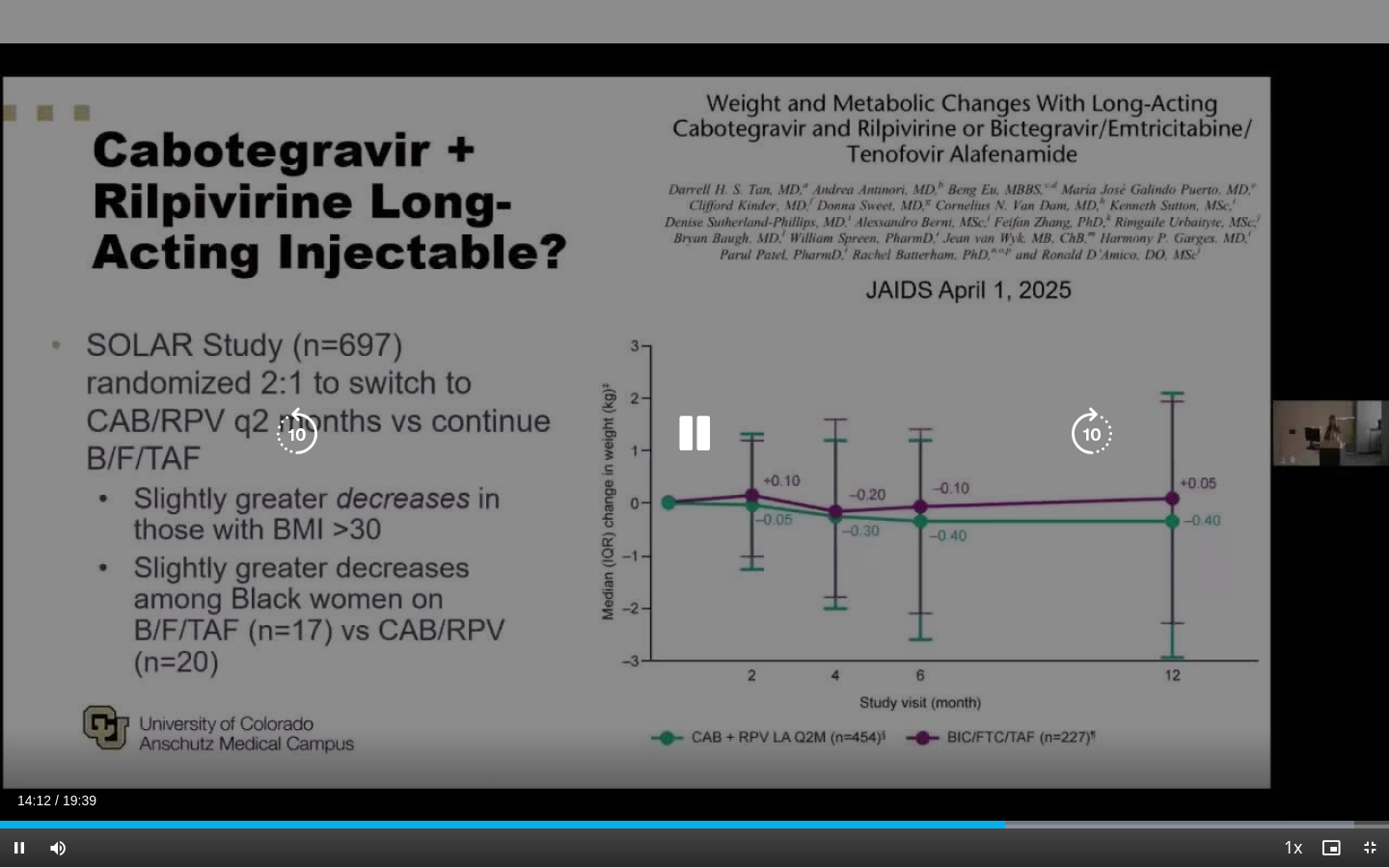 click at bounding box center (297, 434) 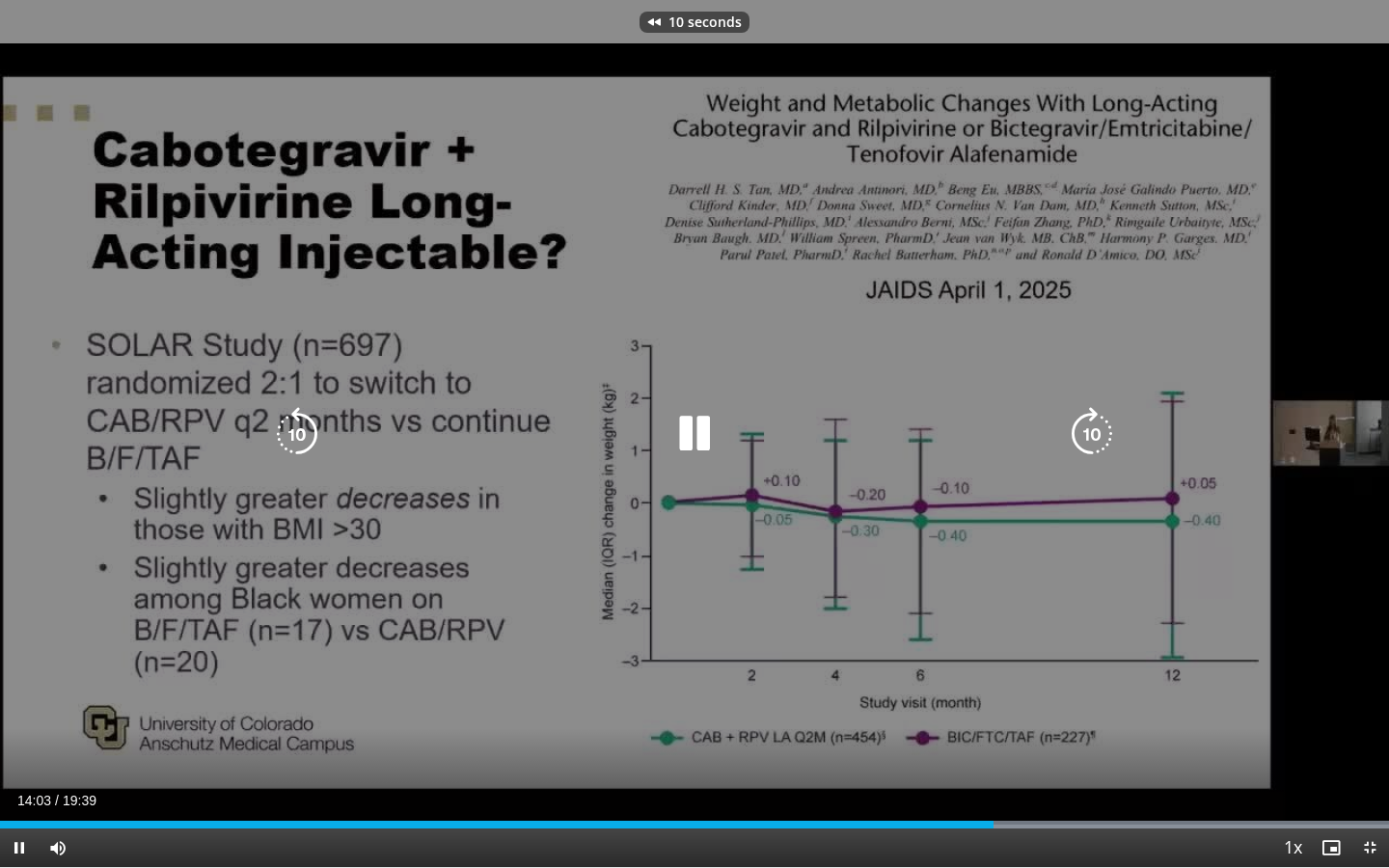 click at bounding box center (297, 434) 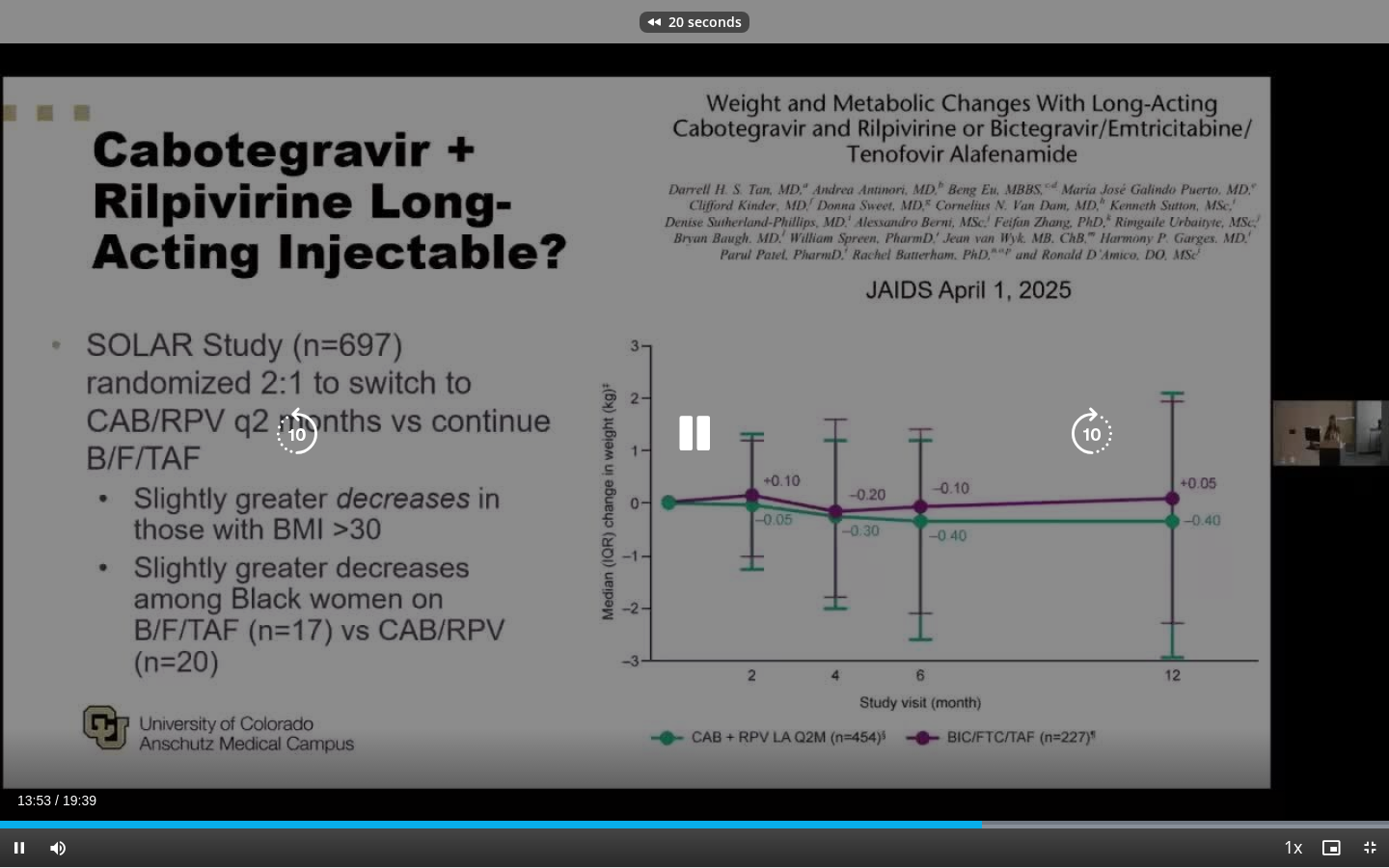 click at bounding box center [297, 434] 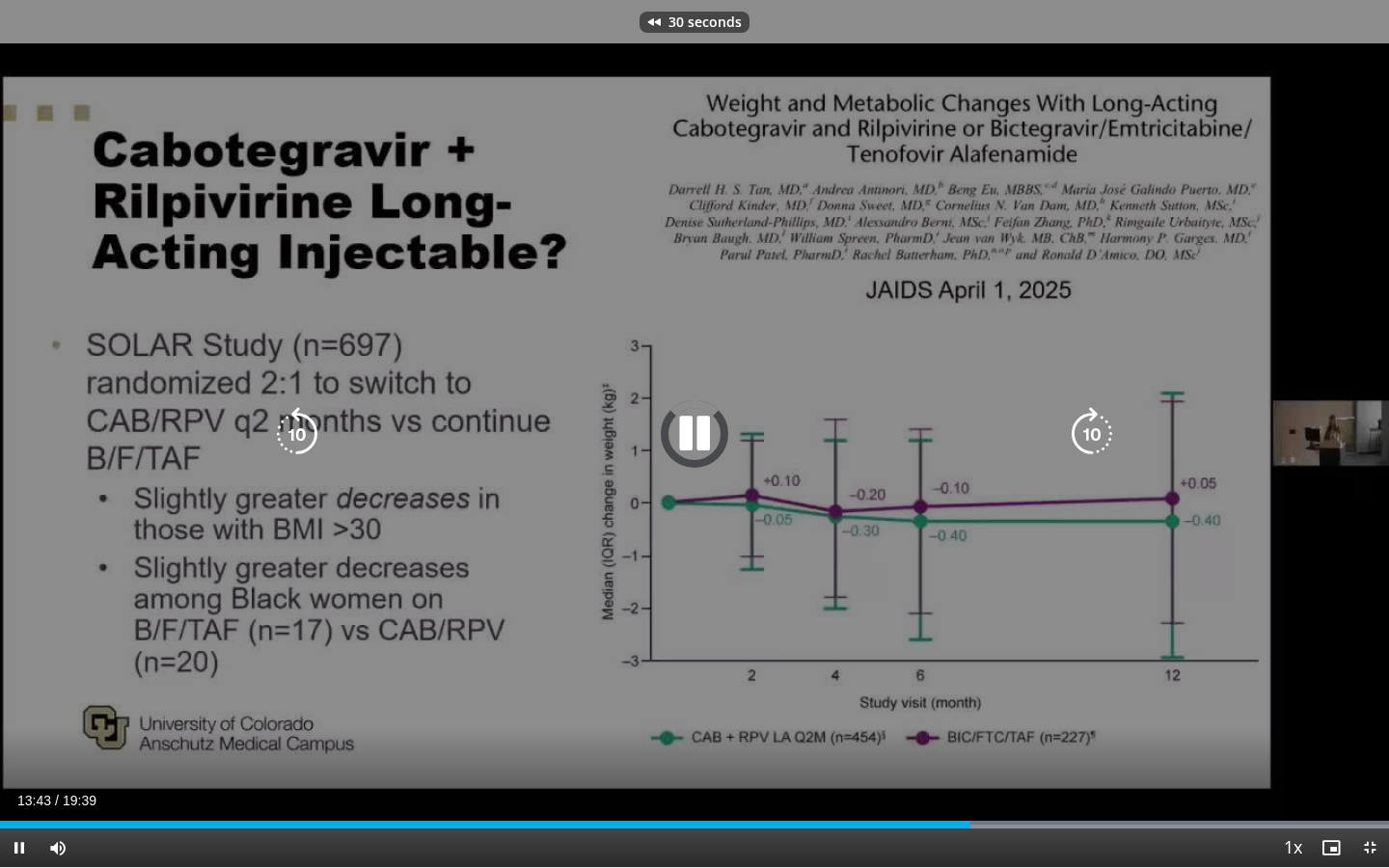 click at bounding box center (297, 434) 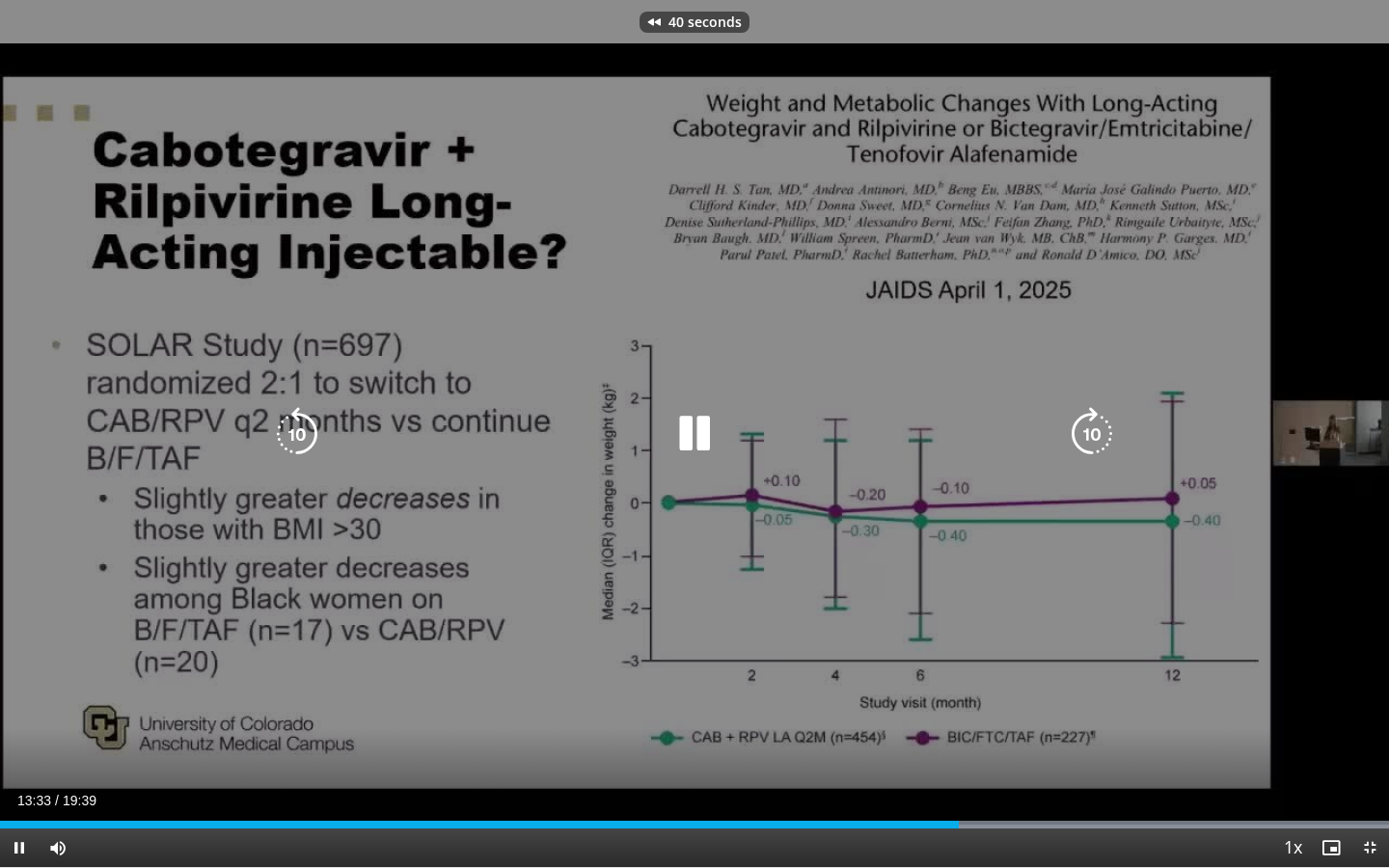 click at bounding box center [297, 434] 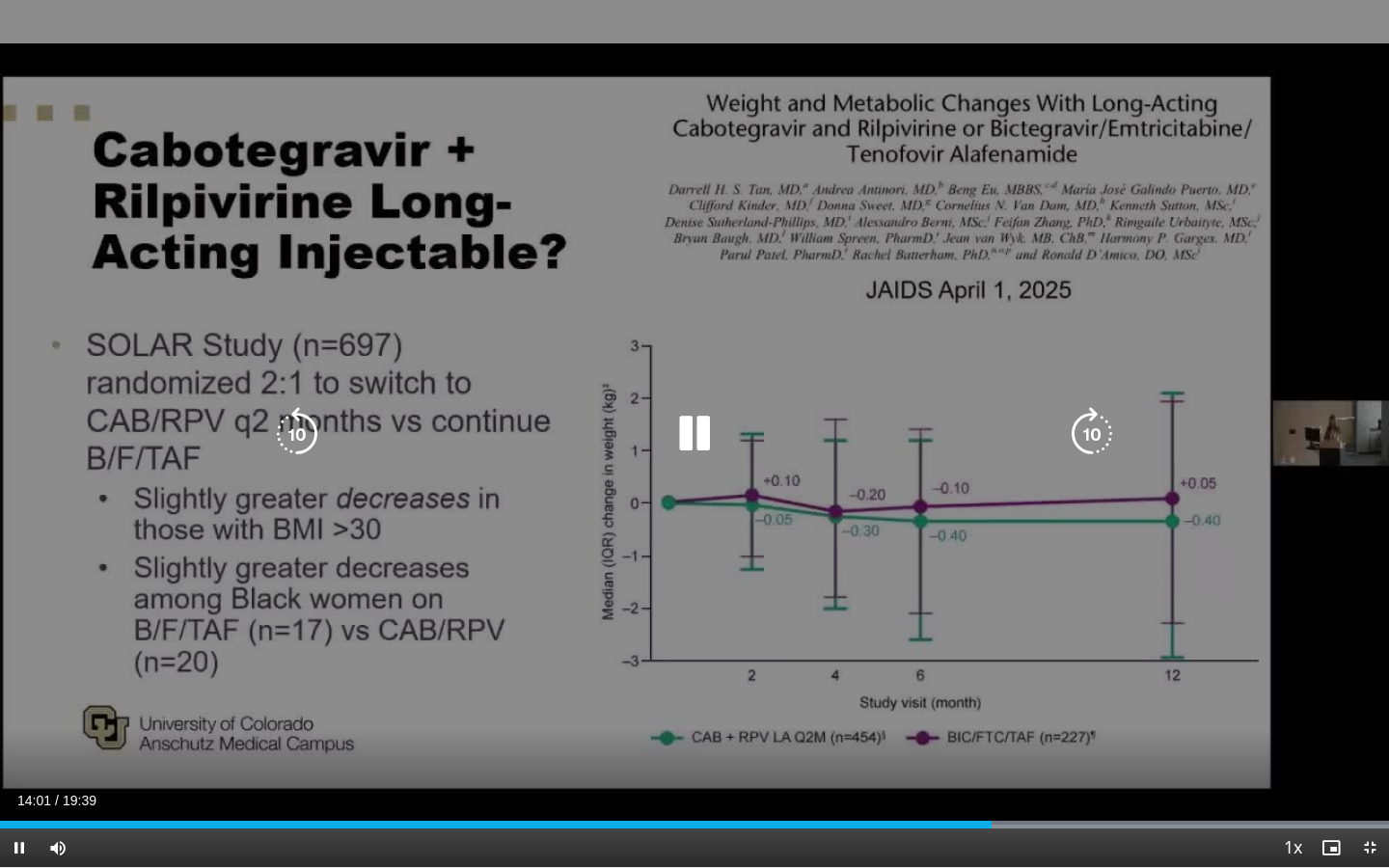 click on "60 seconds
Tap to unmute" at bounding box center (694, 433) 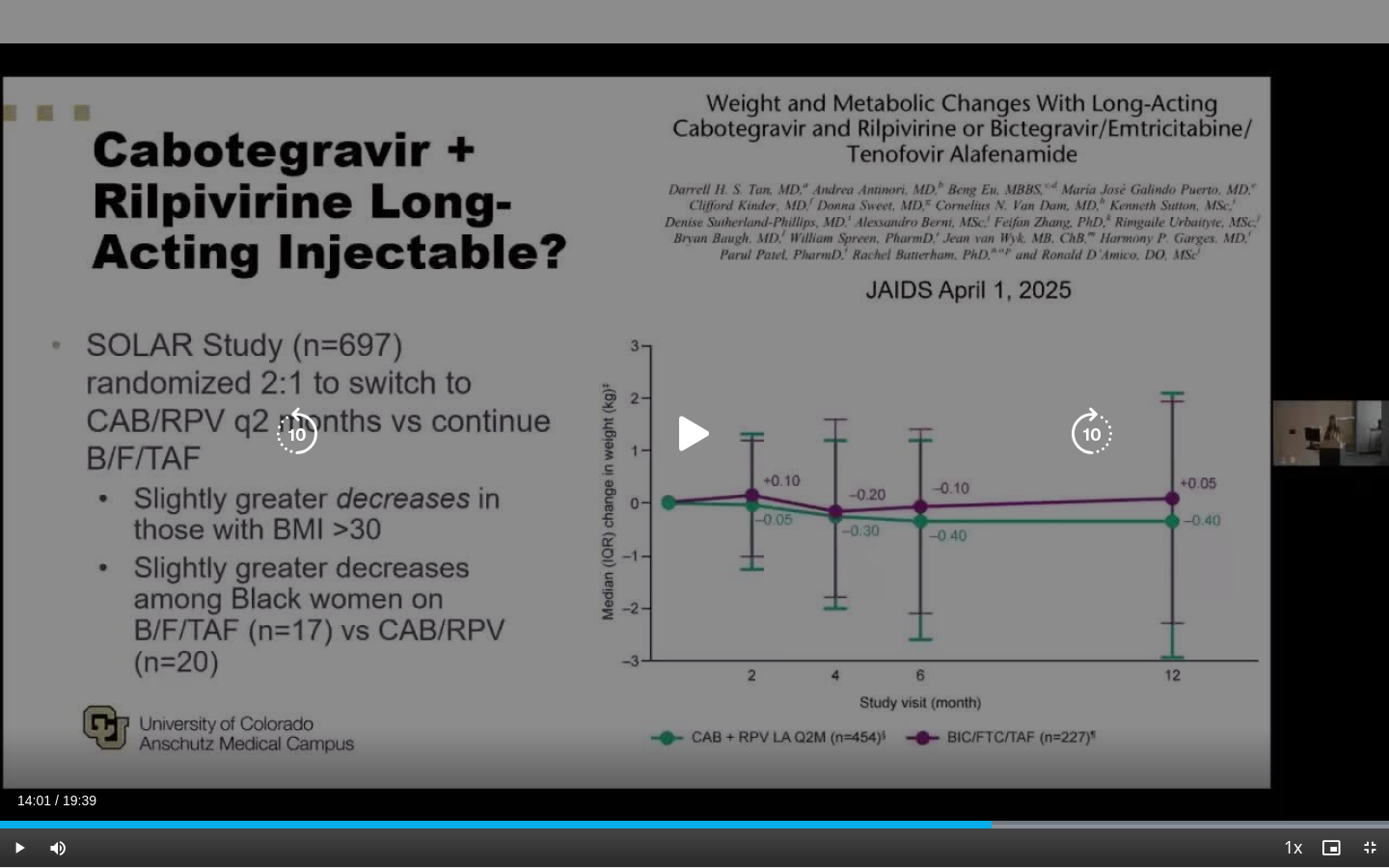 click at bounding box center (694, 434) 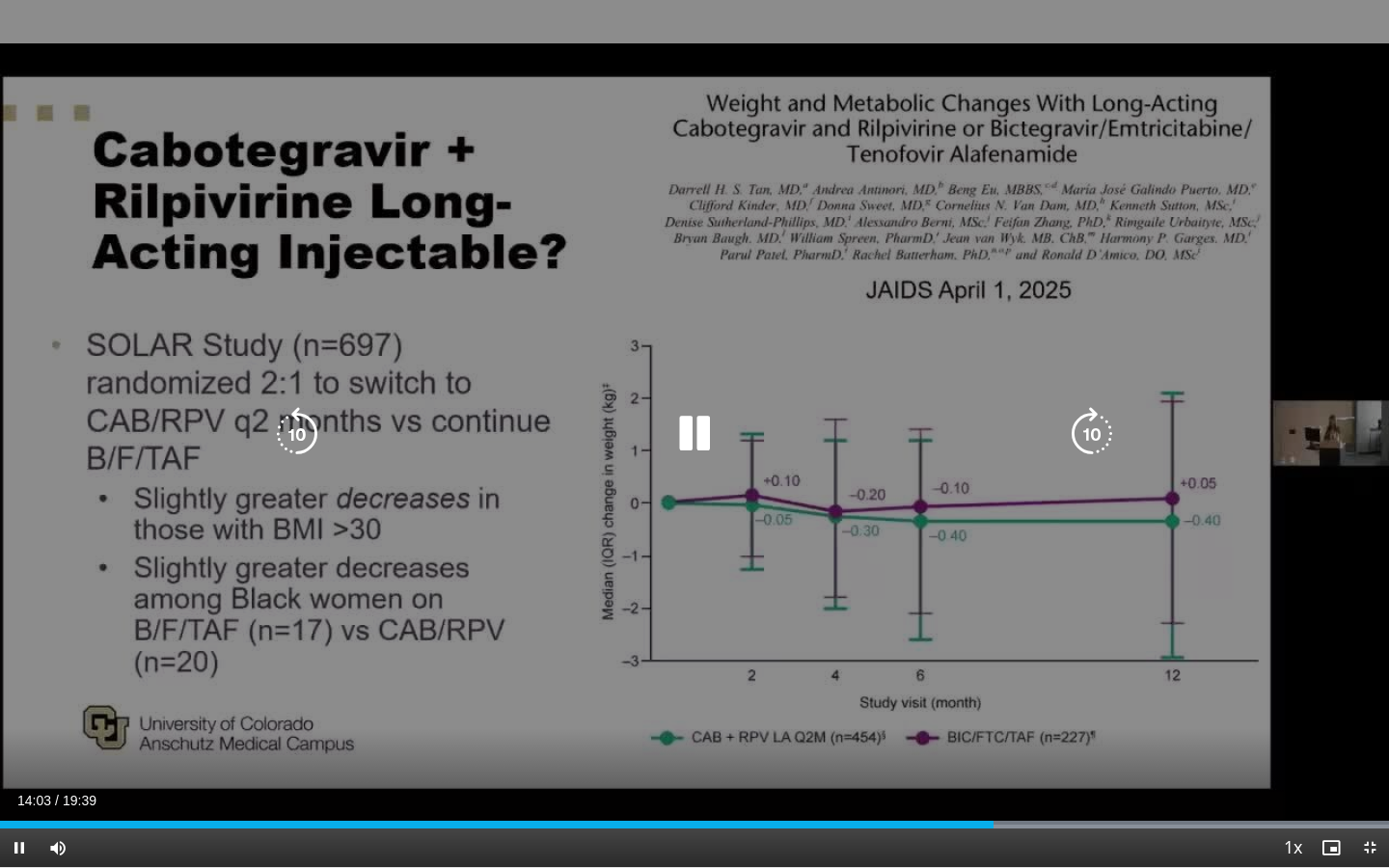 click at bounding box center [297, 434] 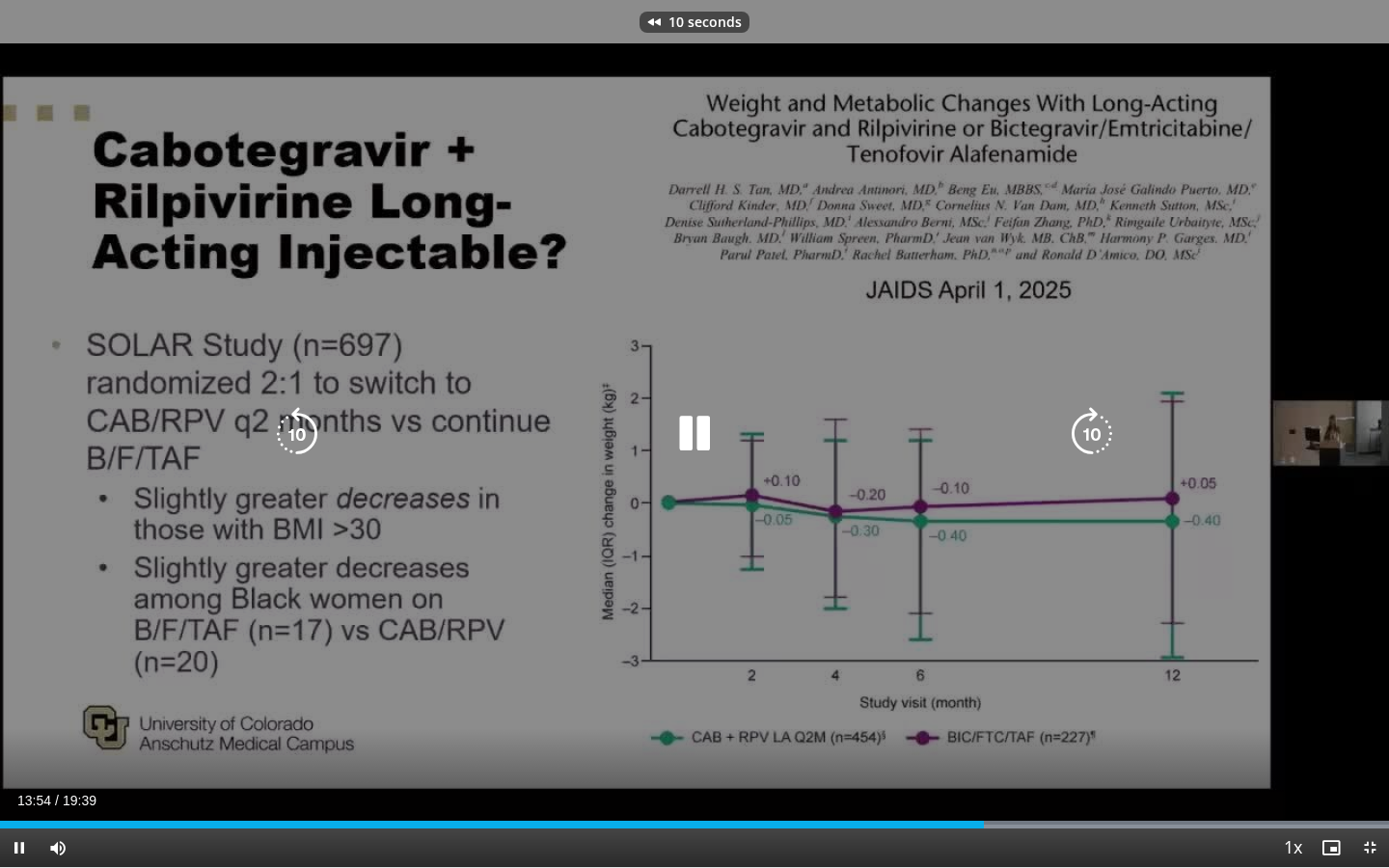 click at bounding box center [297, 434] 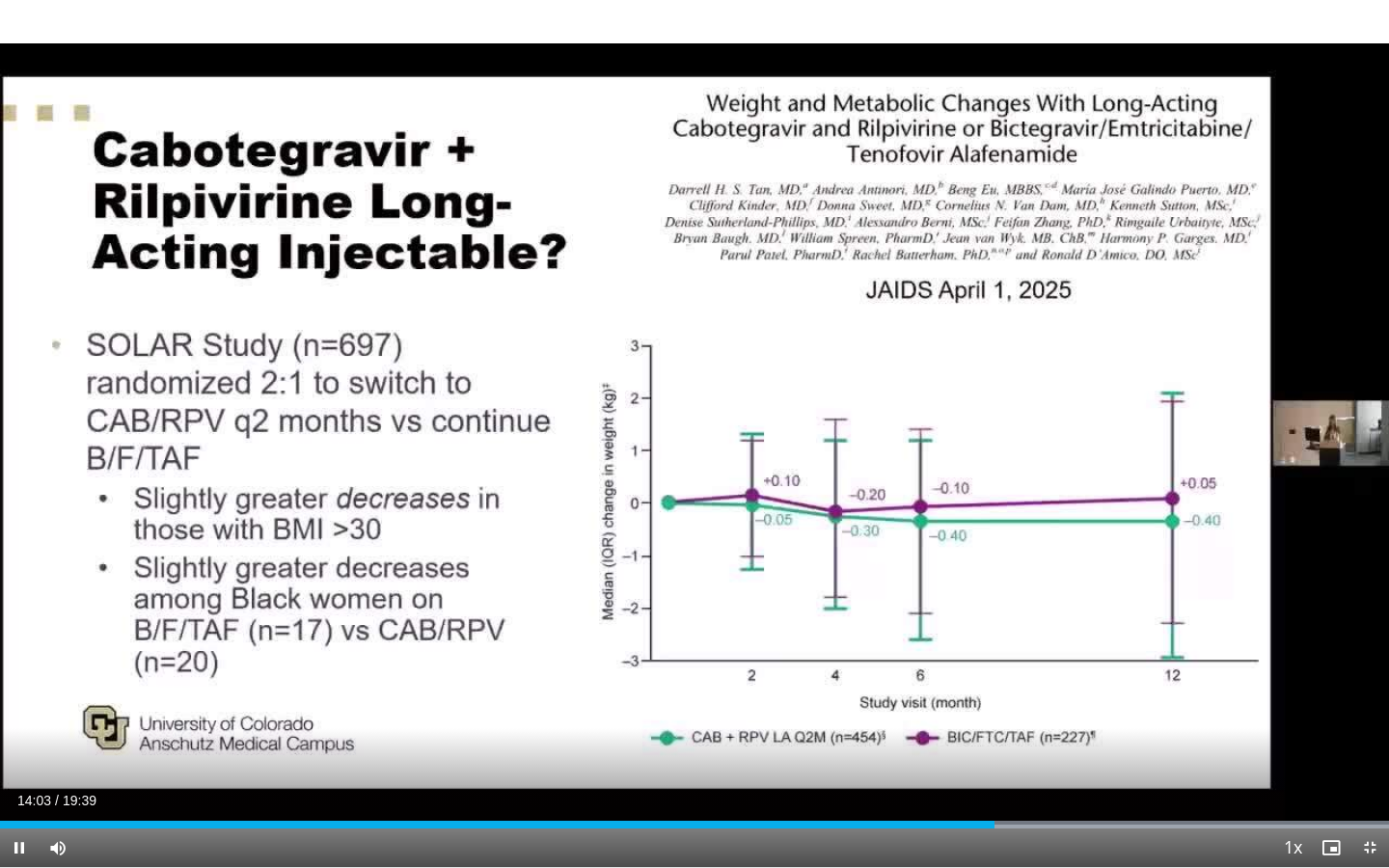 click on "20 seconds
Tap to unmute" at bounding box center (694, 433) 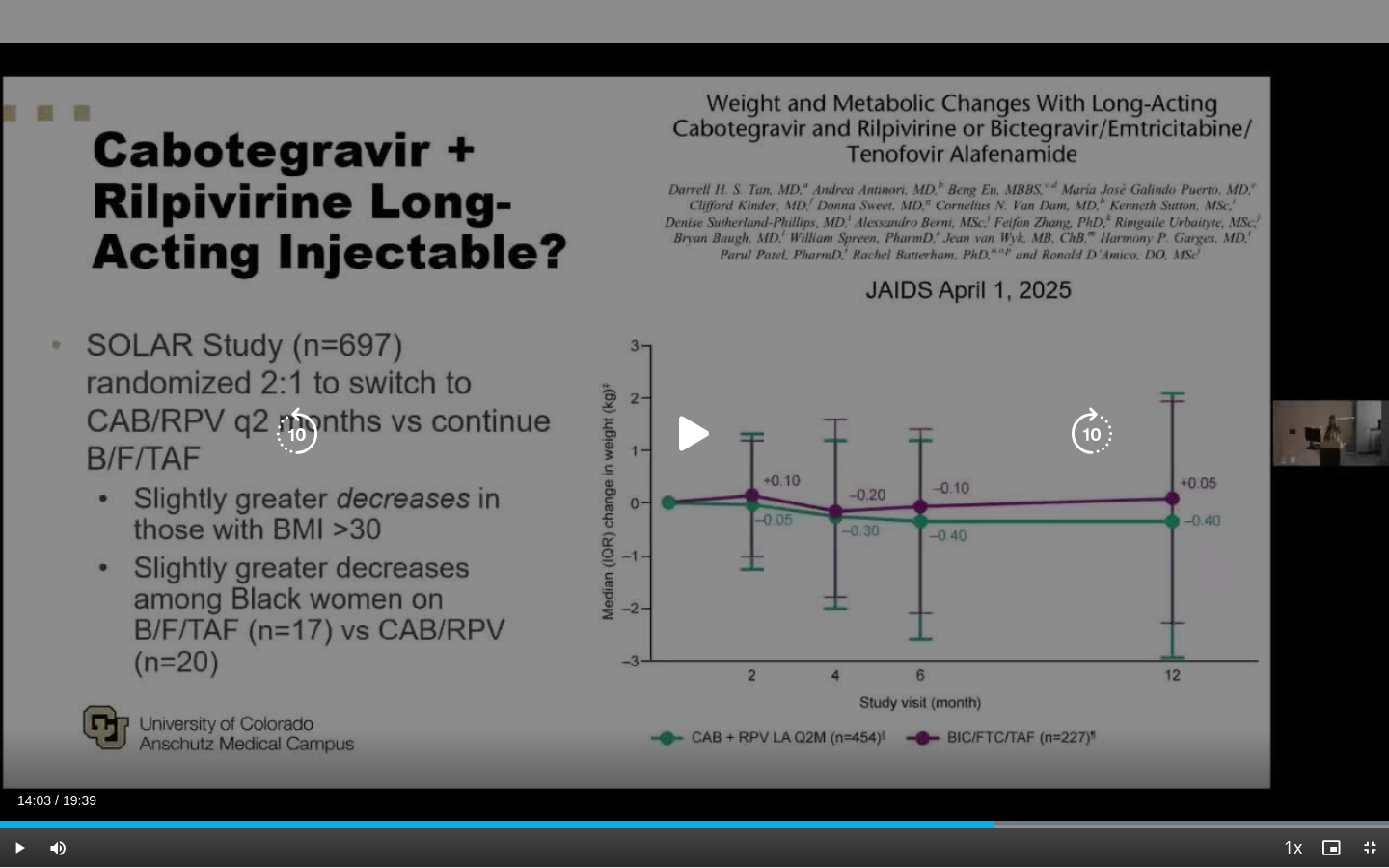 click at bounding box center (694, 434) 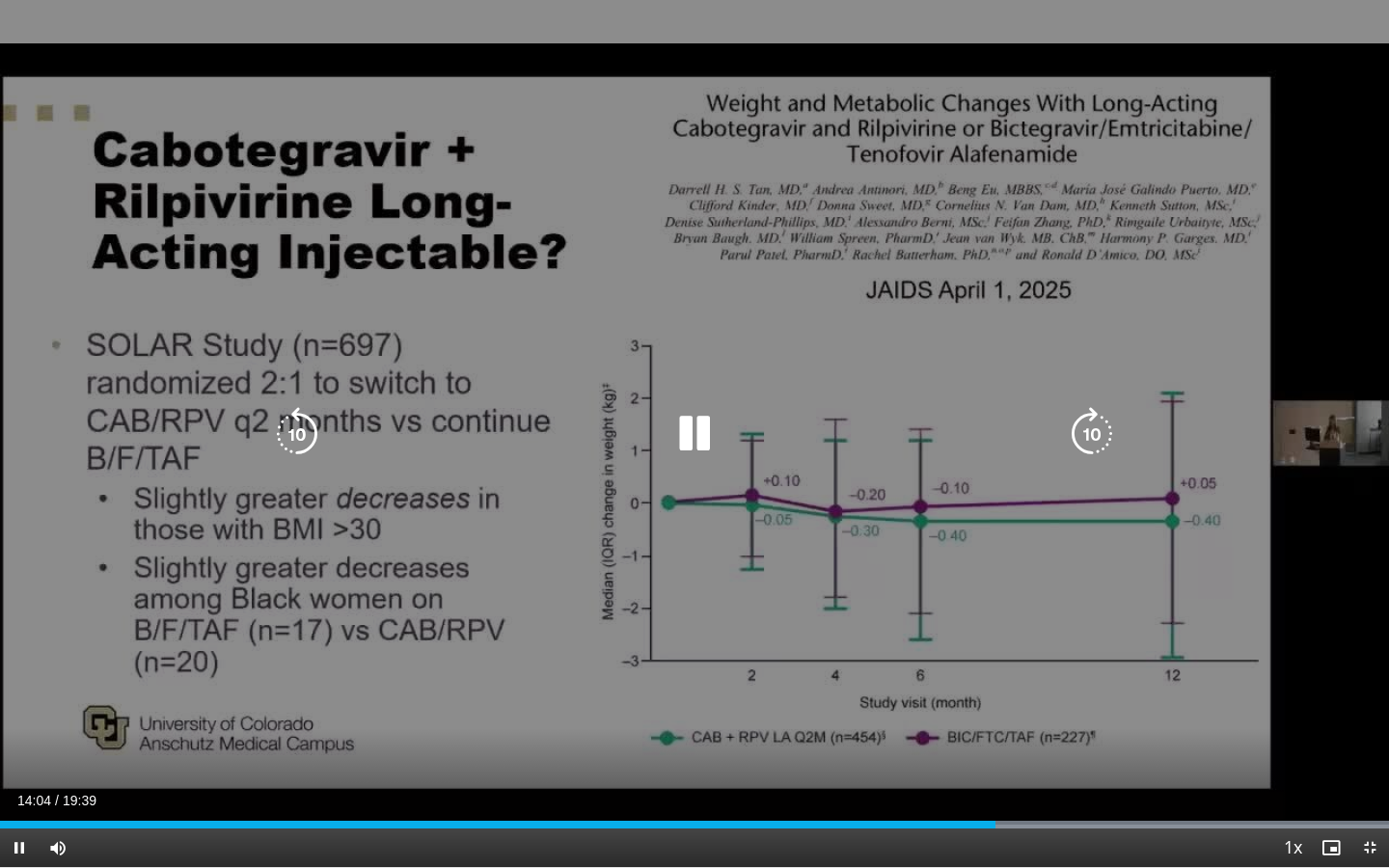 click at bounding box center (297, 434) 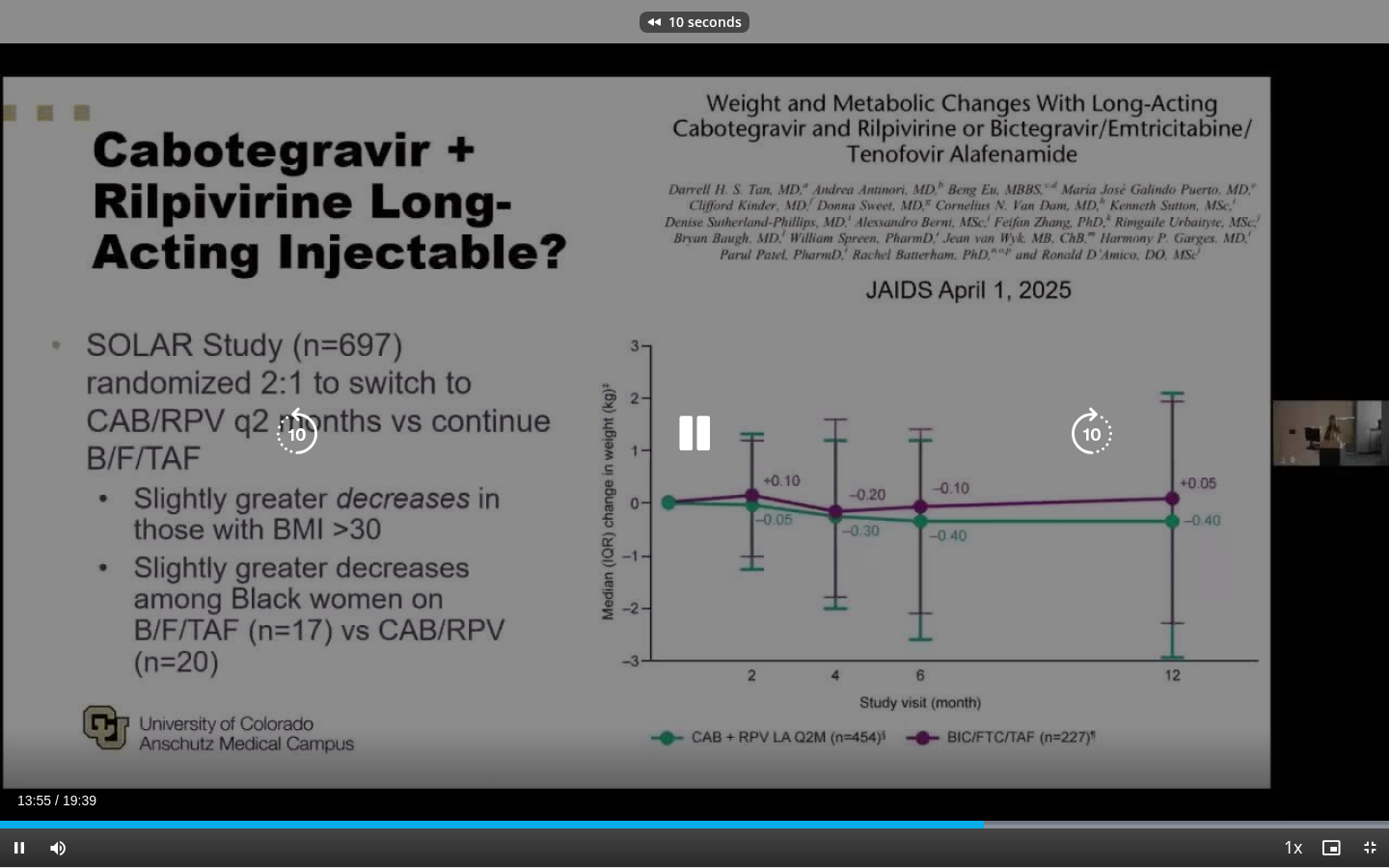 click at bounding box center (297, 434) 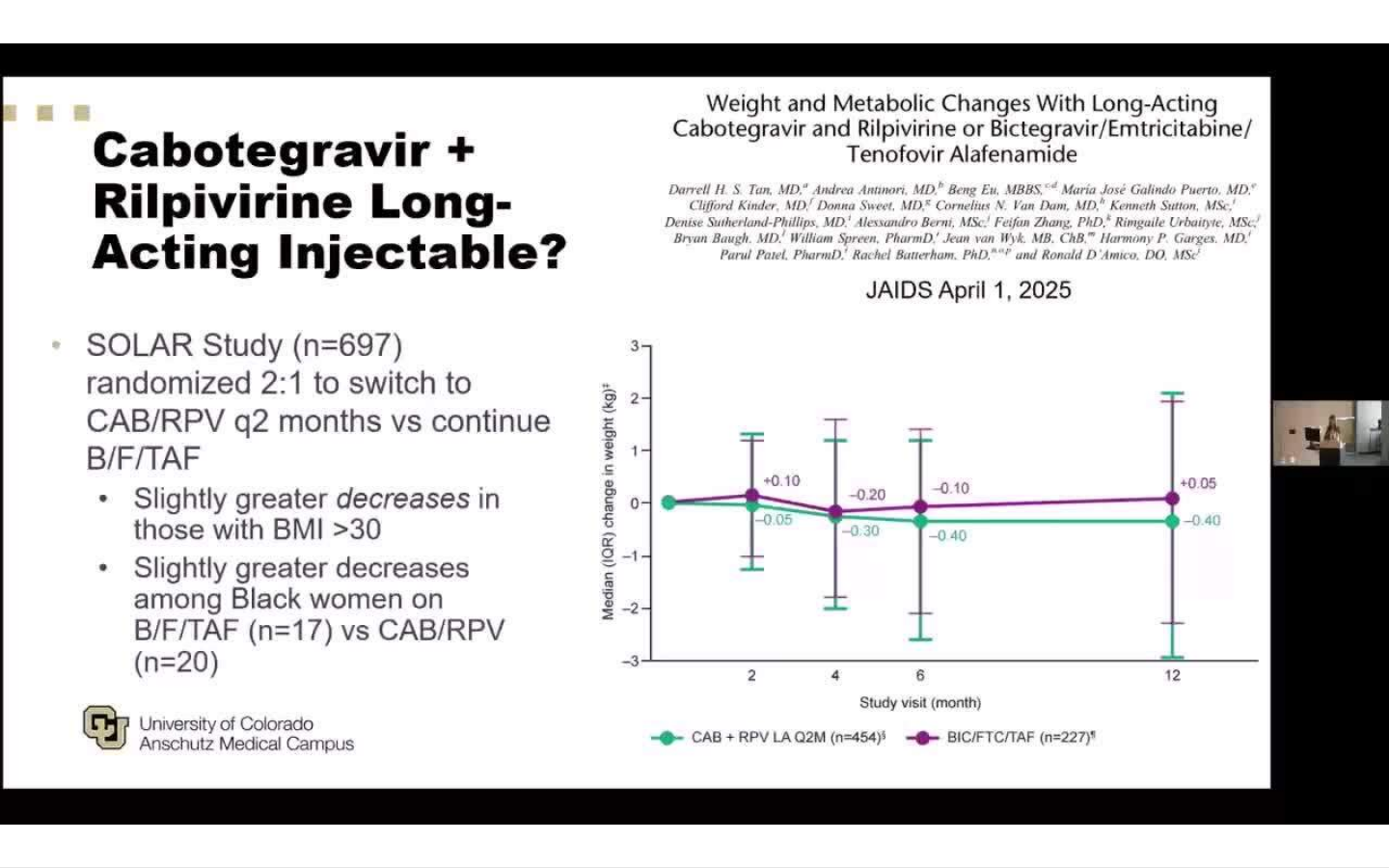 click on "20 seconds
Tap to unmute" at bounding box center [694, 433] 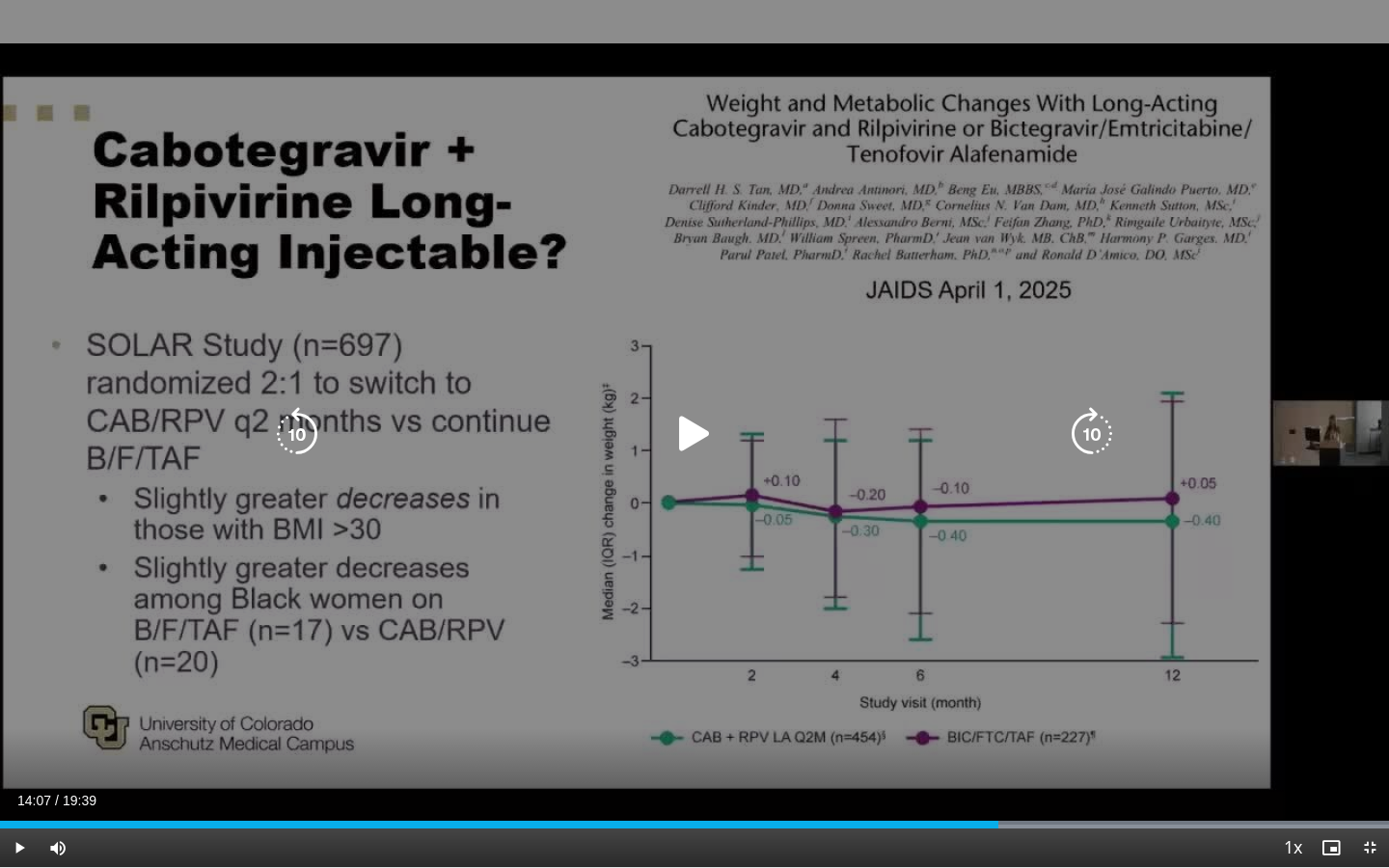 click at bounding box center (694, 434) 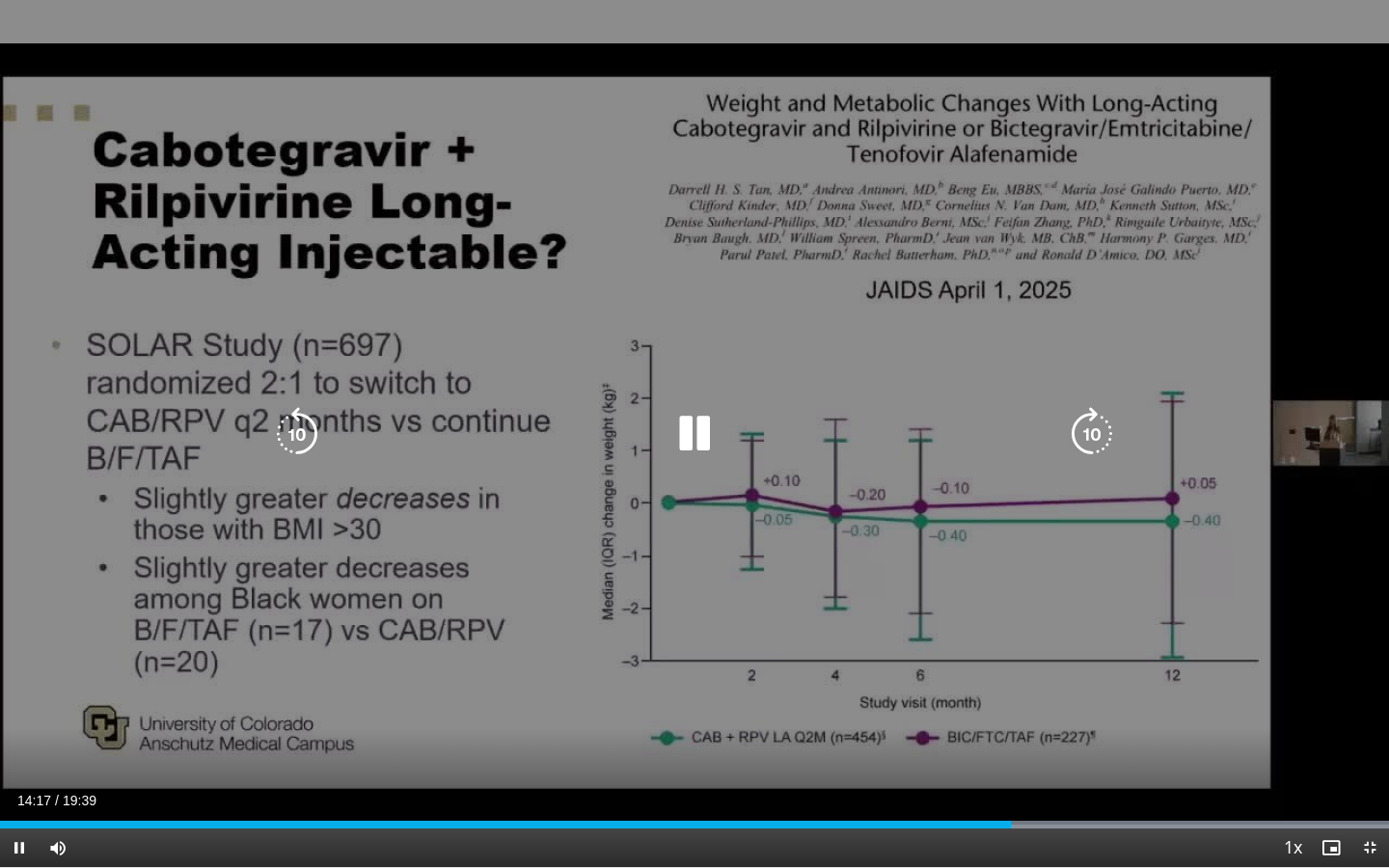 click at bounding box center [297, 434] 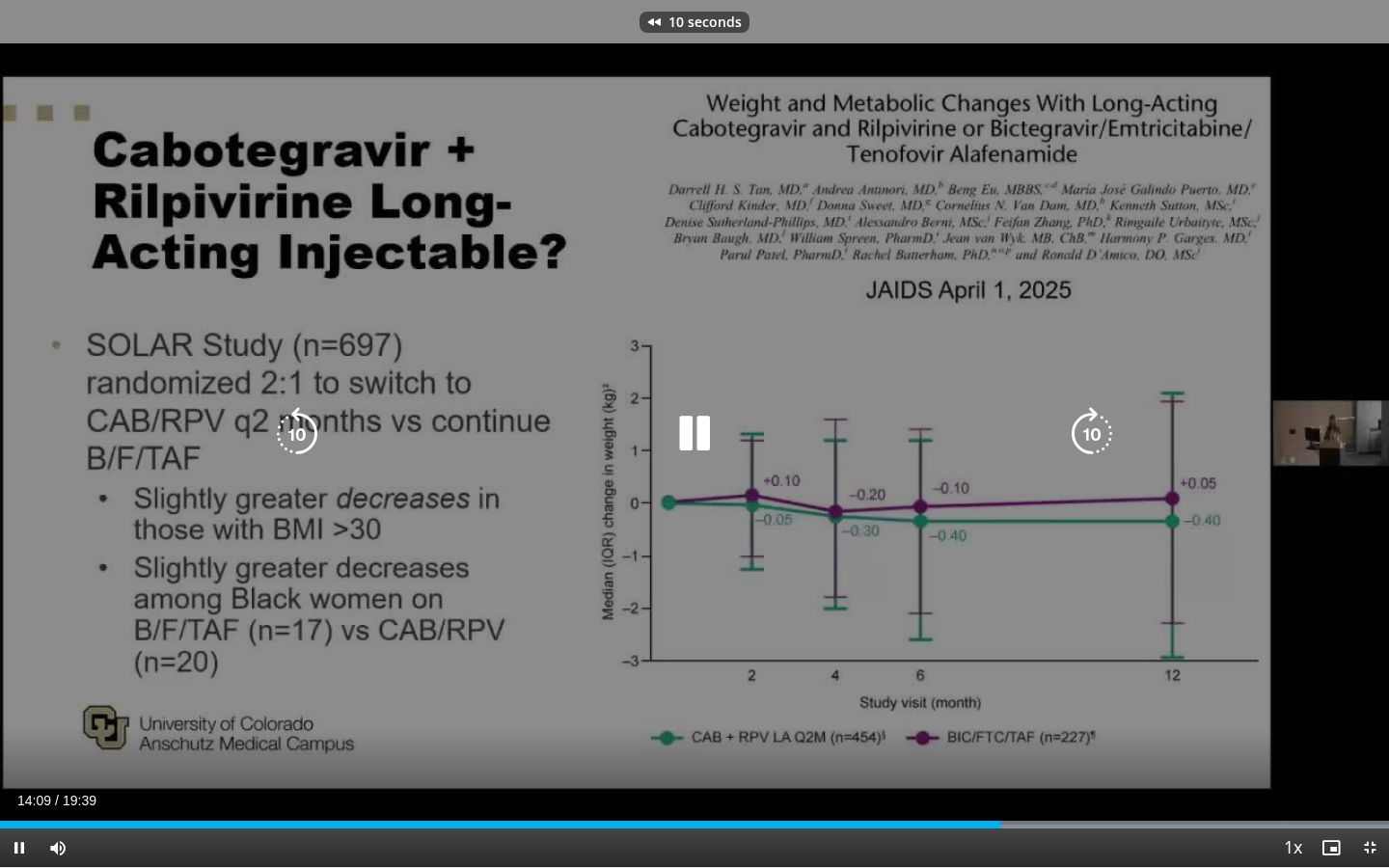 click at bounding box center [297, 434] 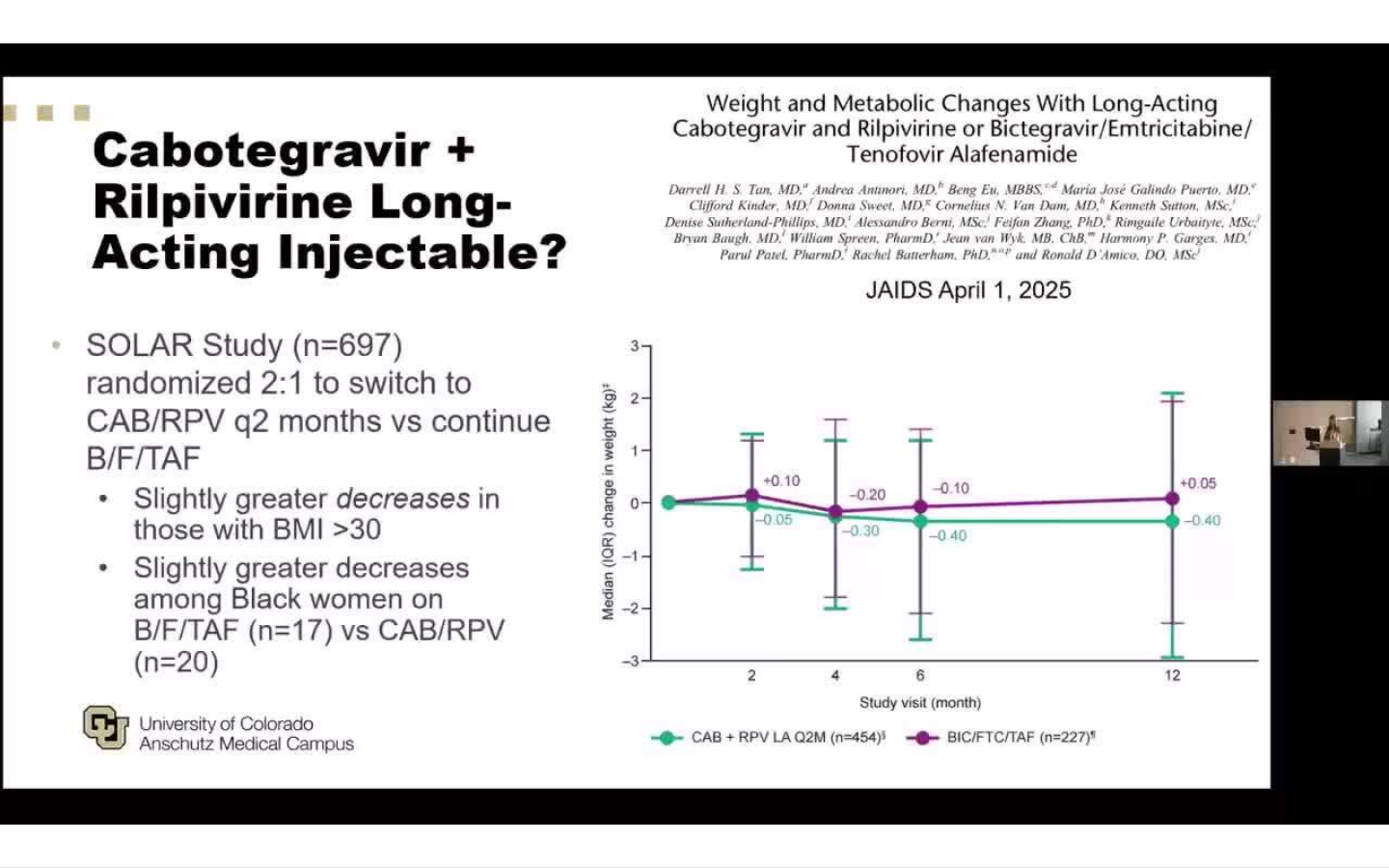 click on "20 seconds
Tap to unmute" at bounding box center (694, 433) 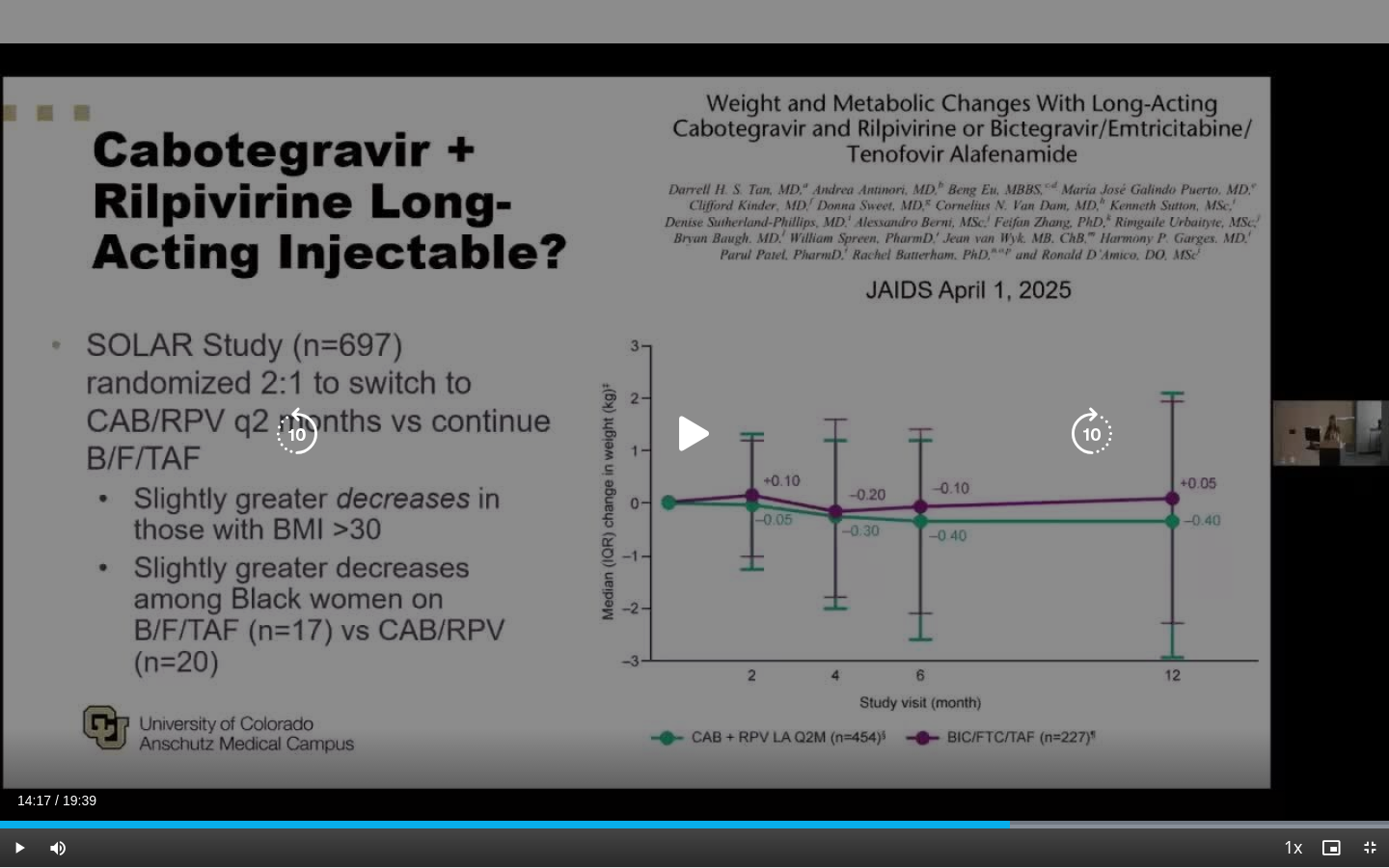 click at bounding box center (694, 434) 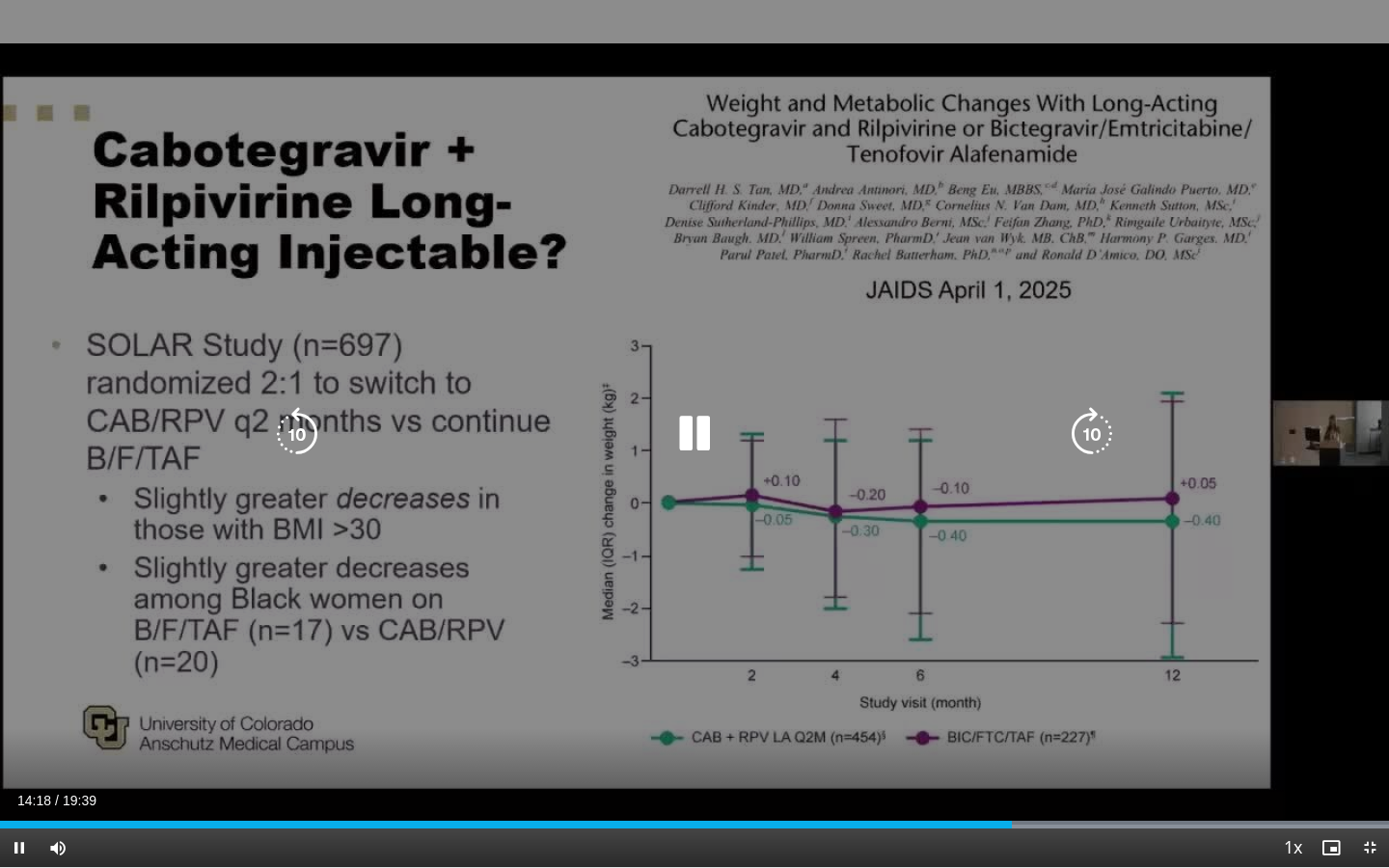 click at bounding box center [694, 434] 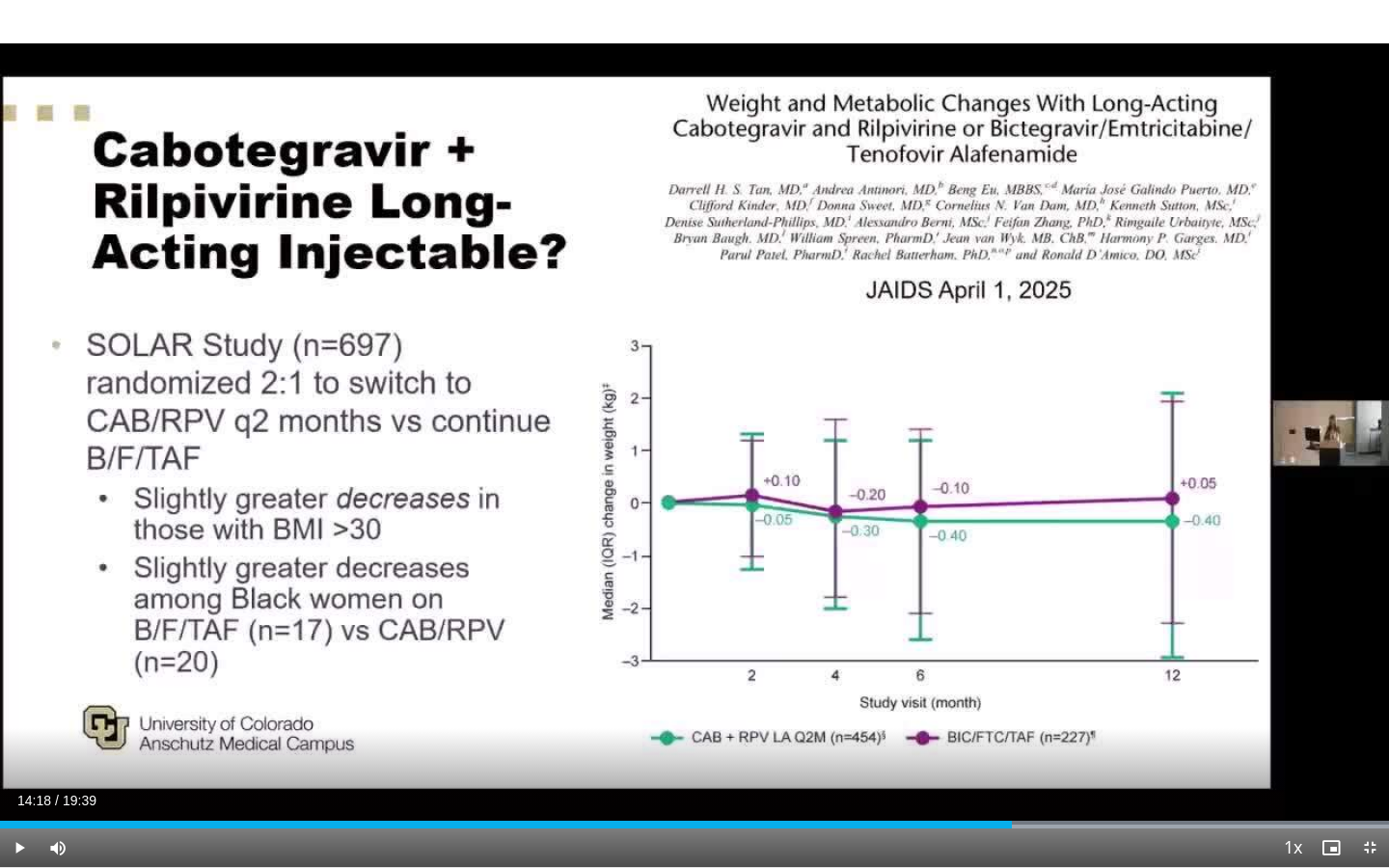 click on "20 seconds
Tap to unmute" at bounding box center [694, 433] 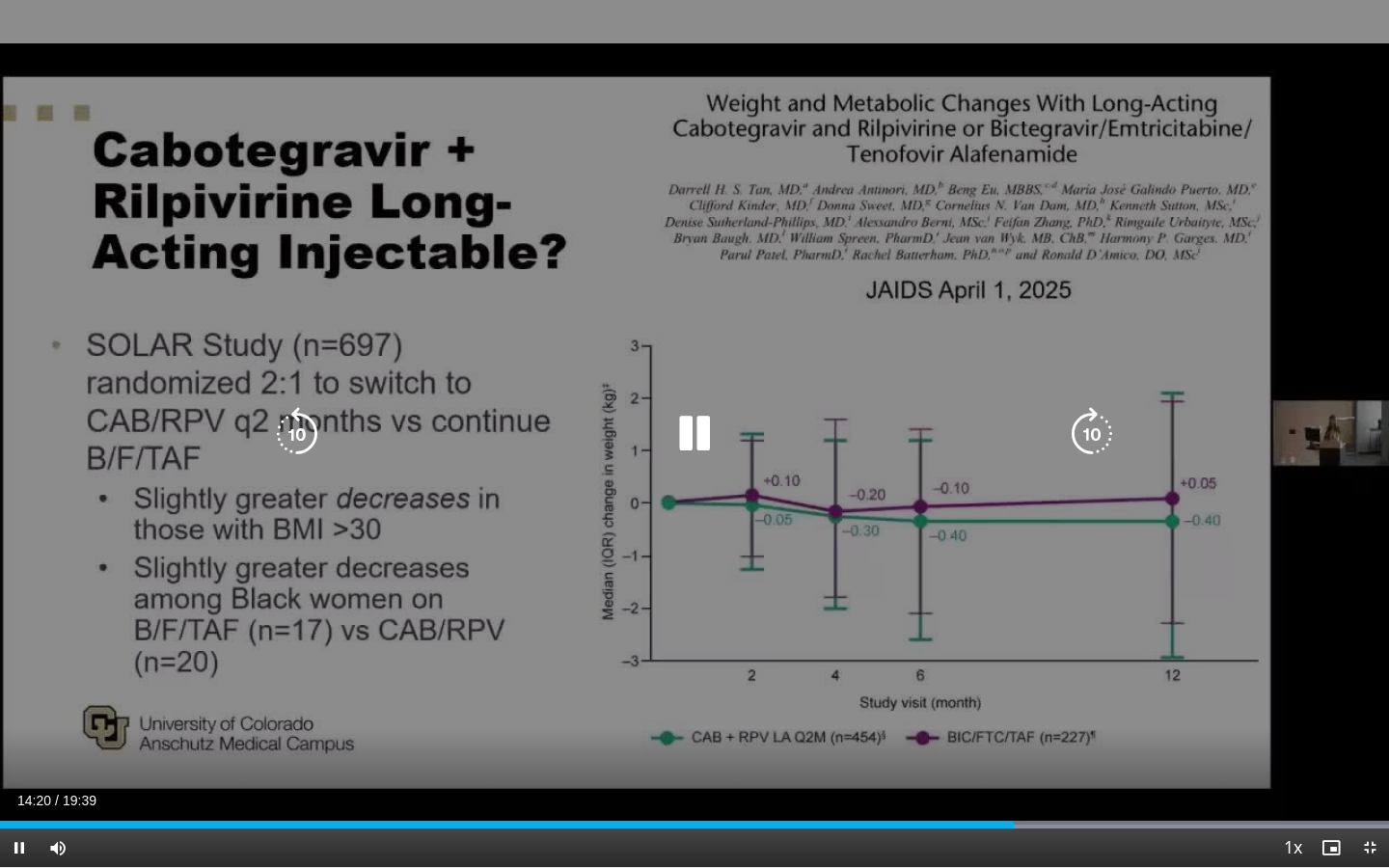 click at bounding box center [297, 434] 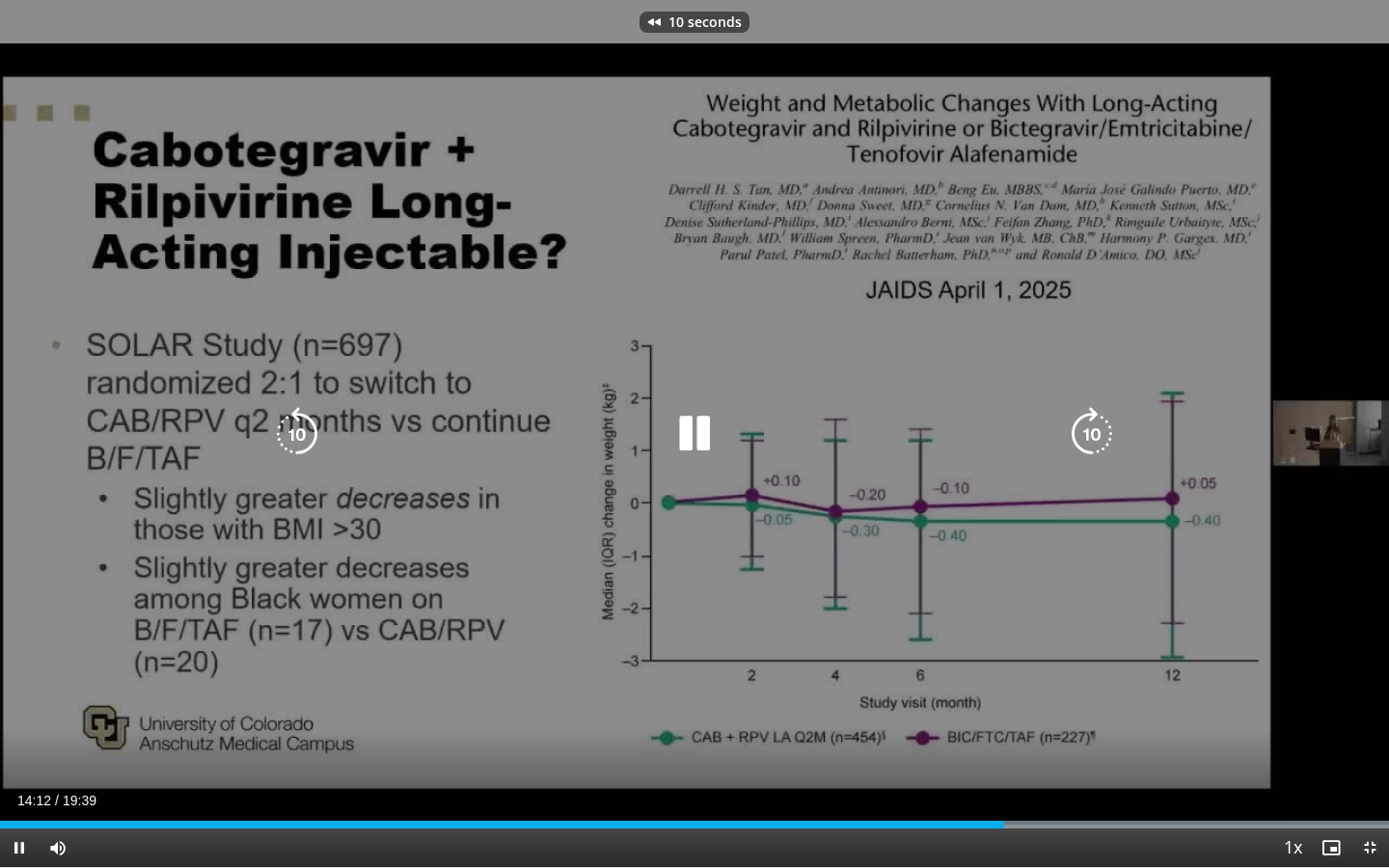 click at bounding box center [297, 434] 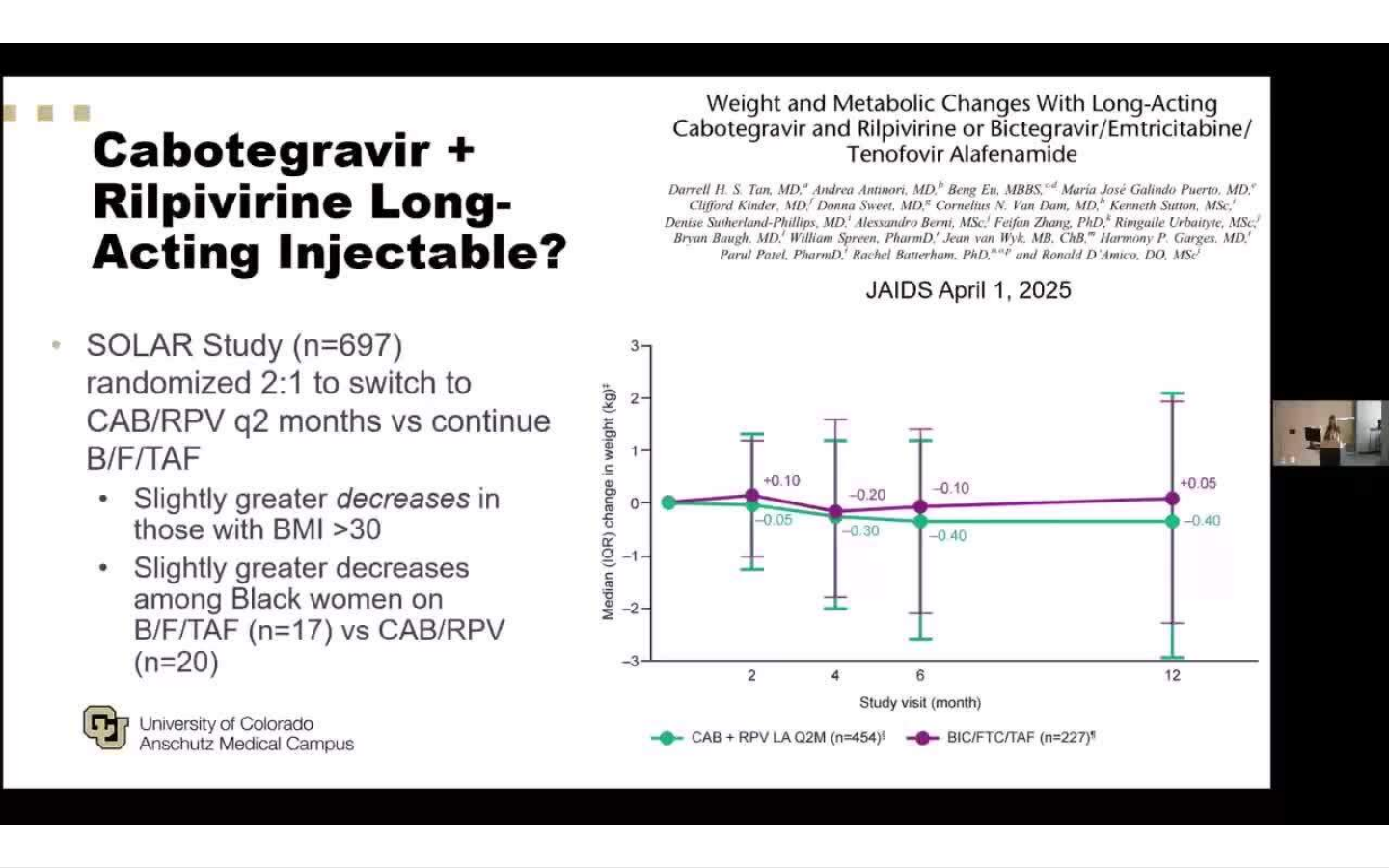 click on "20 seconds
Tap to unmute" at bounding box center [694, 433] 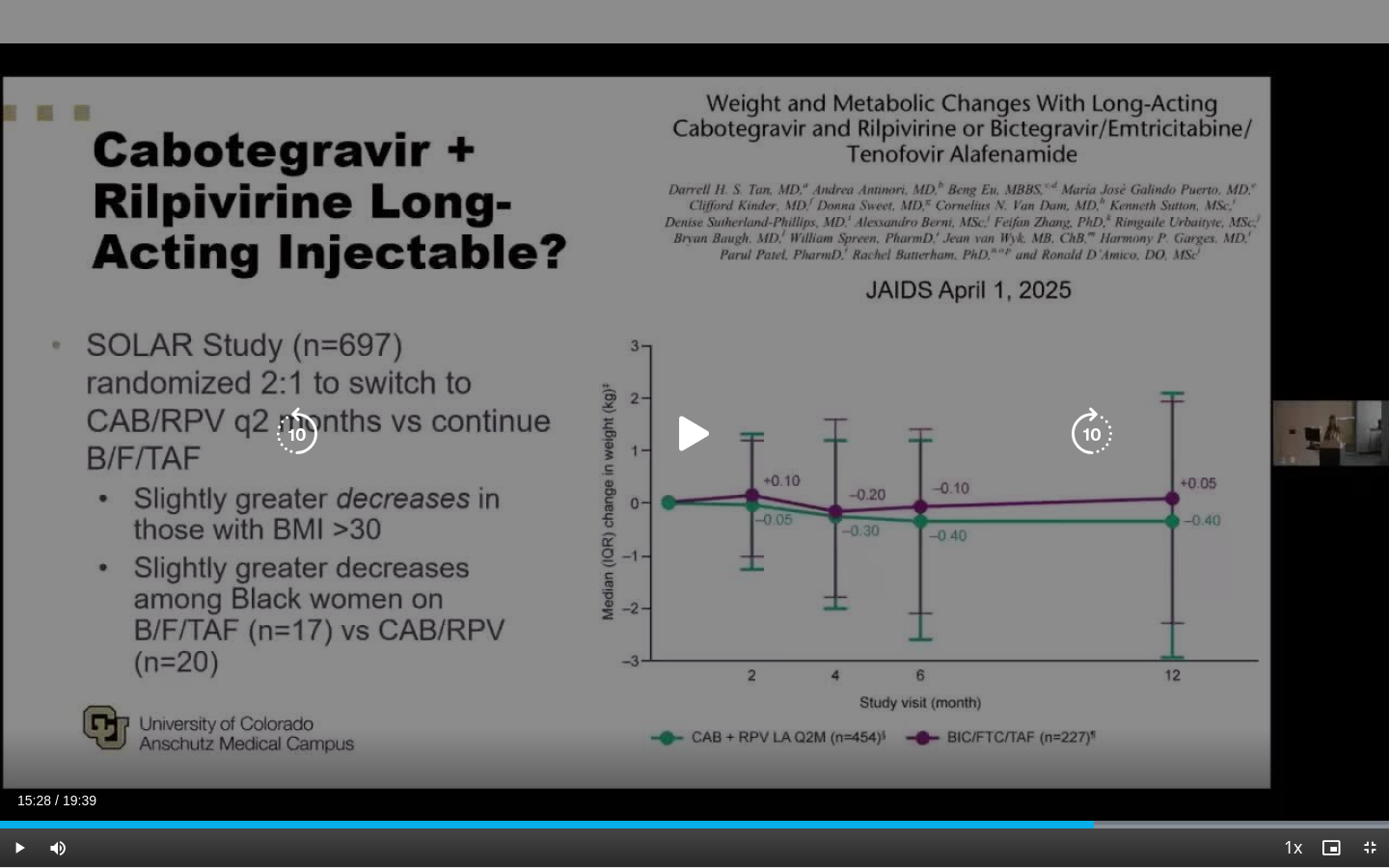 click on "20 seconds
Tap to unmute" at bounding box center [694, 433] 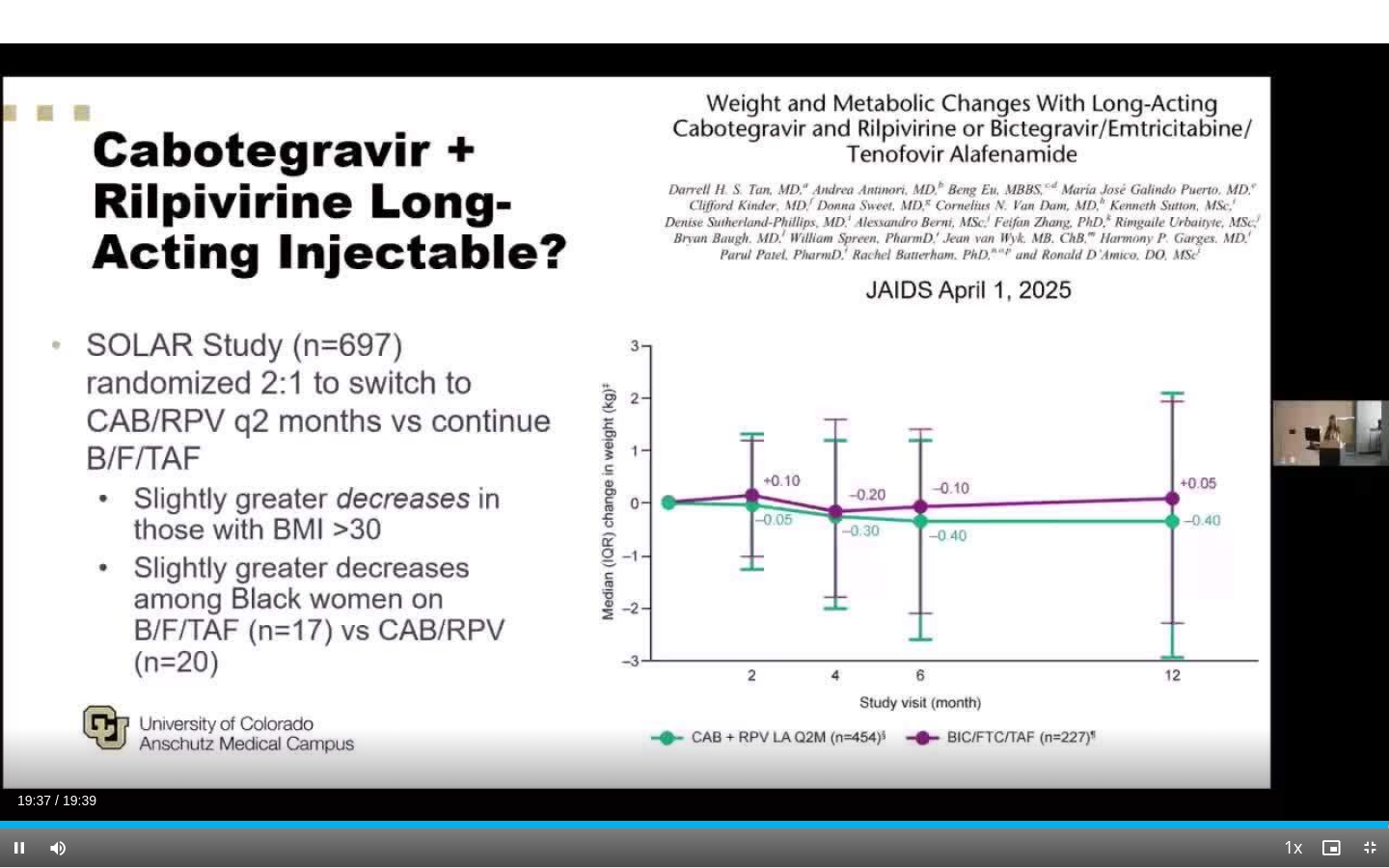 click on "20 seconds
Tap to unmute" at bounding box center [694, 433] 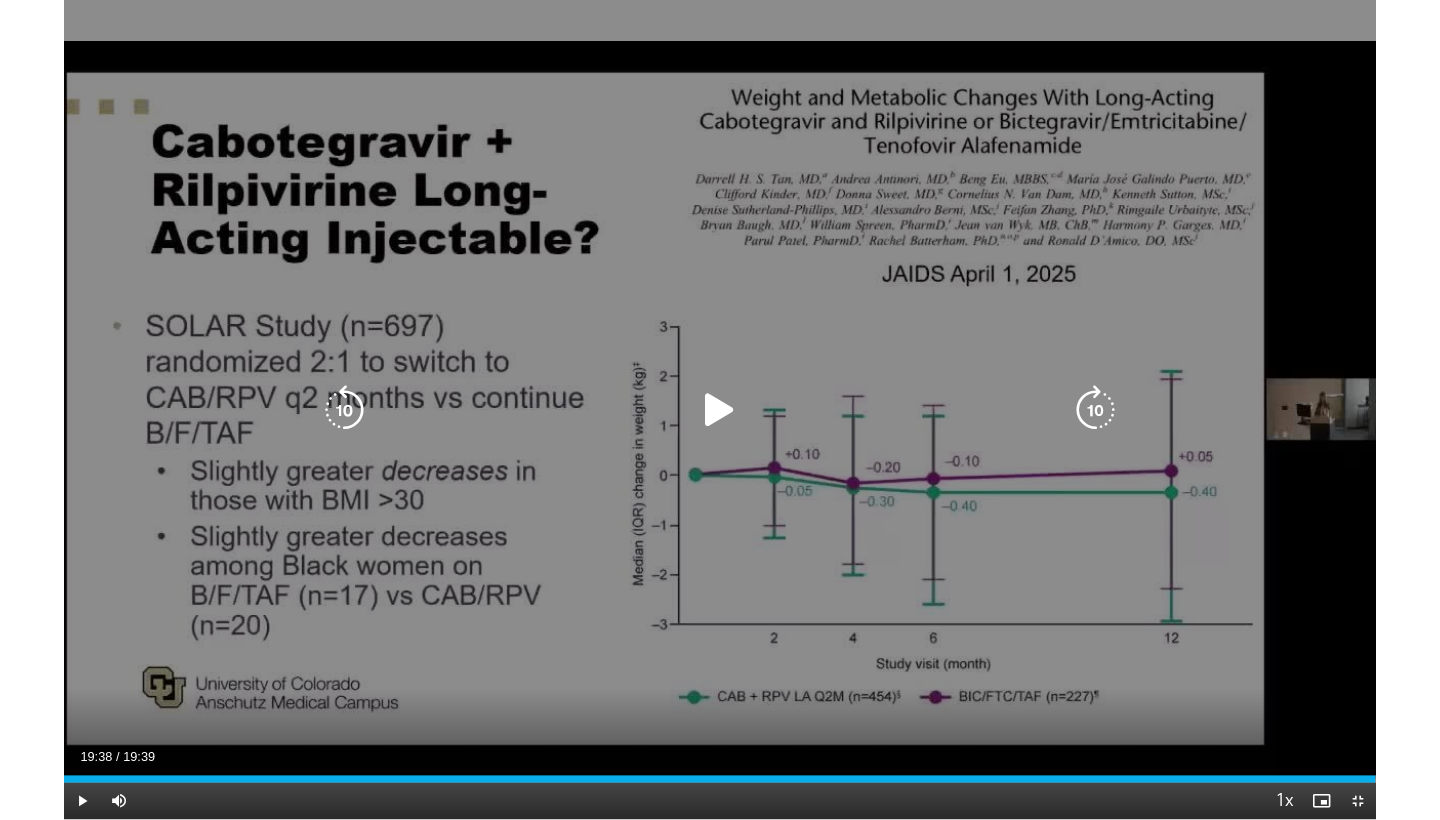 scroll, scrollTop: 870, scrollLeft: 0, axis: vertical 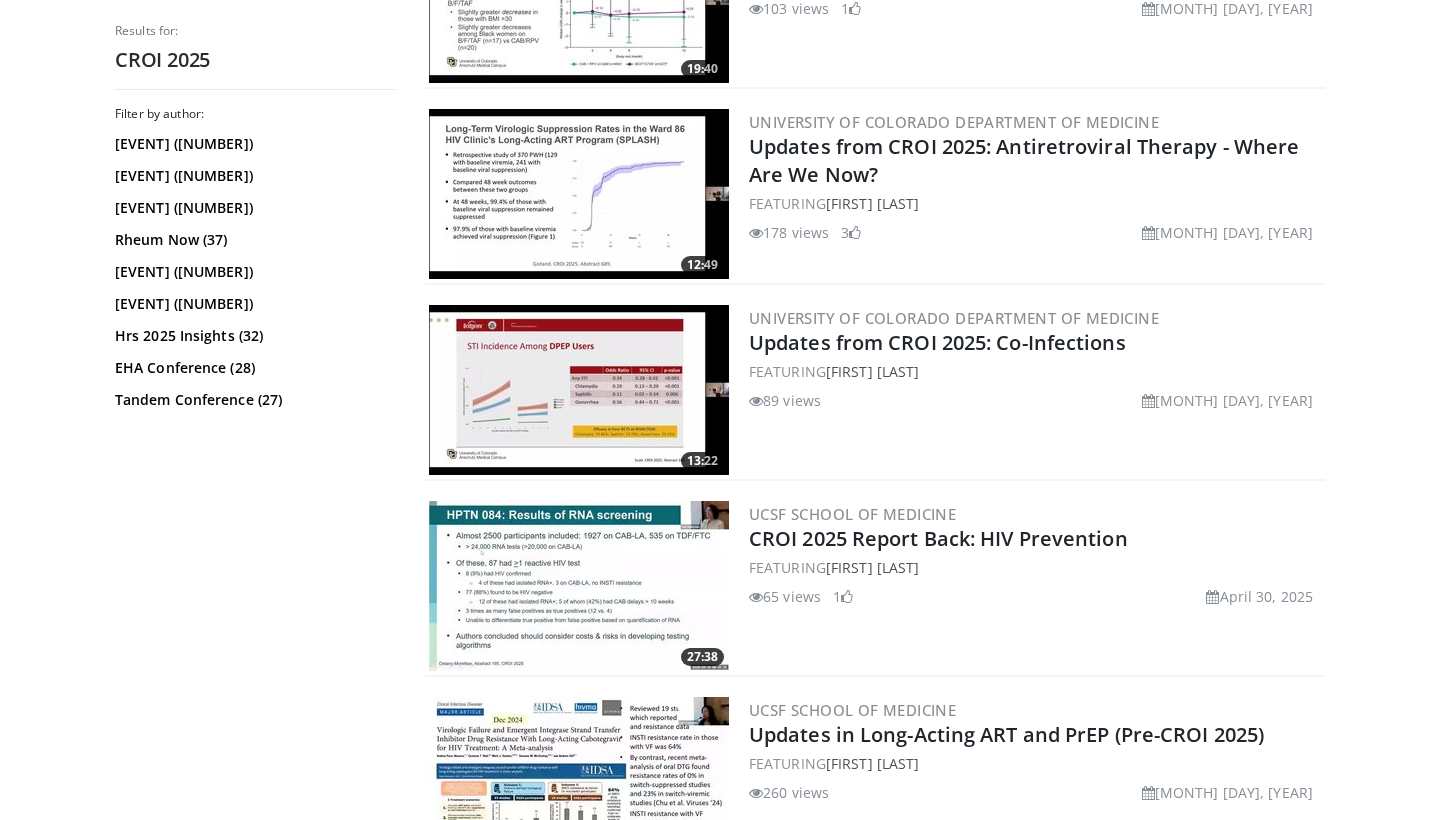 click at bounding box center (579, 586) 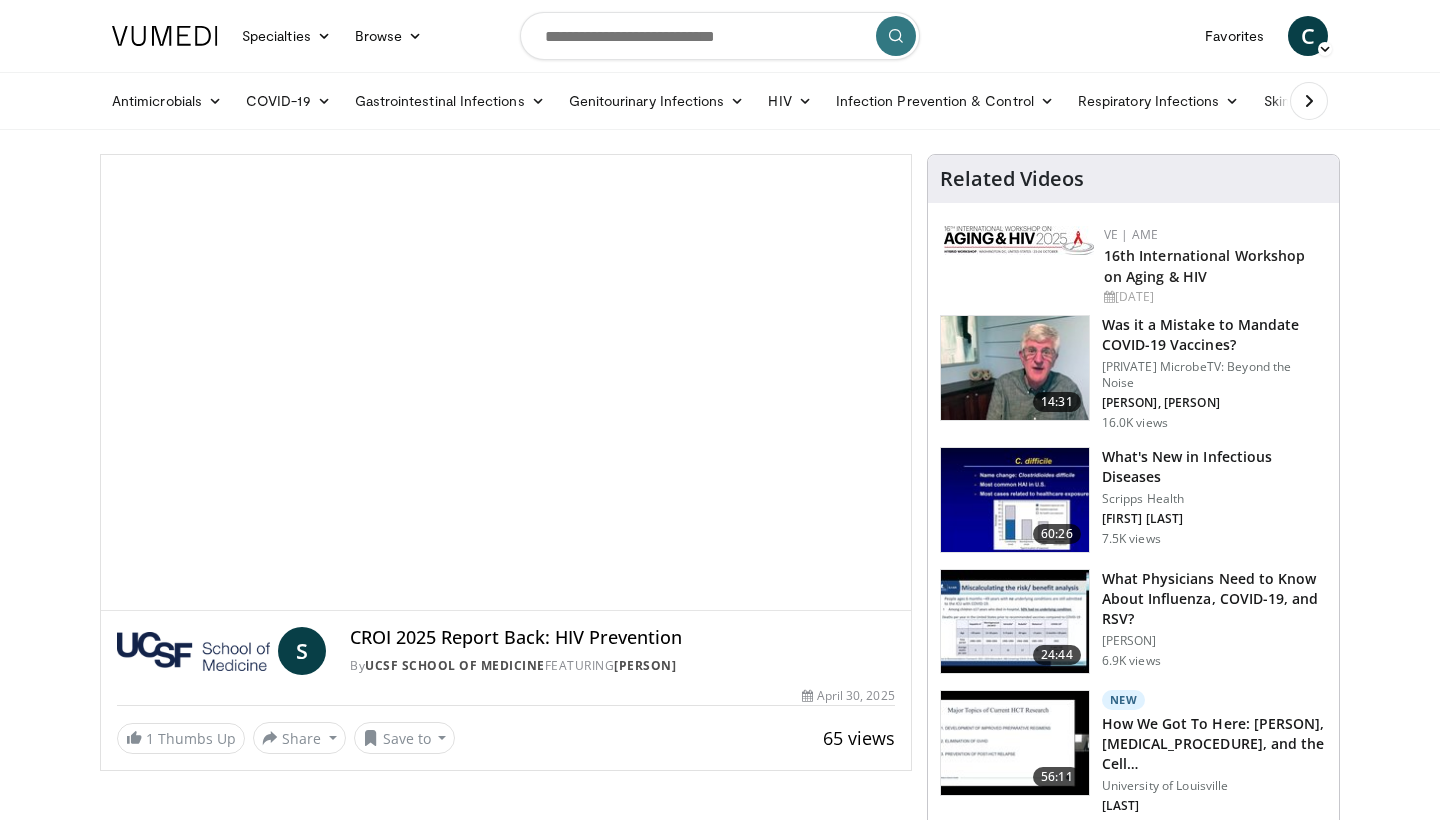 scroll, scrollTop: 0, scrollLeft: 0, axis: both 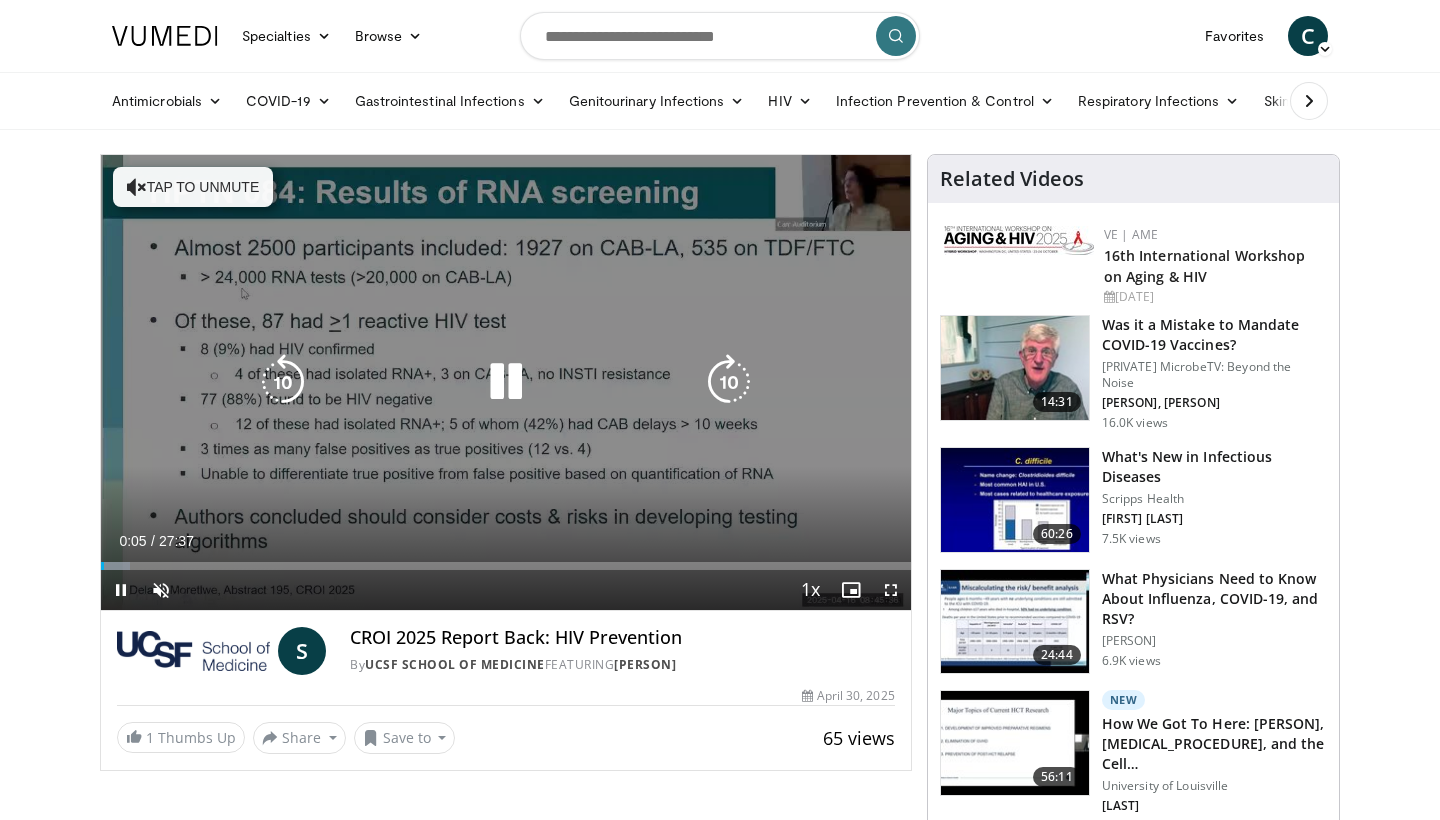 click on "Tap to unmute" at bounding box center [193, 187] 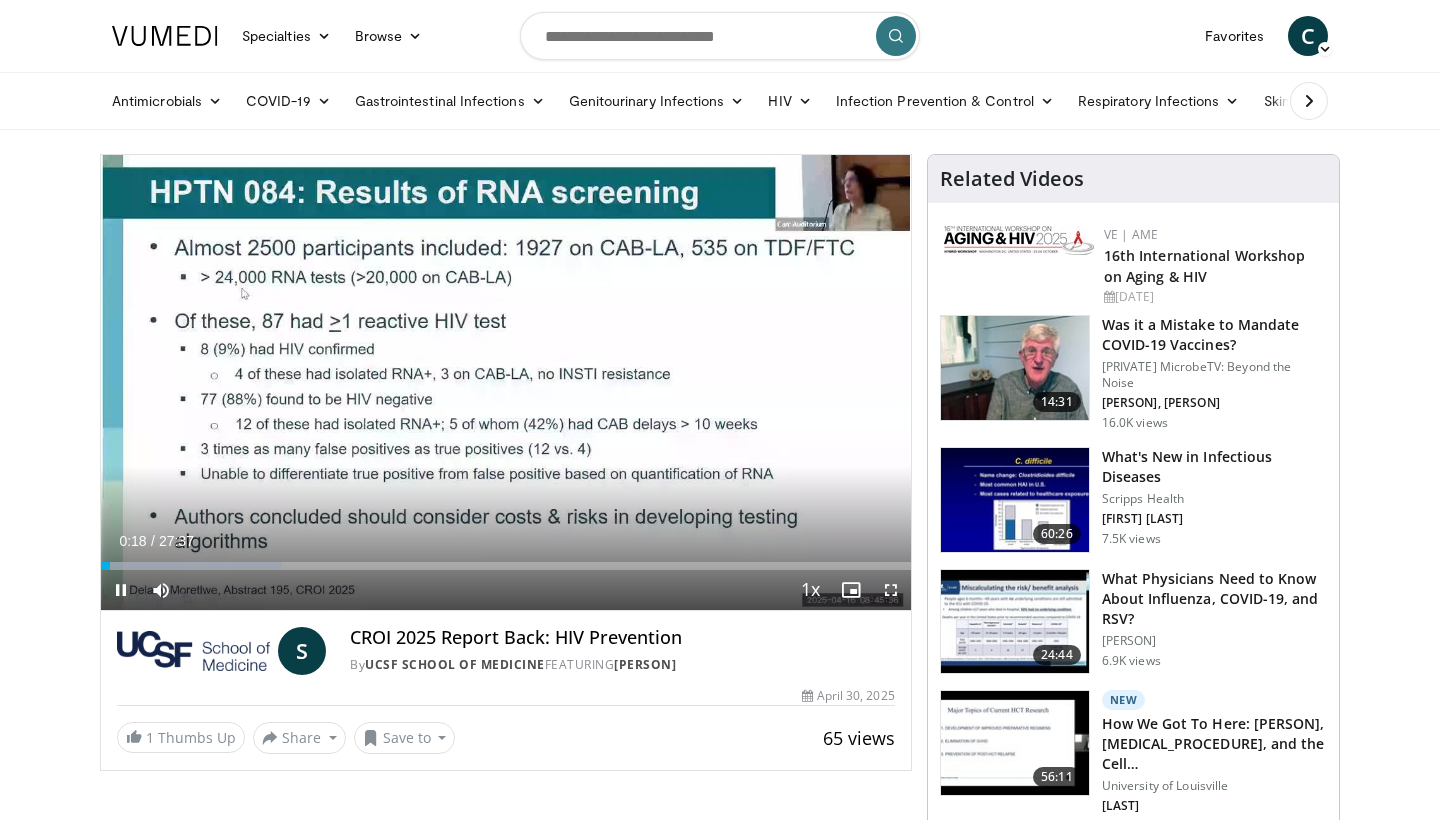 click at bounding box center [891, 590] 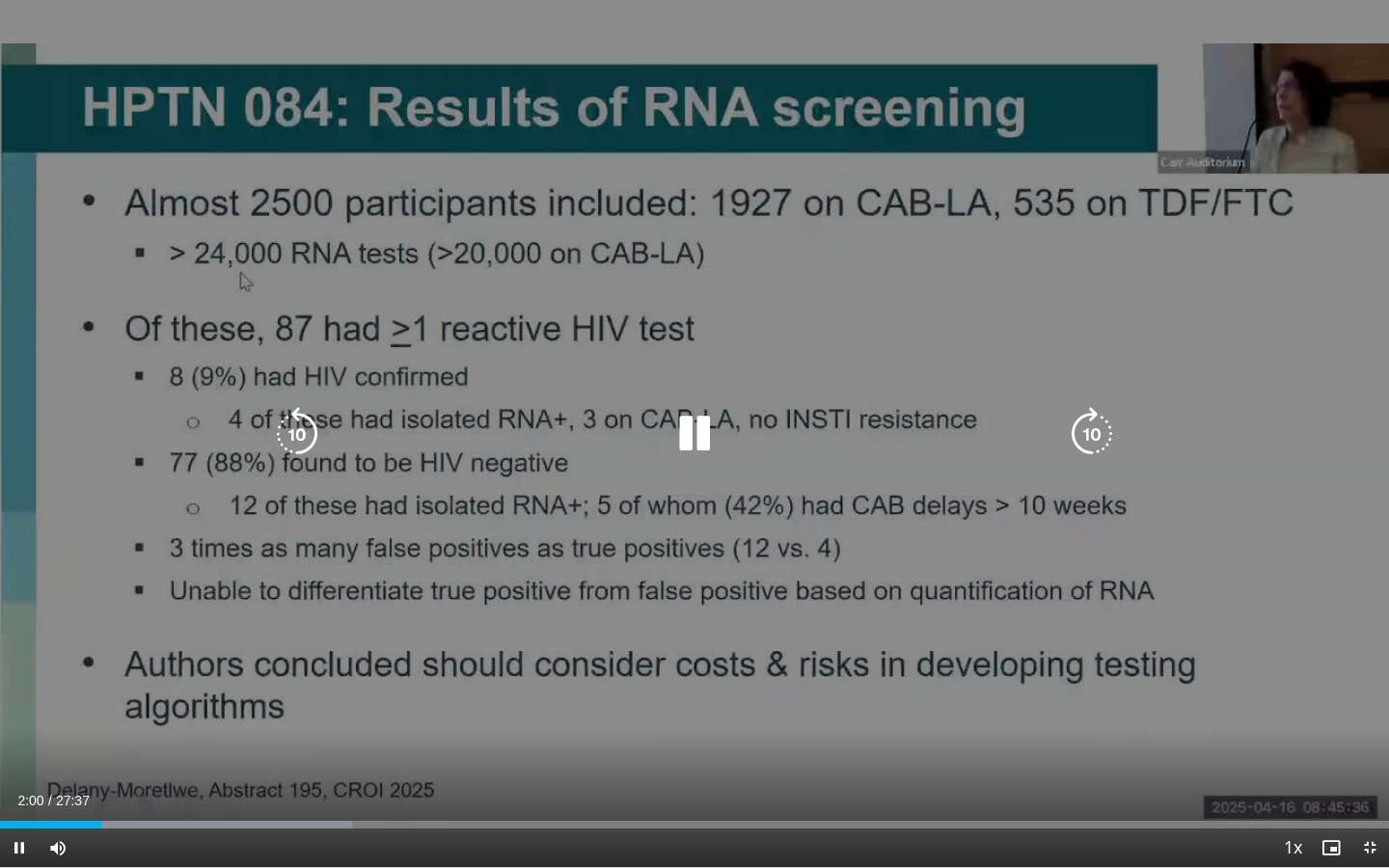 click at bounding box center [297, 434] 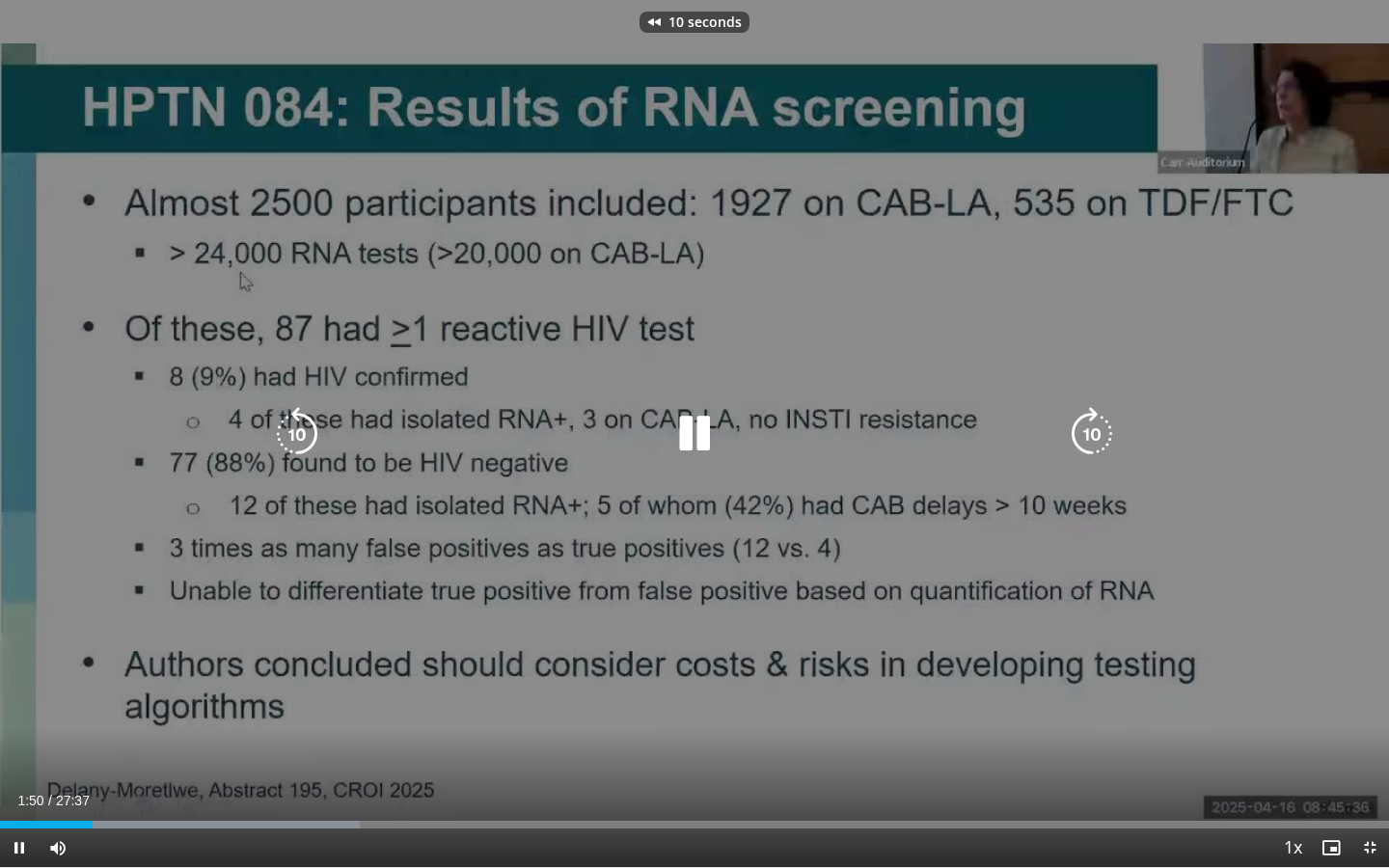 click at bounding box center (297, 434) 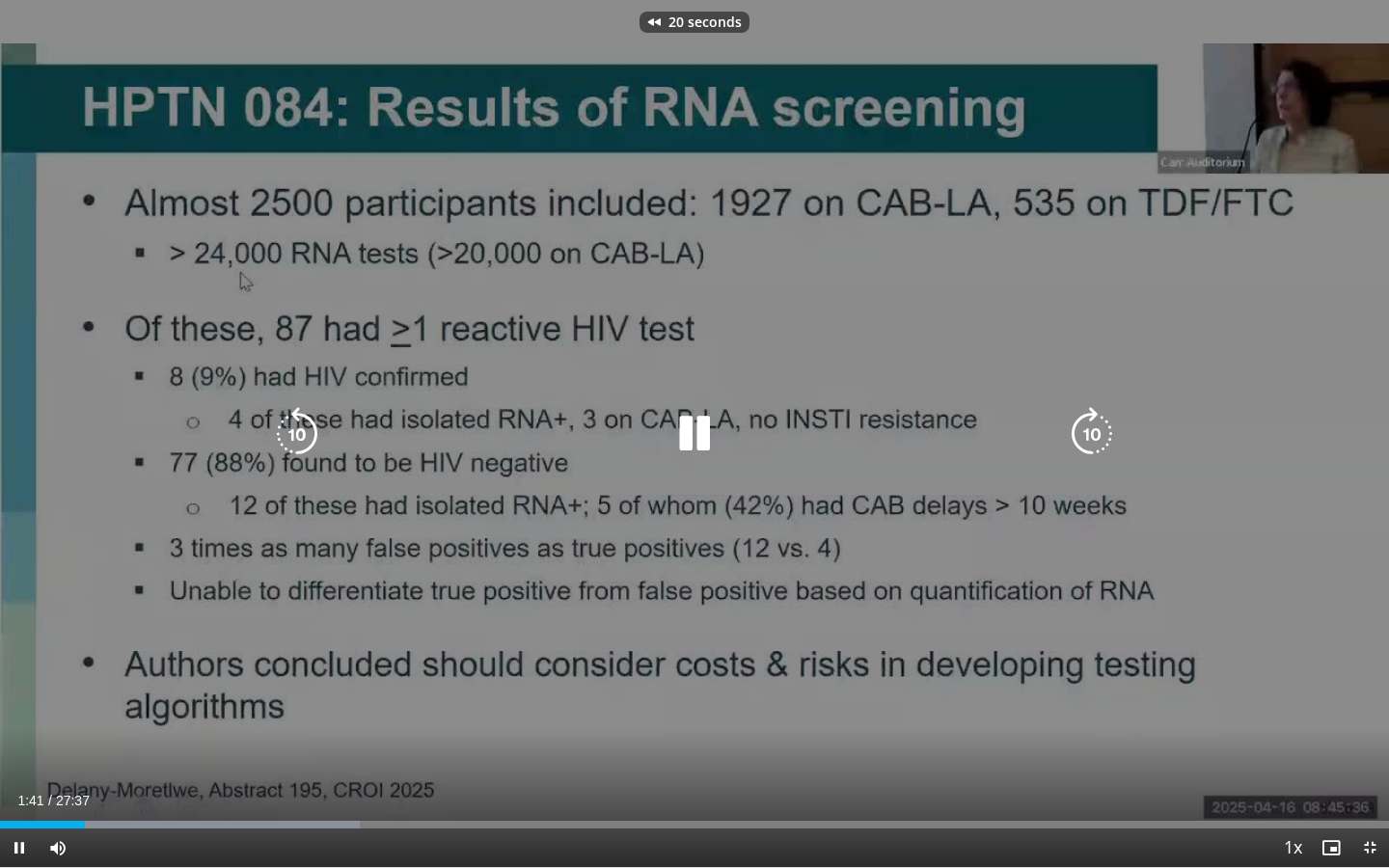 click at bounding box center (297, 434) 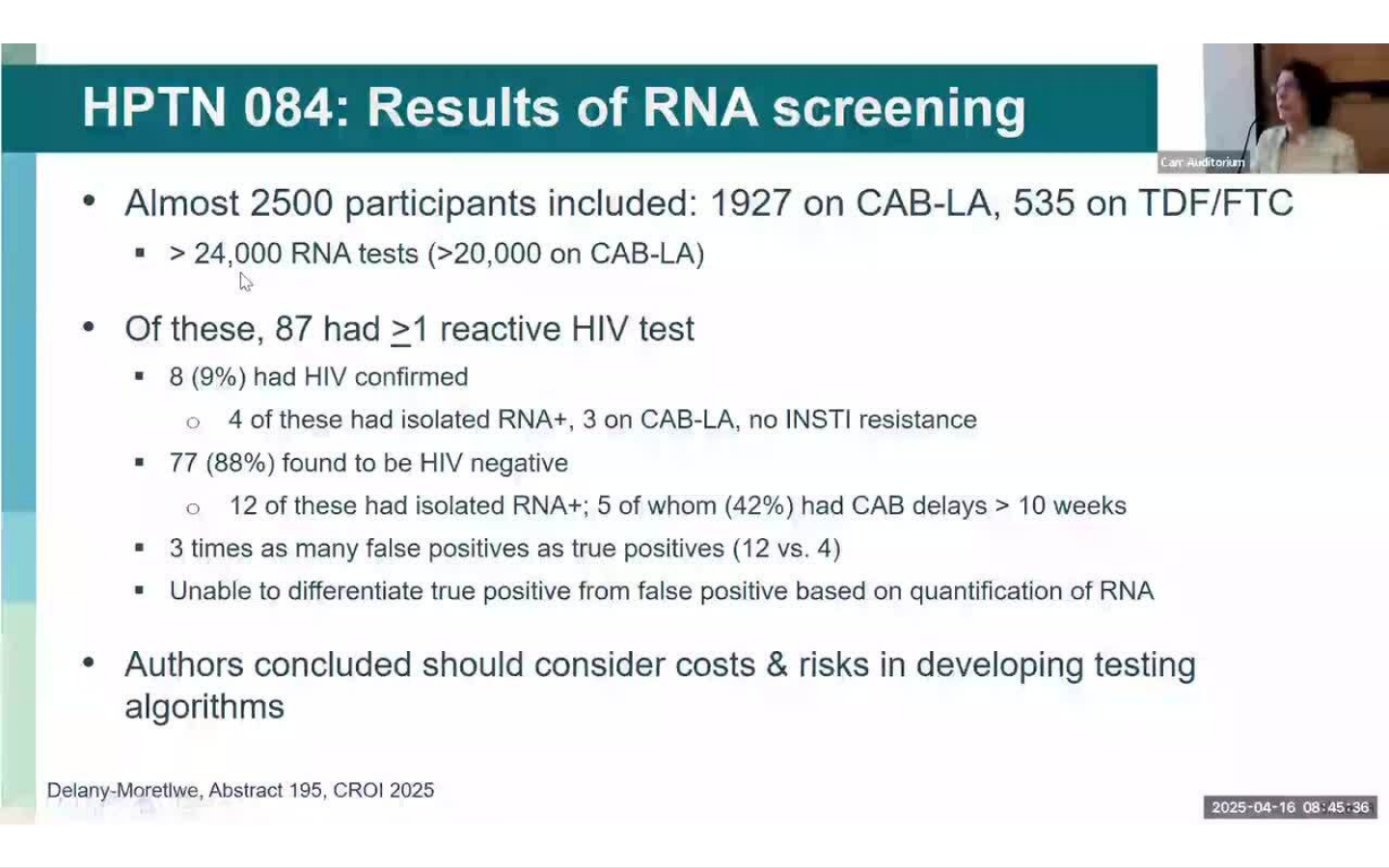 click on "30 seconds
Tap to unmute" at bounding box center (694, 433) 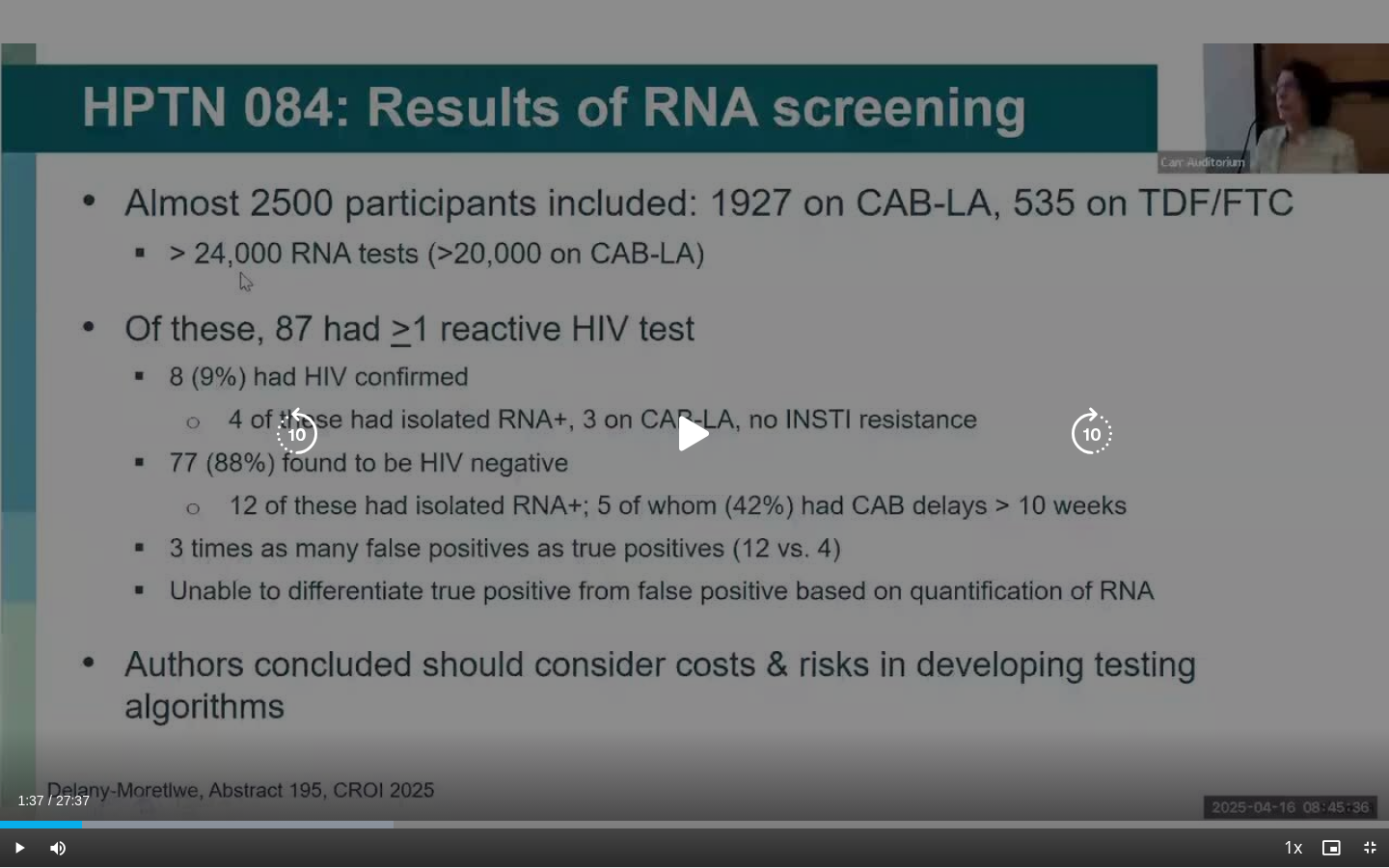 click at bounding box center [694, 434] 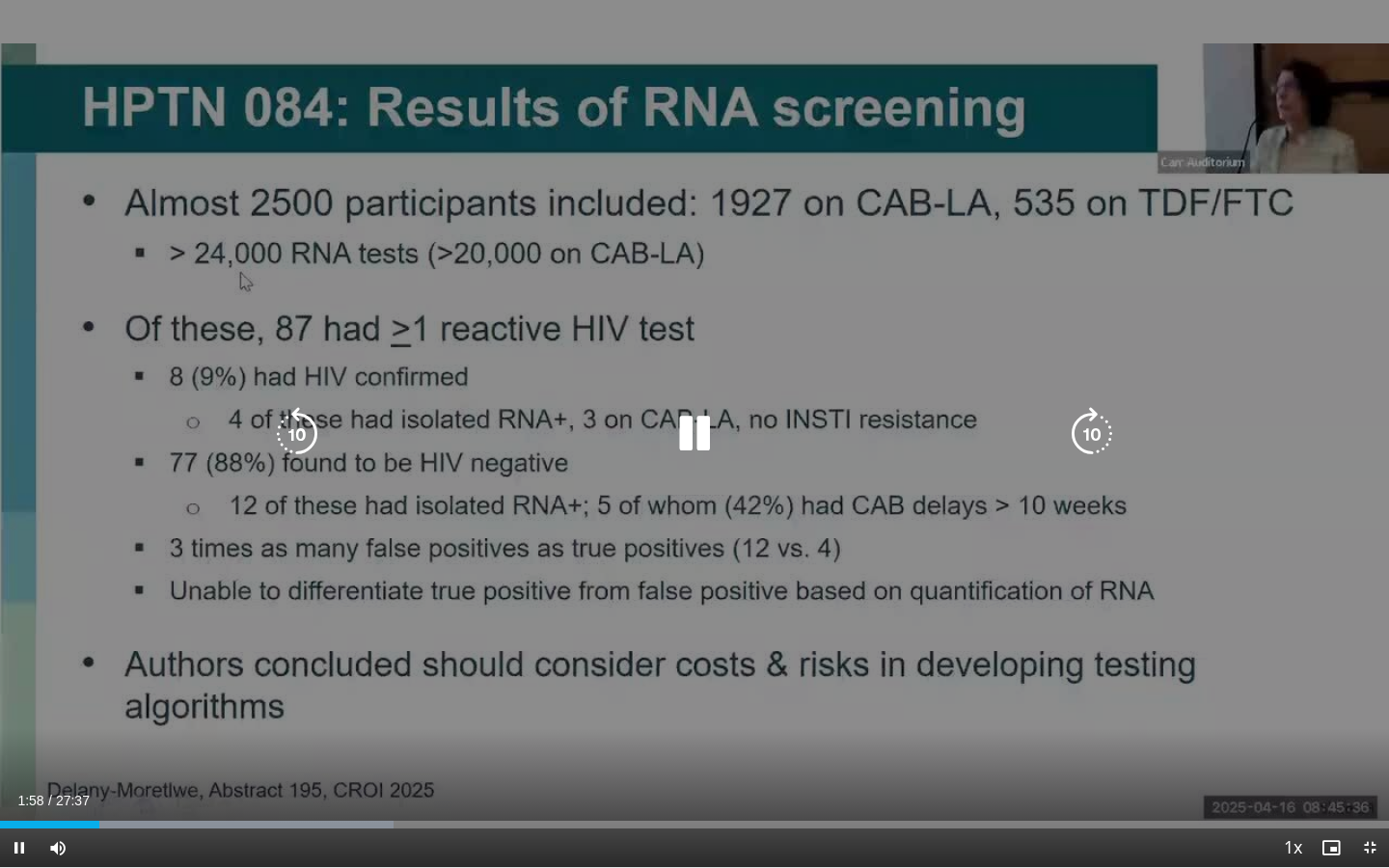 click at bounding box center [297, 434] 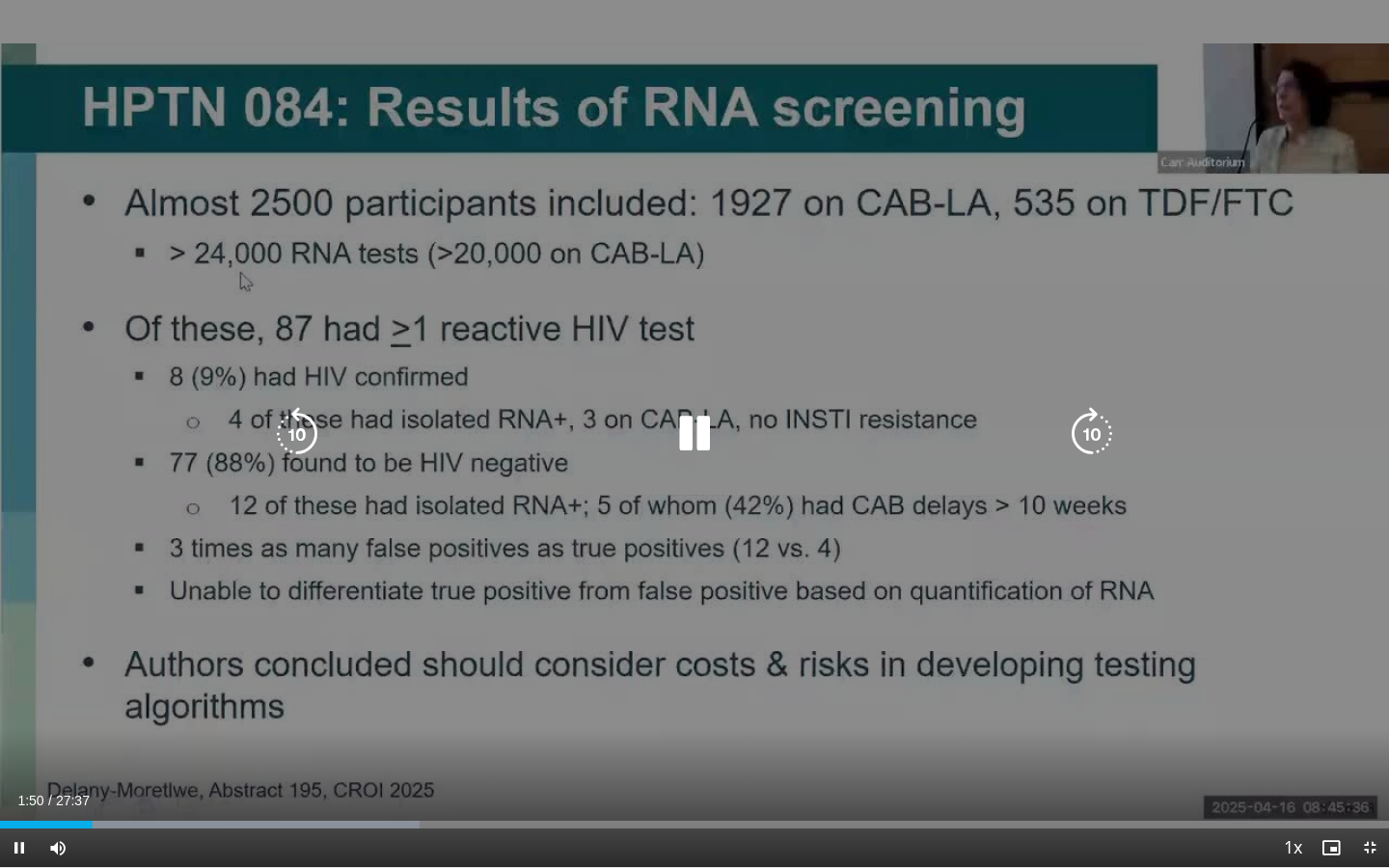 click at bounding box center [297, 434] 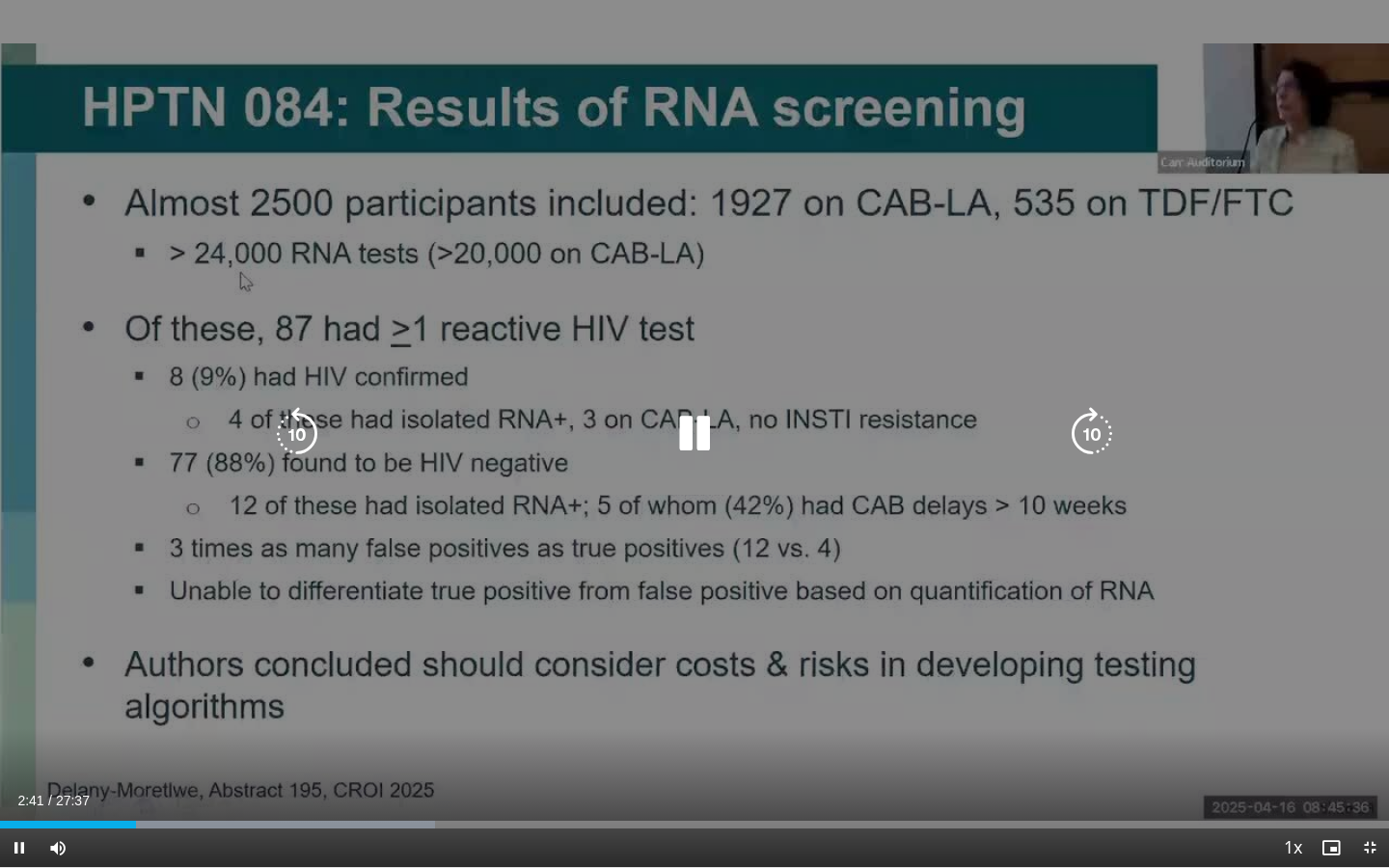 click on "10 seconds
Tap to unmute" at bounding box center [694, 433] 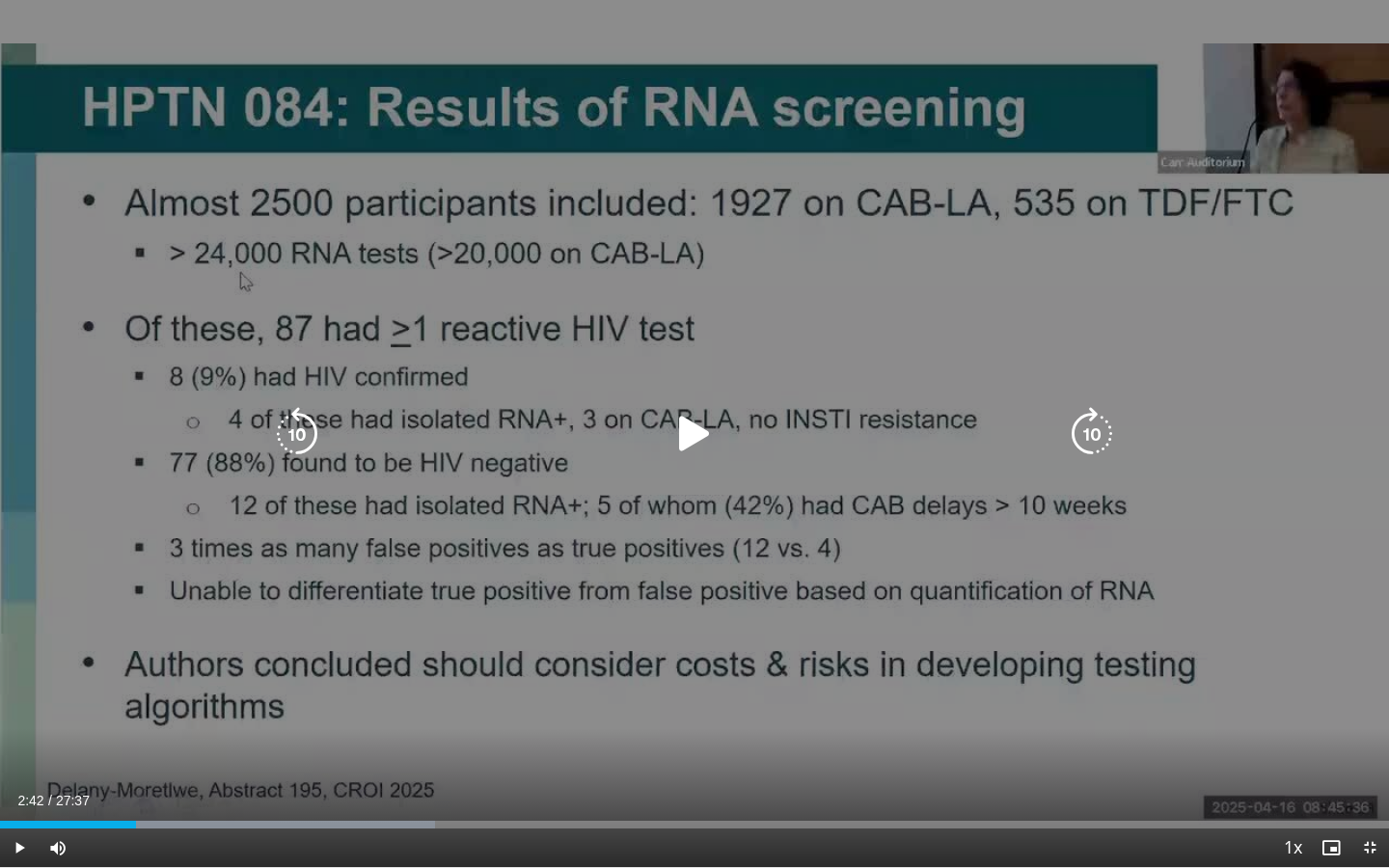 click at bounding box center [694, 434] 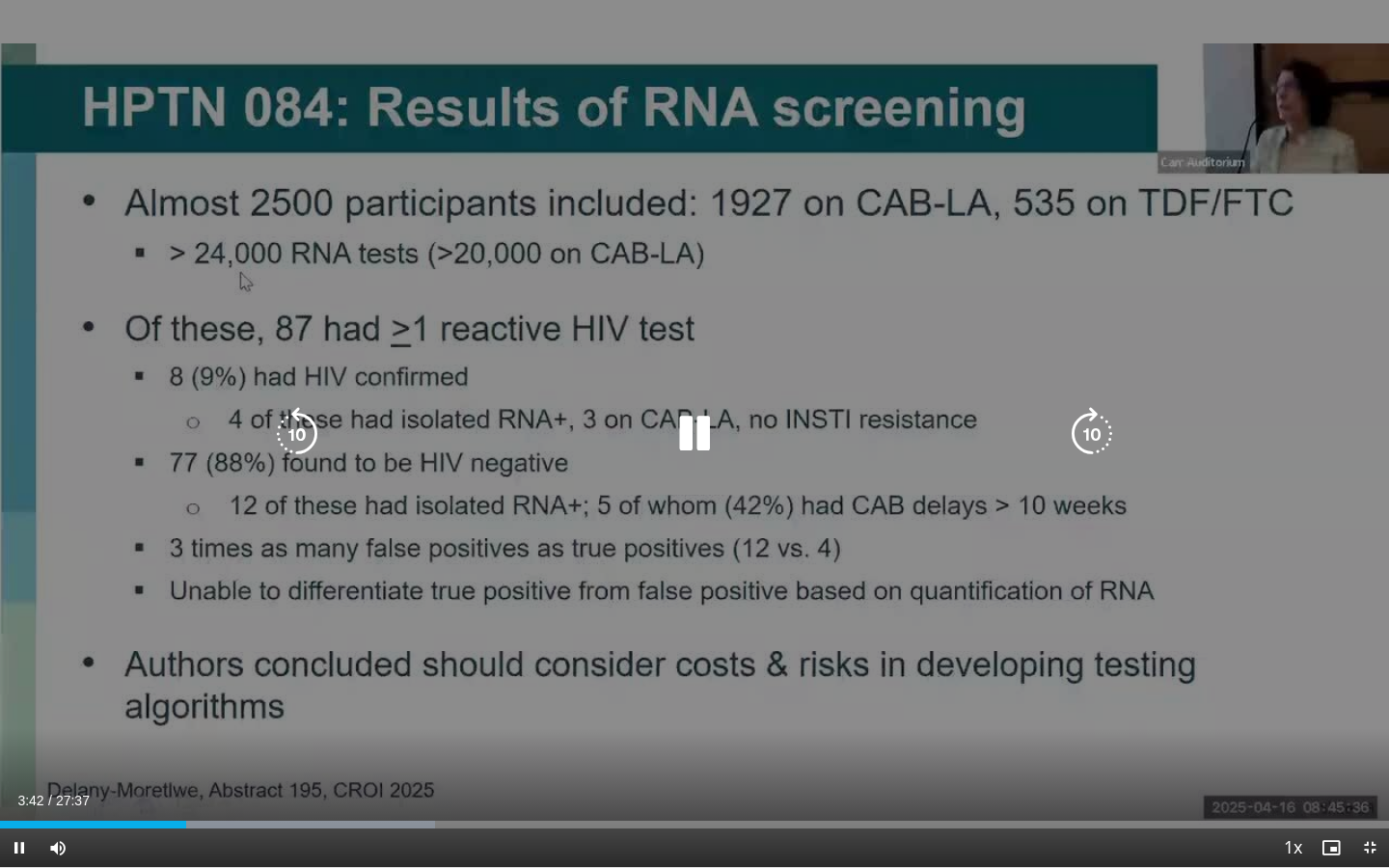 click on "10 seconds
Tap to unmute" at bounding box center [694, 433] 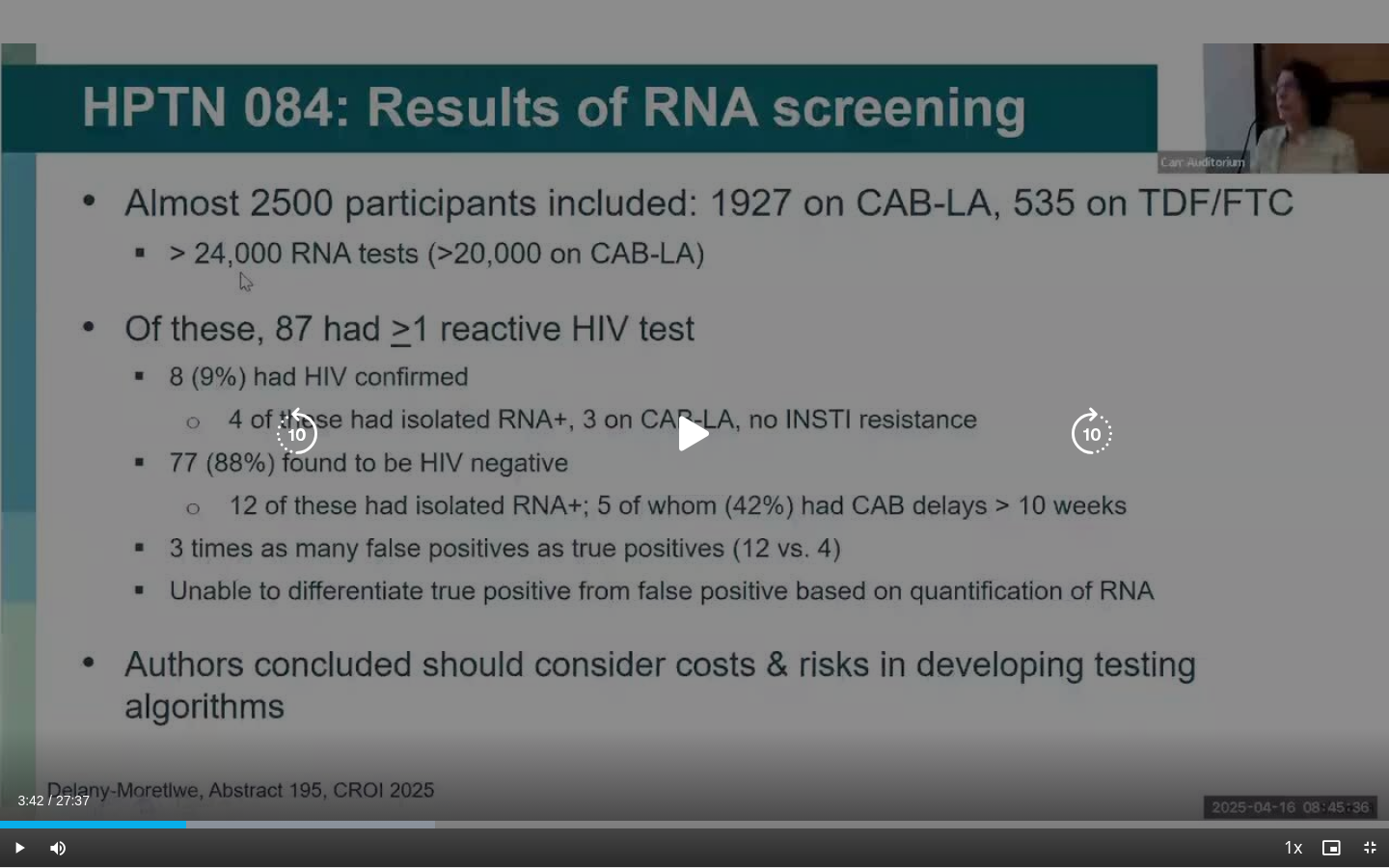 click at bounding box center [694, 434] 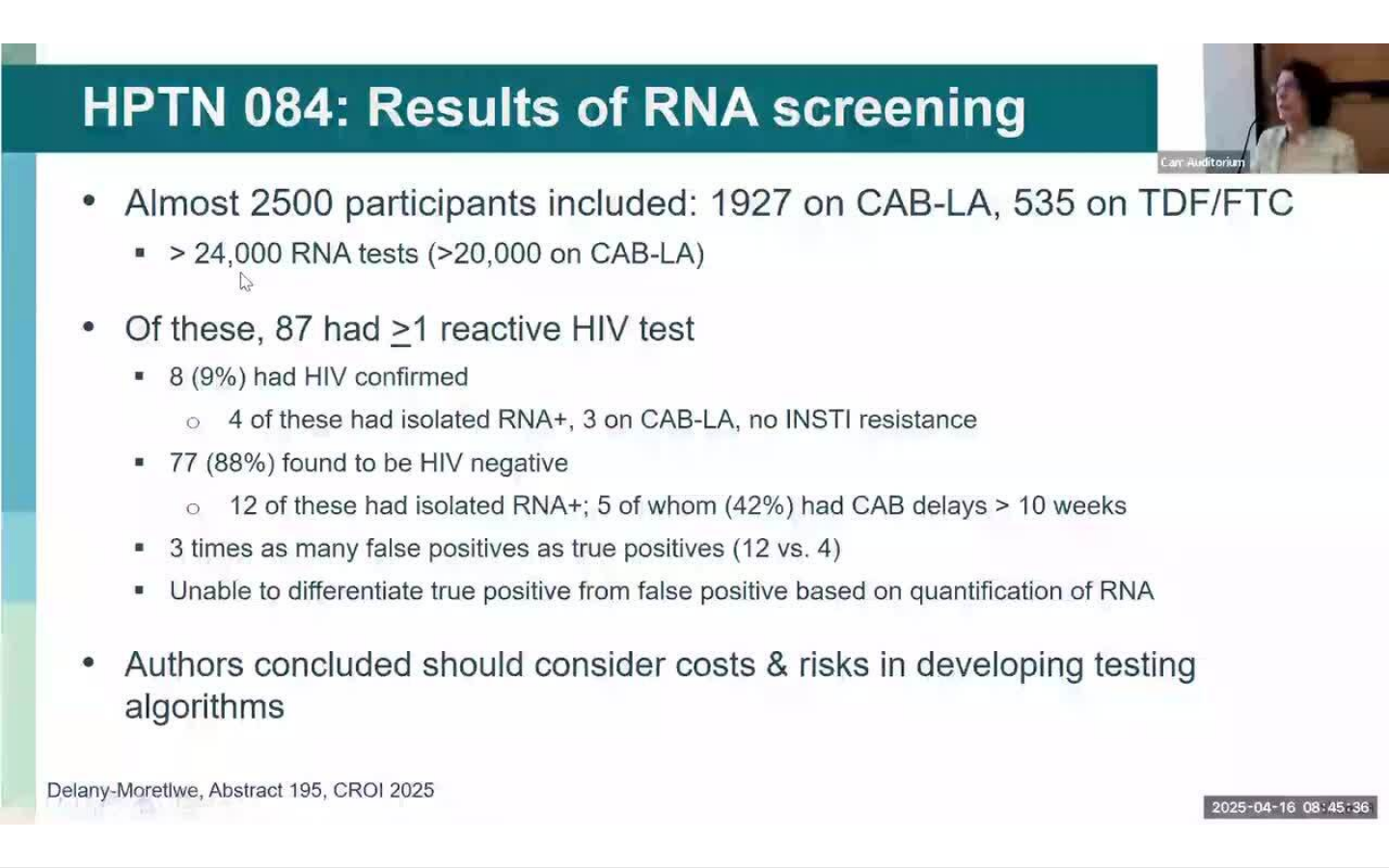 click on "10 seconds
Tap to unmute" at bounding box center (694, 433) 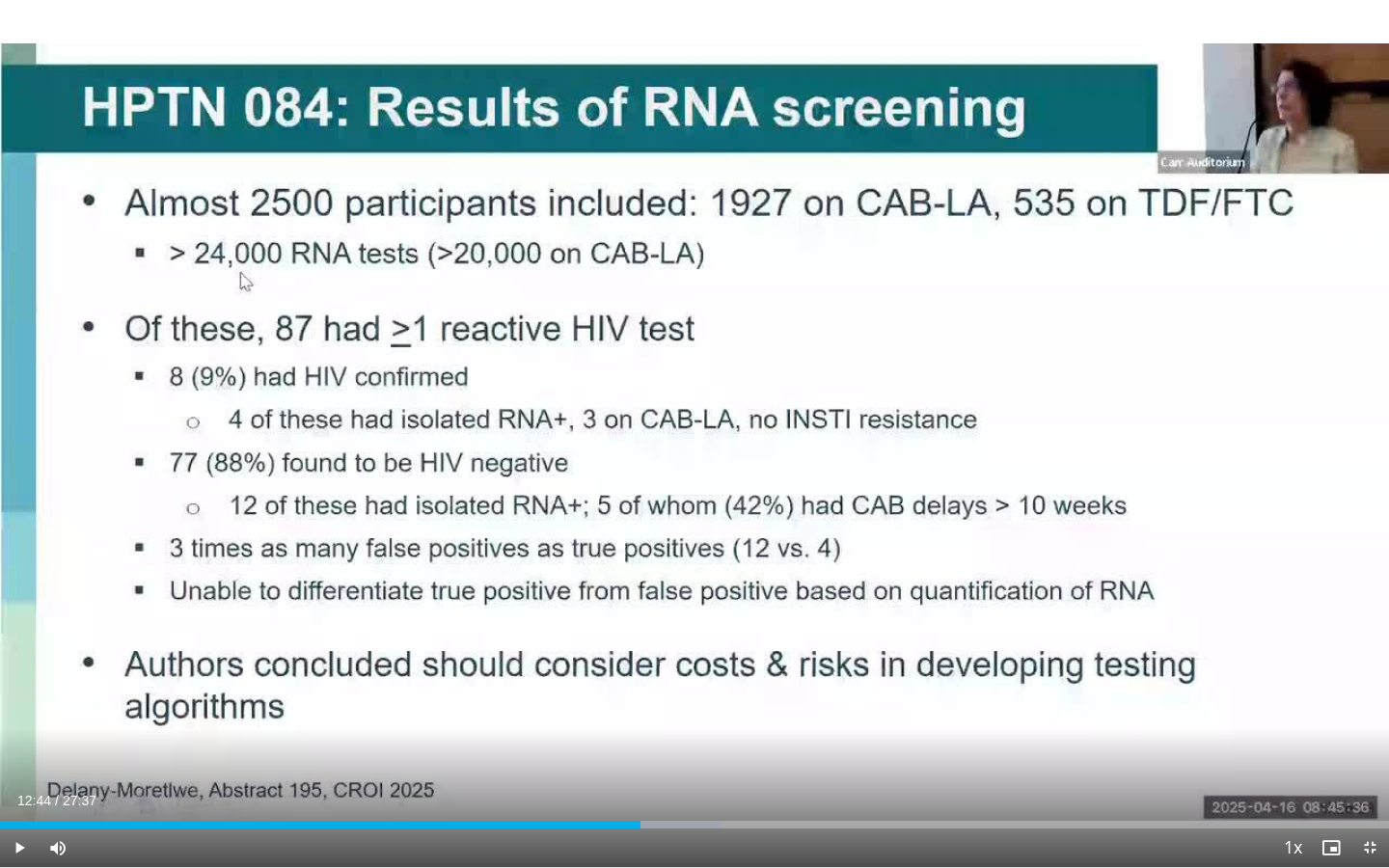 click on "10 seconds
Tap to unmute" at bounding box center [694, 433] 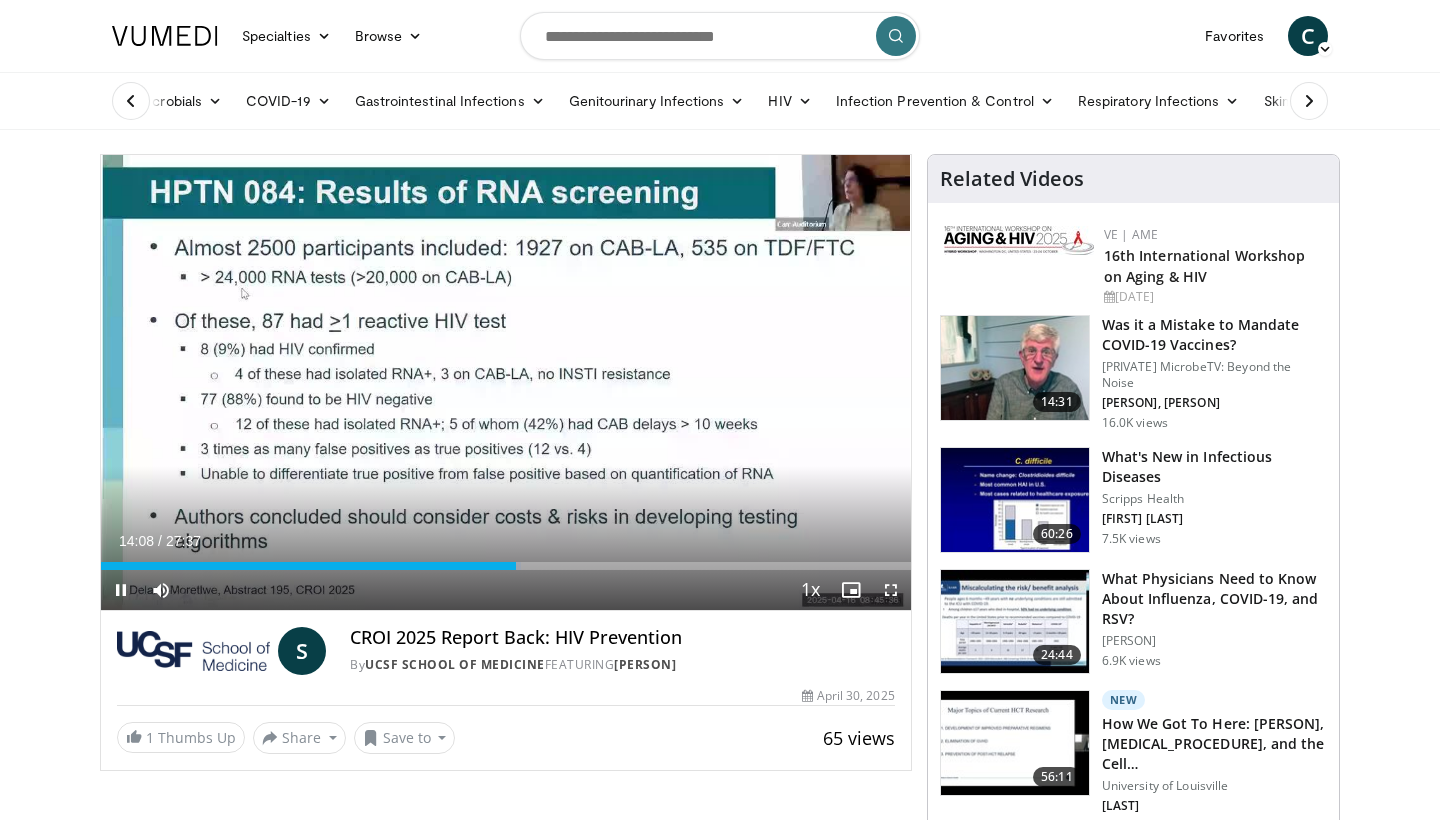click at bounding box center [891, 590] 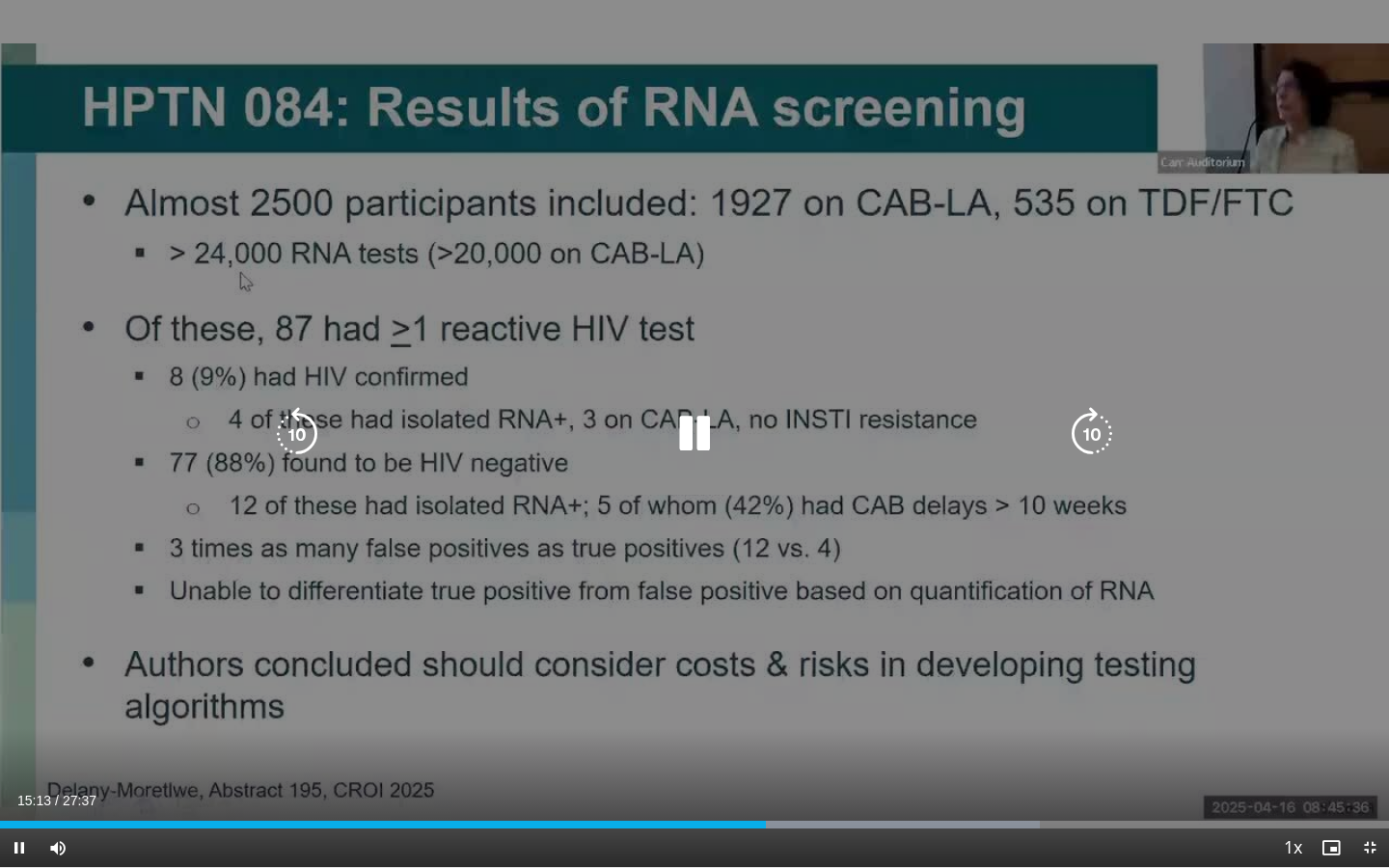 click on "10 seconds
Tap to unmute" at bounding box center [694, 433] 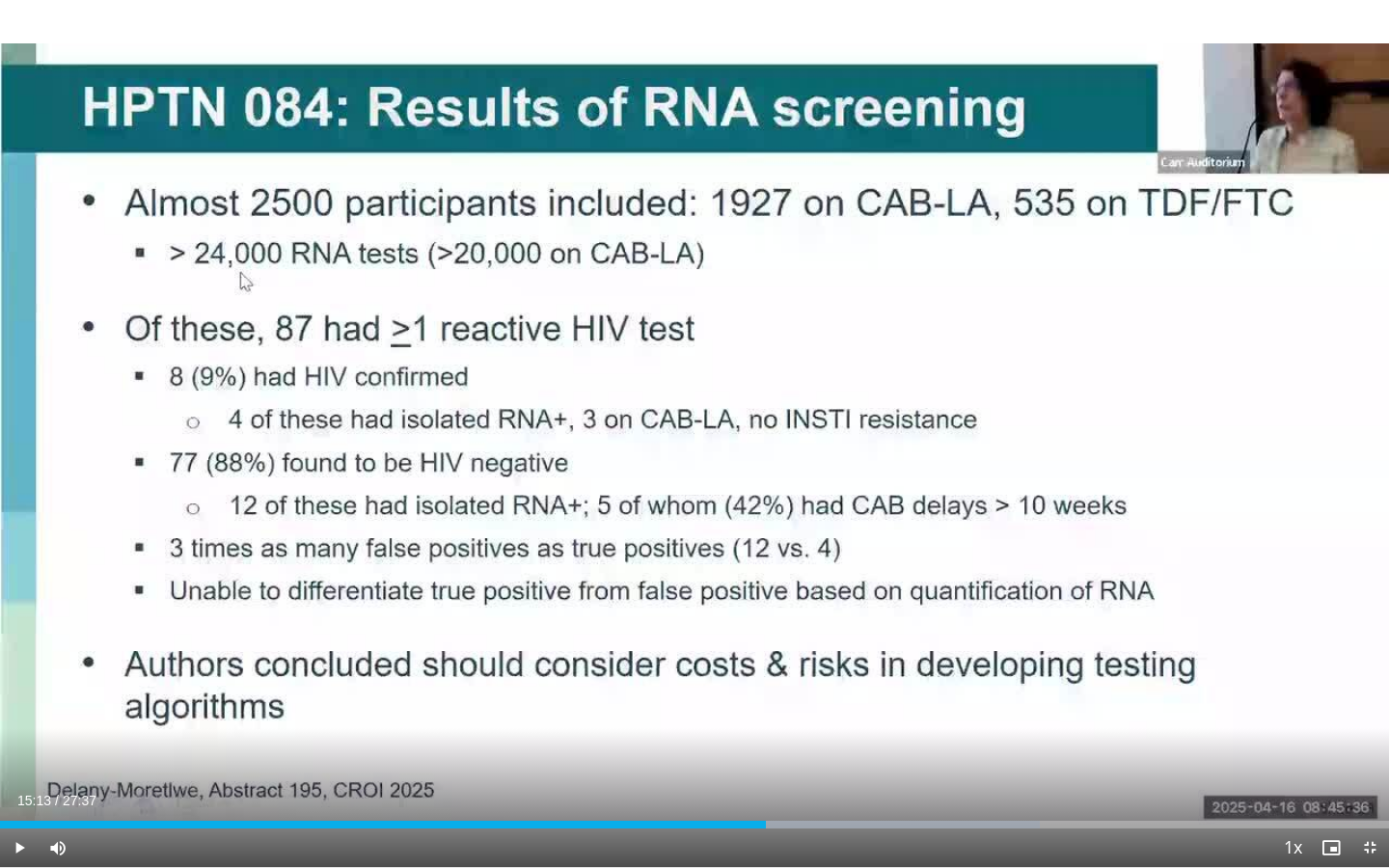 click on "10 seconds
Tap to unmute" at bounding box center [694, 433] 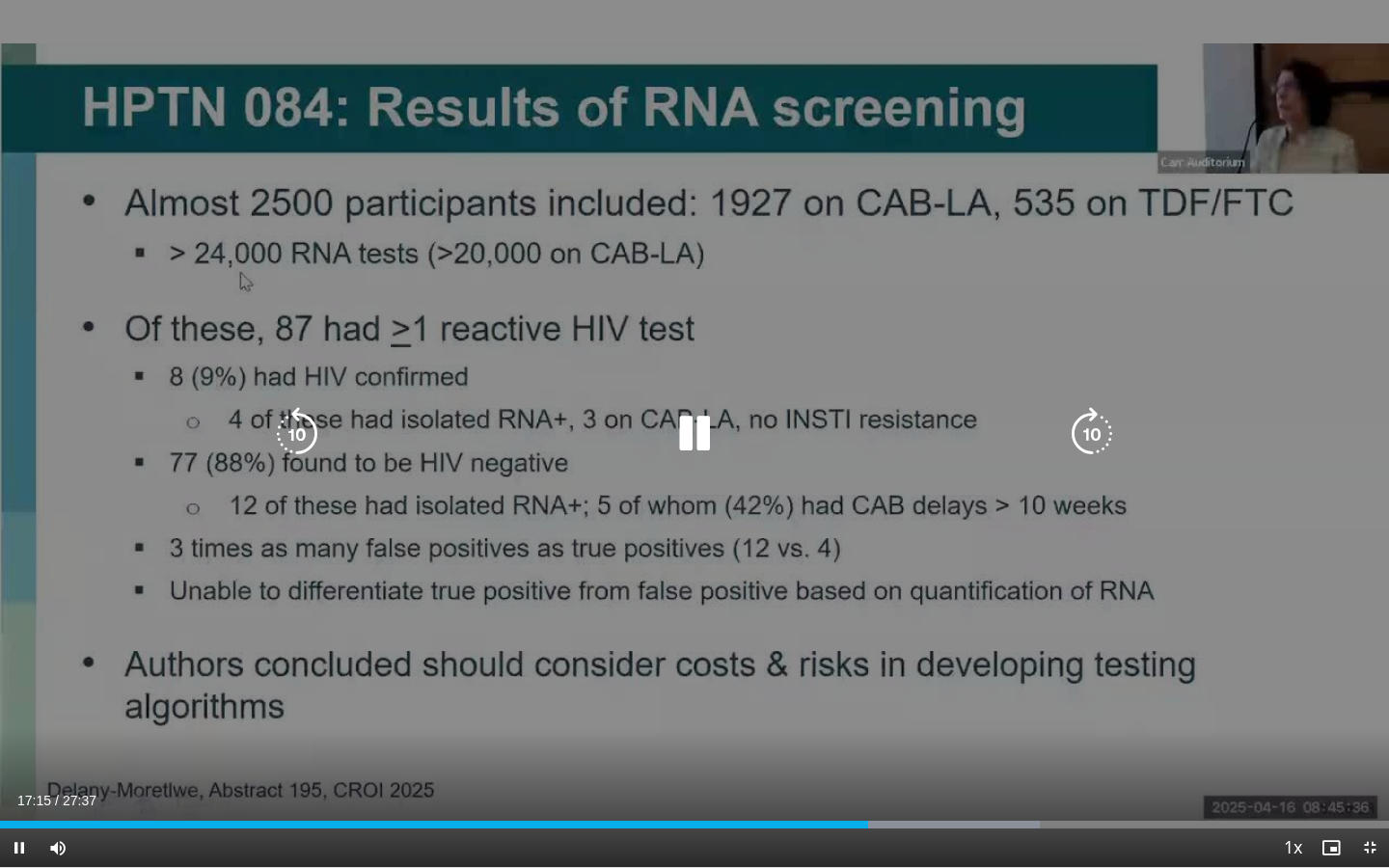 click on "10 seconds
Tap to unmute" at bounding box center [694, 433] 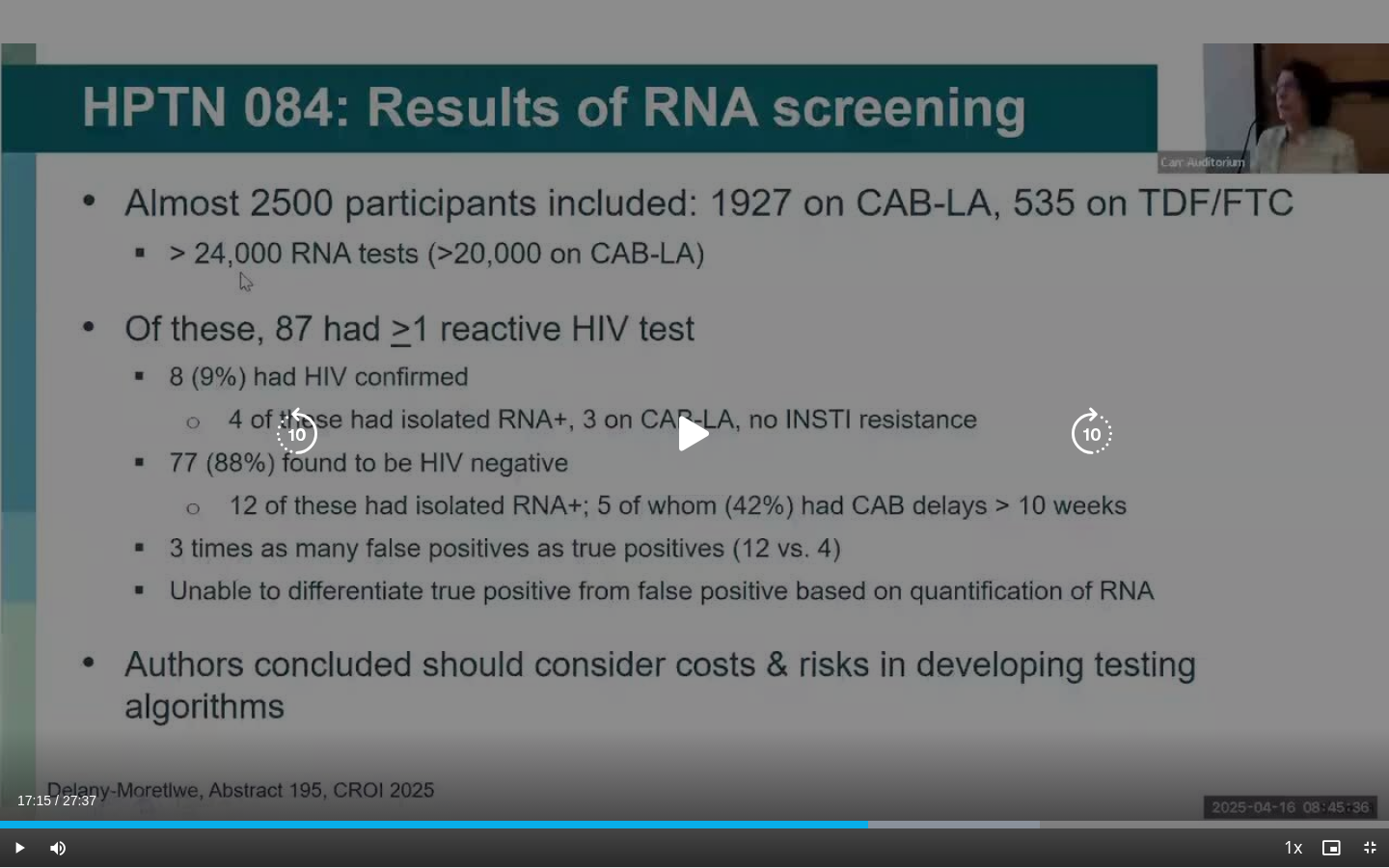 click on "10 seconds
Tap to unmute" at bounding box center [694, 433] 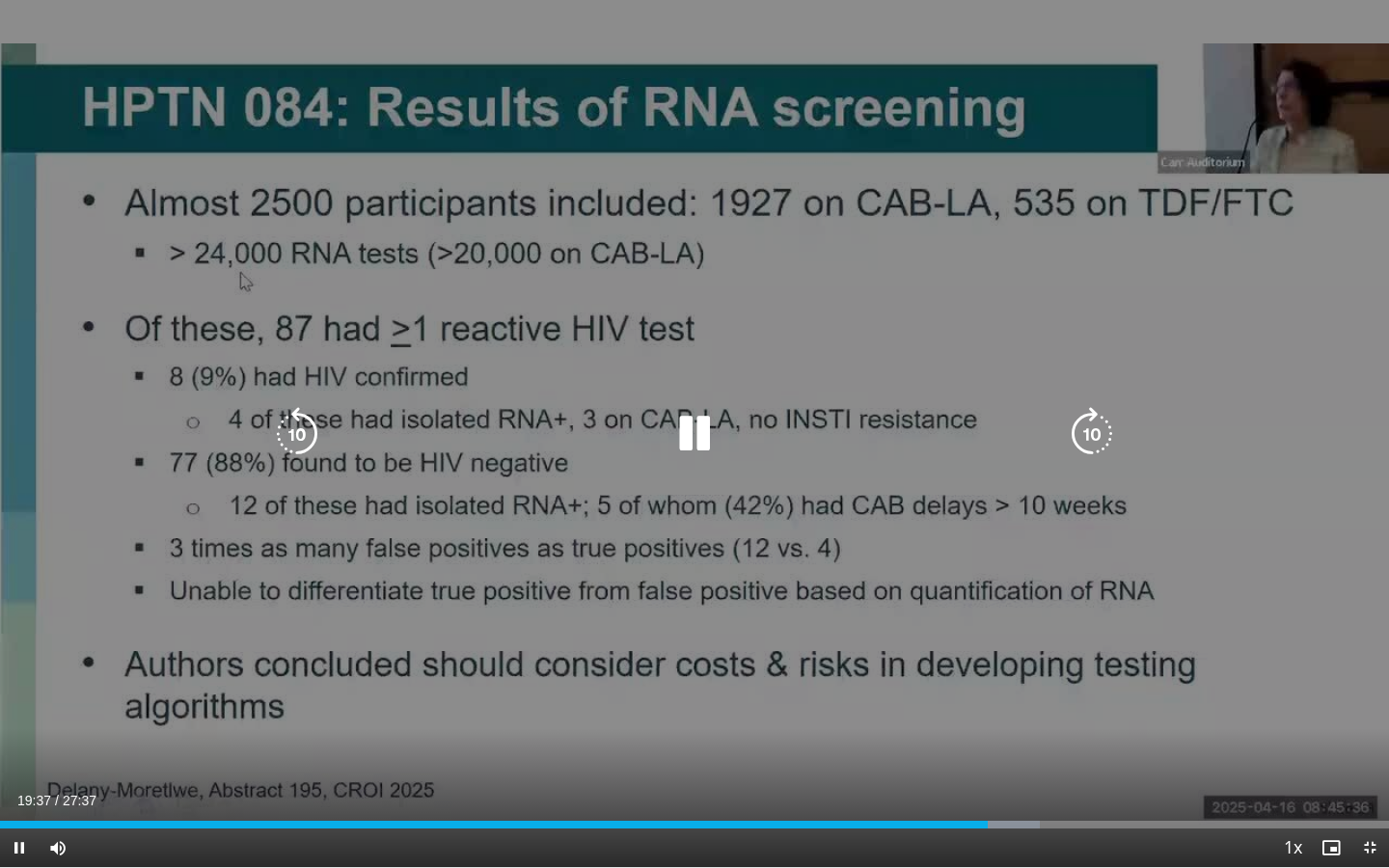 click at bounding box center [297, 434] 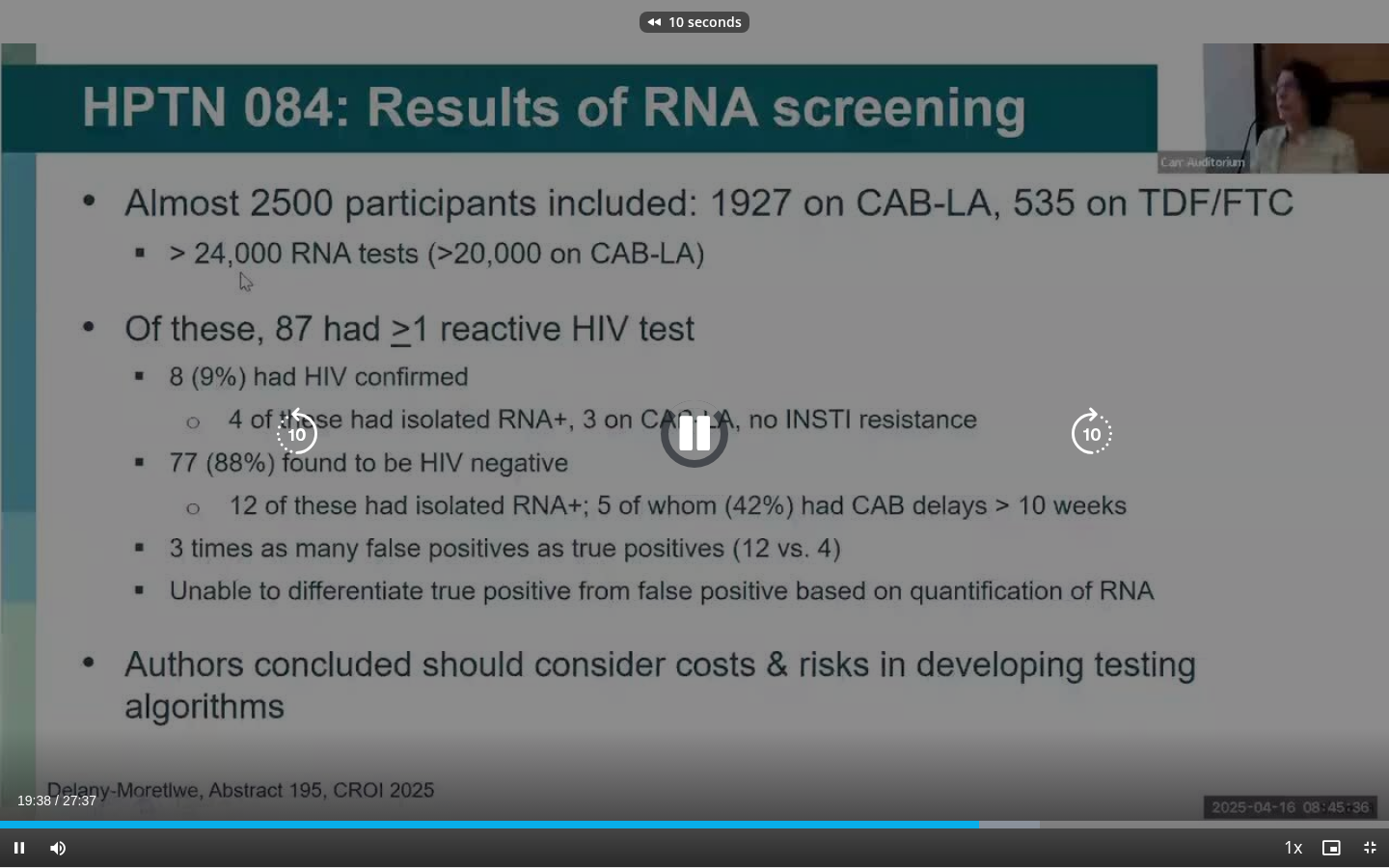 click at bounding box center [297, 434] 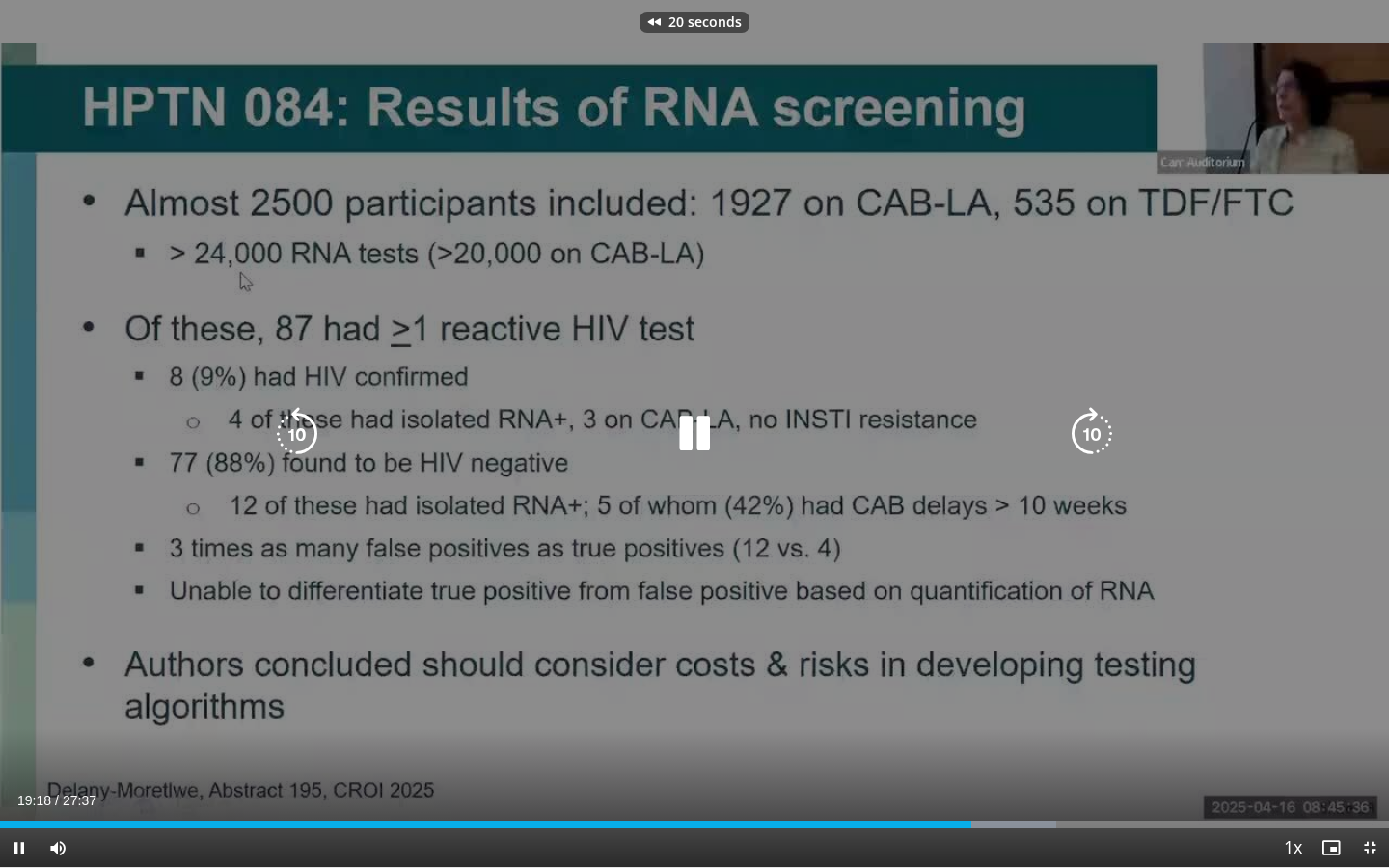 click at bounding box center [297, 434] 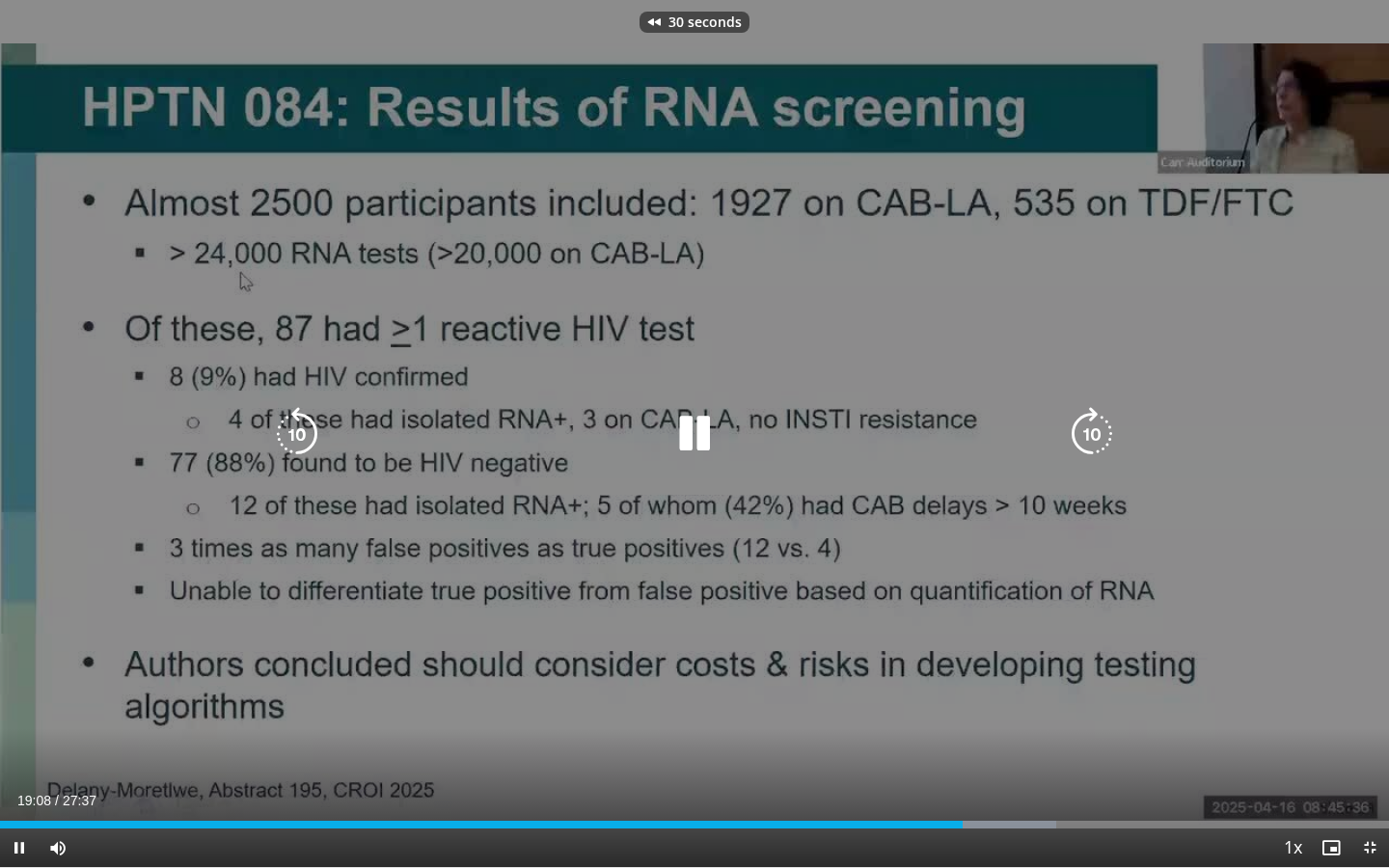 click at bounding box center [297, 434] 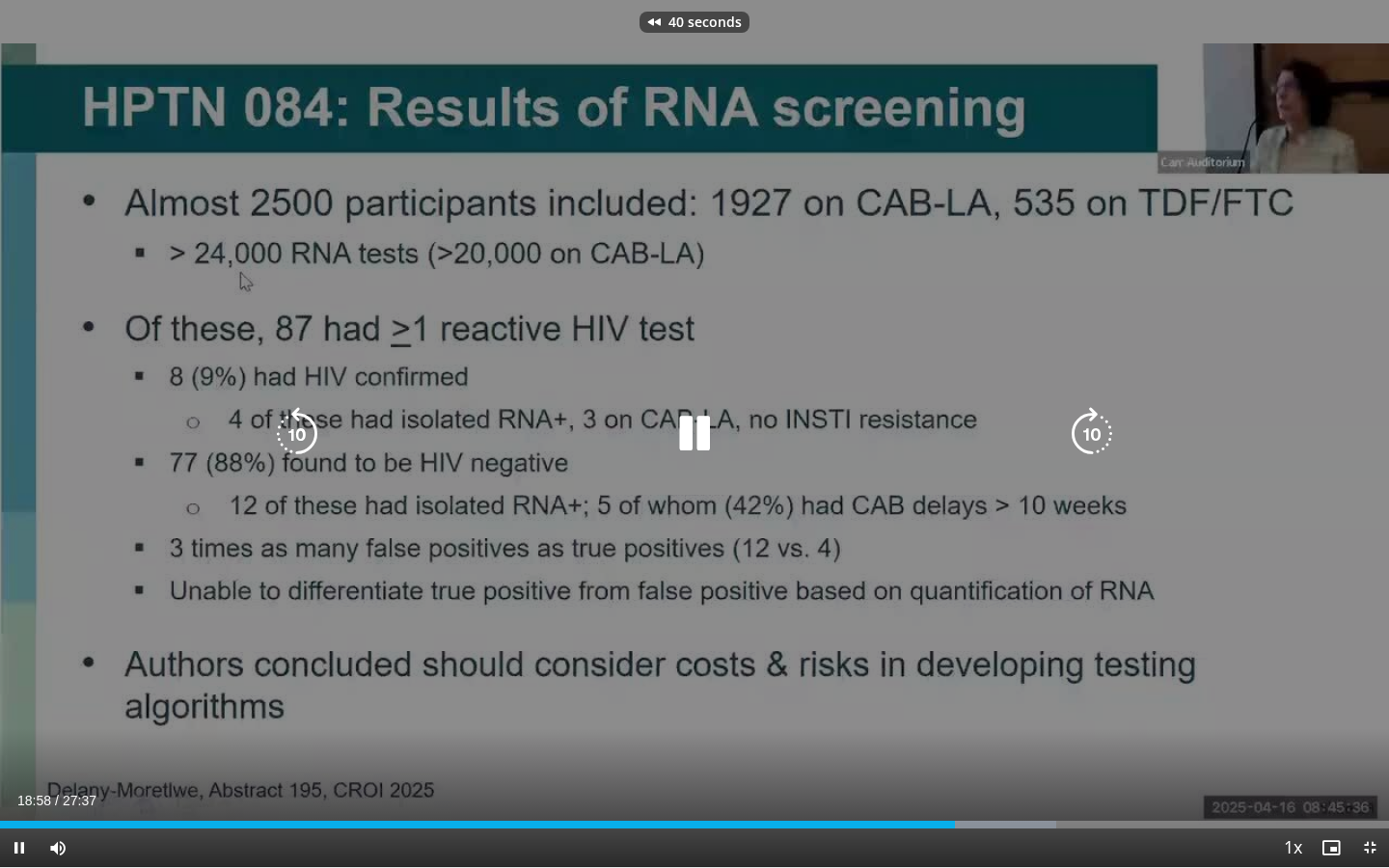 click at bounding box center [297, 434] 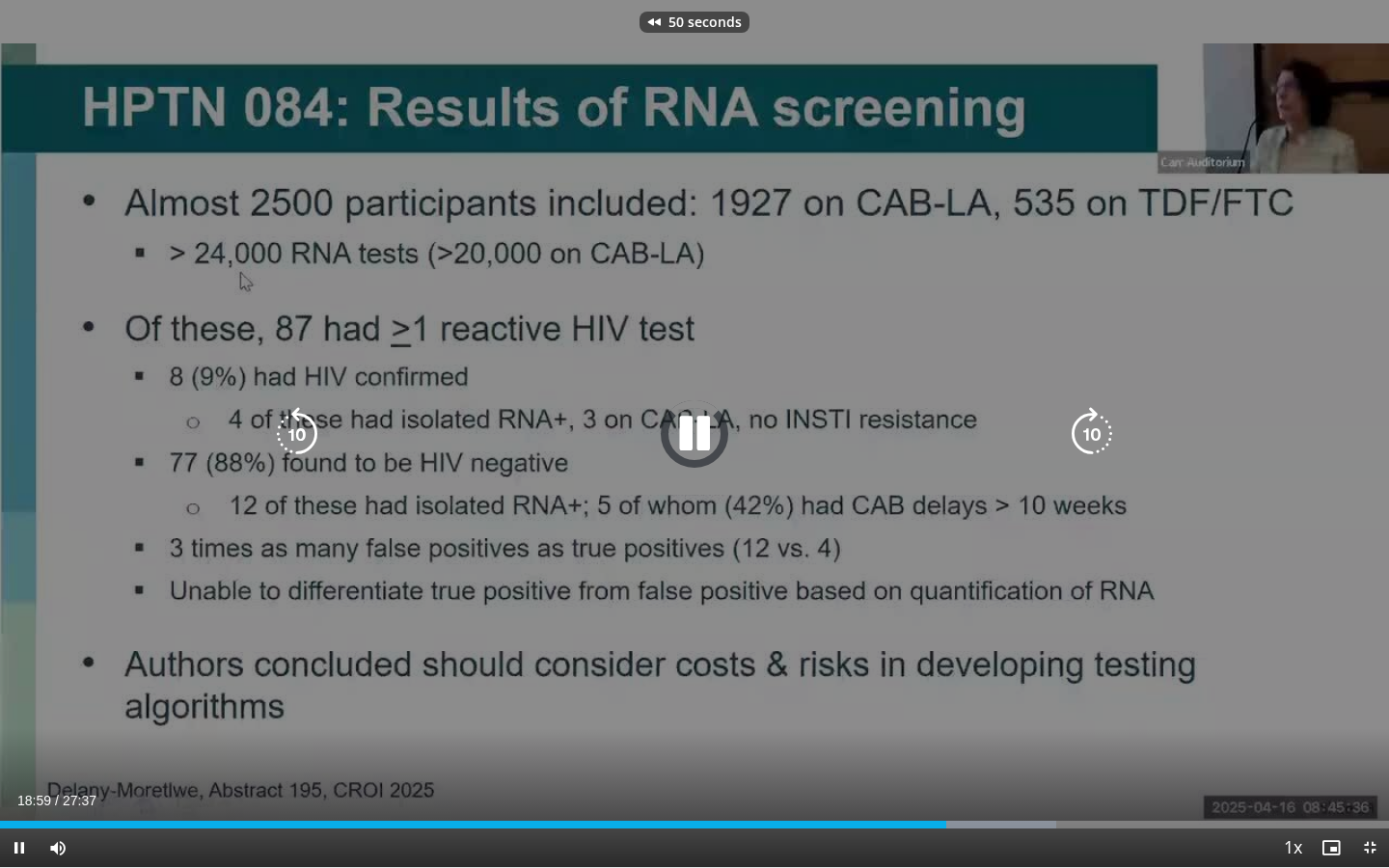 click at bounding box center [297, 434] 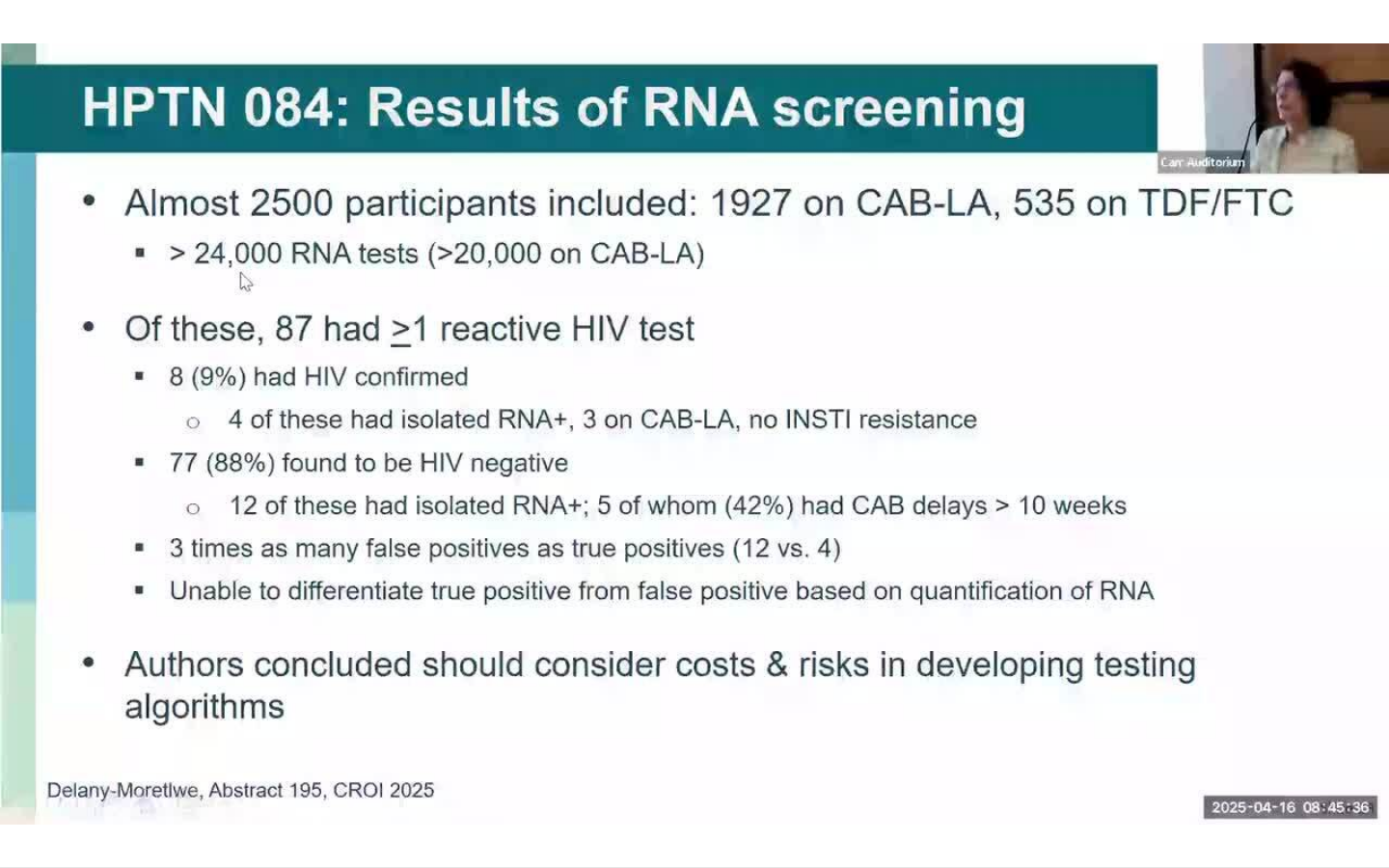 click on "60 seconds
Tap to unmute" at bounding box center [694, 433] 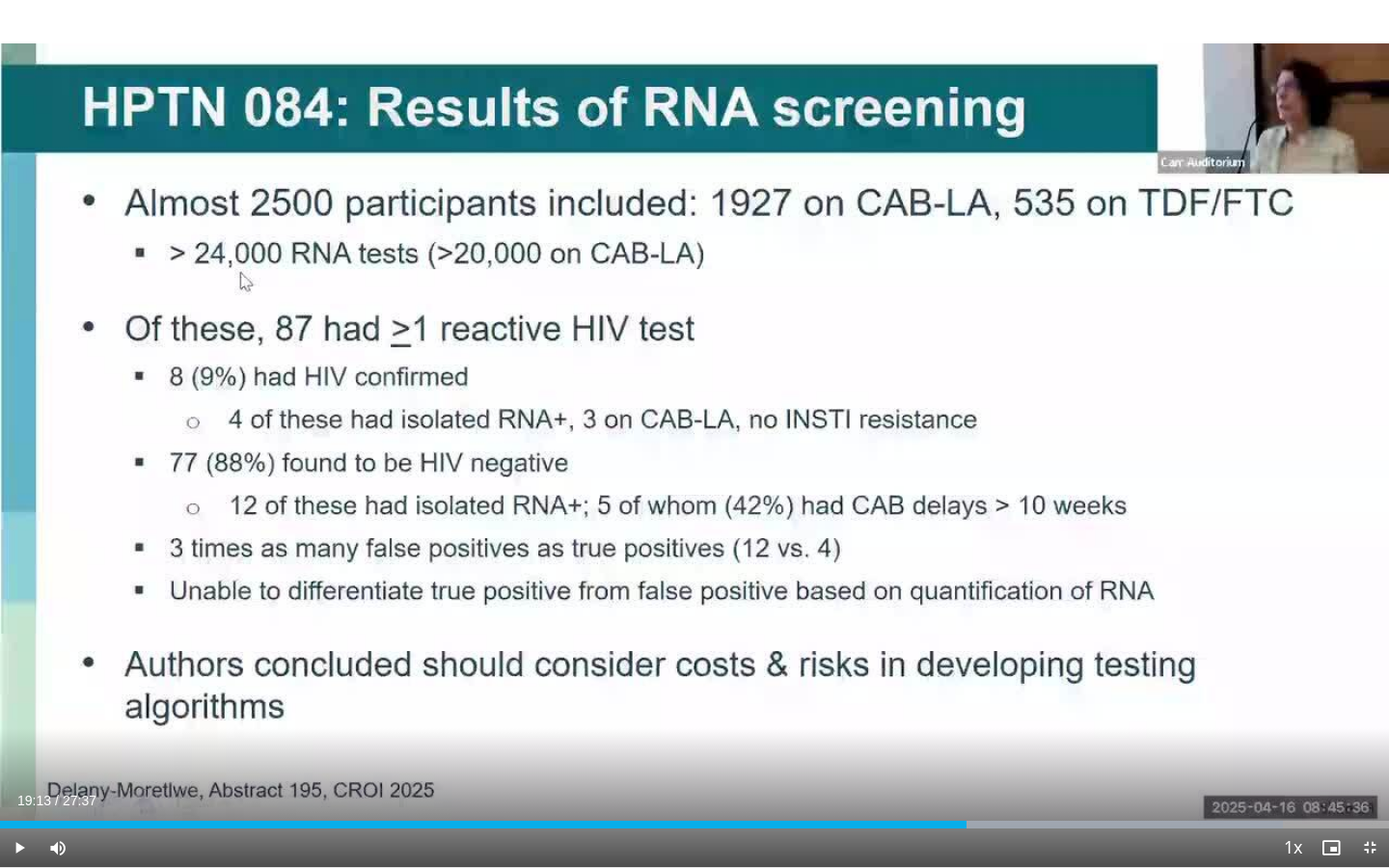 click on "60 seconds
Tap to unmute" at bounding box center [694, 433] 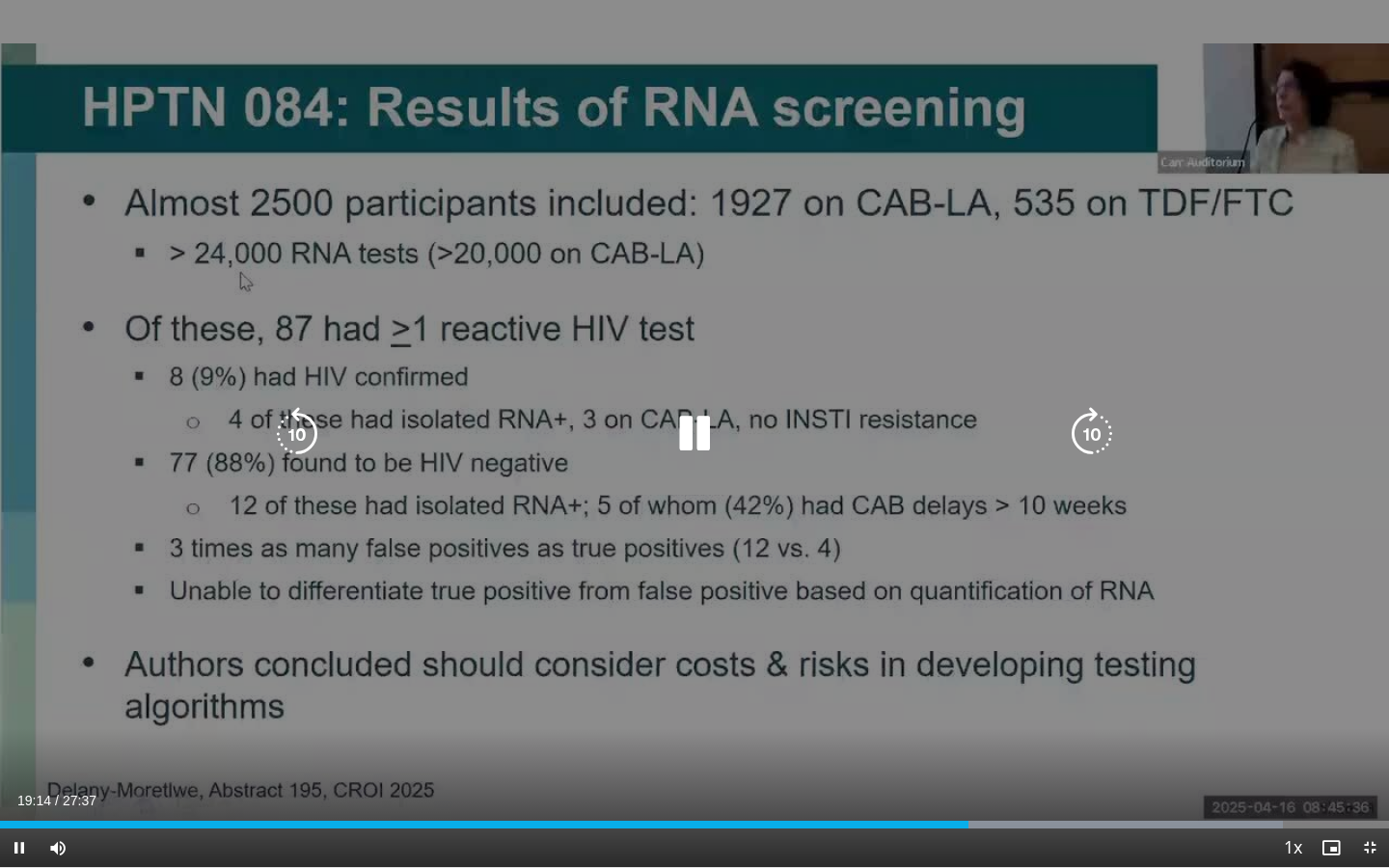 click at bounding box center [297, 434] 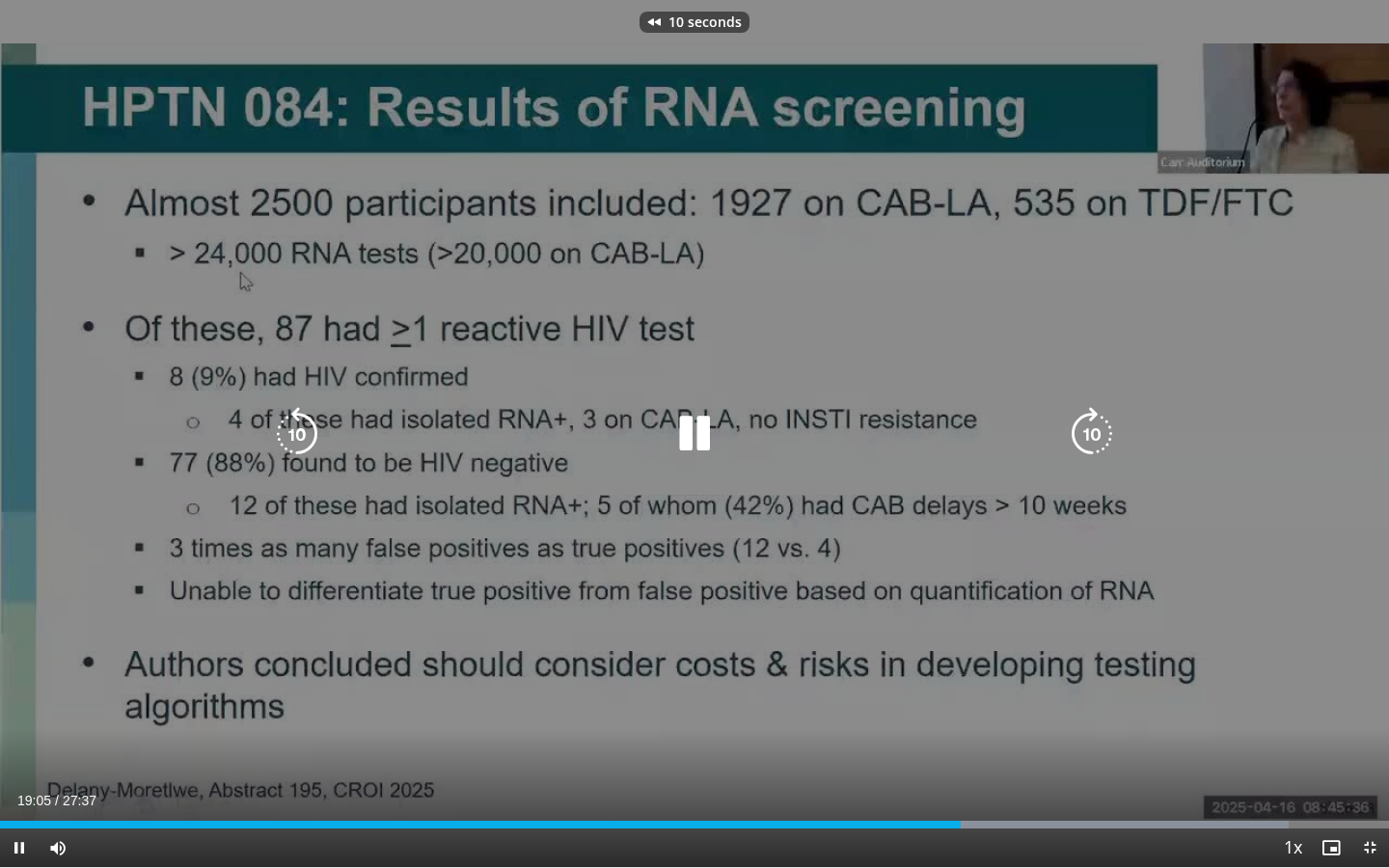 click at bounding box center (297, 434) 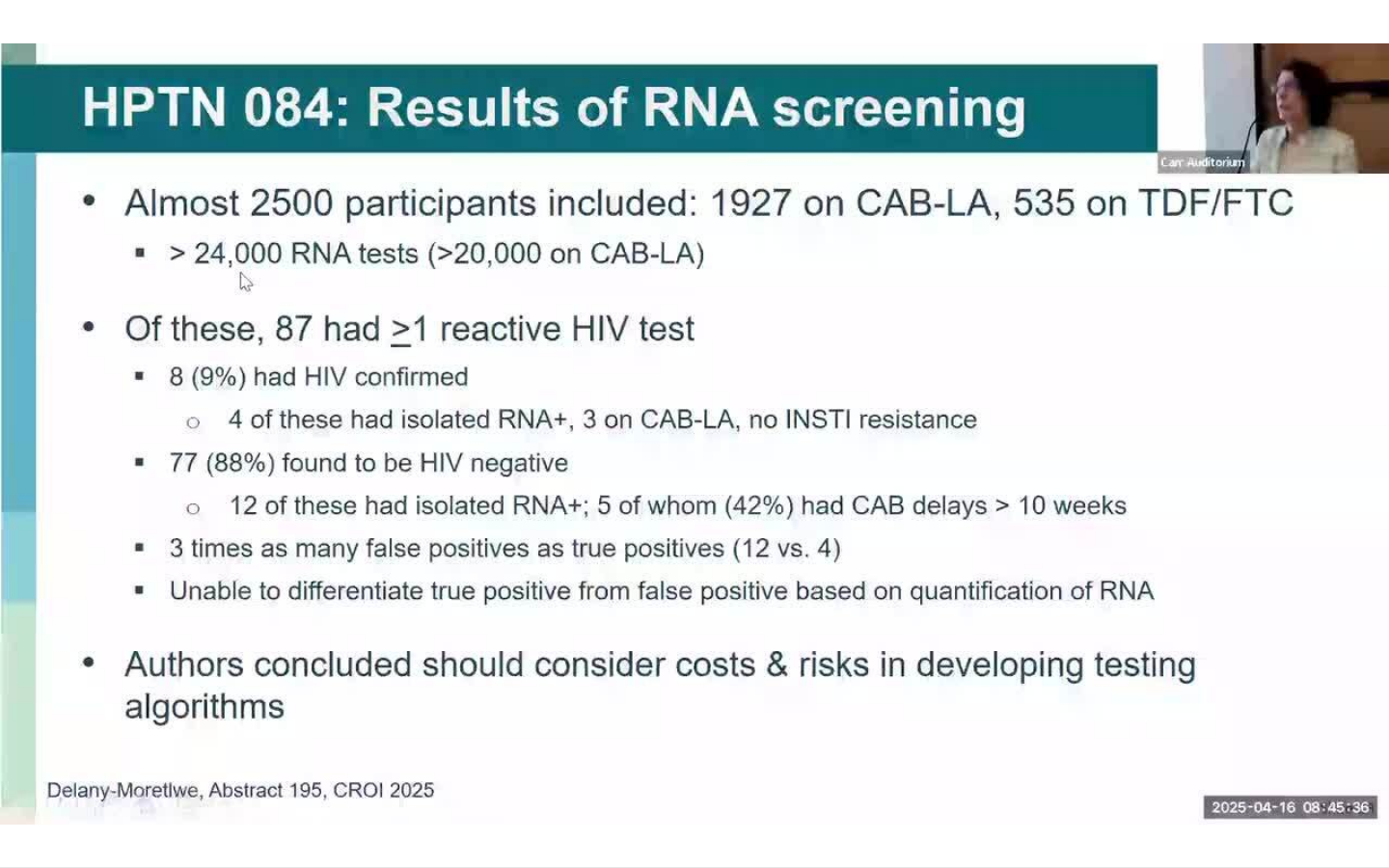 click on "20 seconds
Tap to unmute" at bounding box center [694, 433] 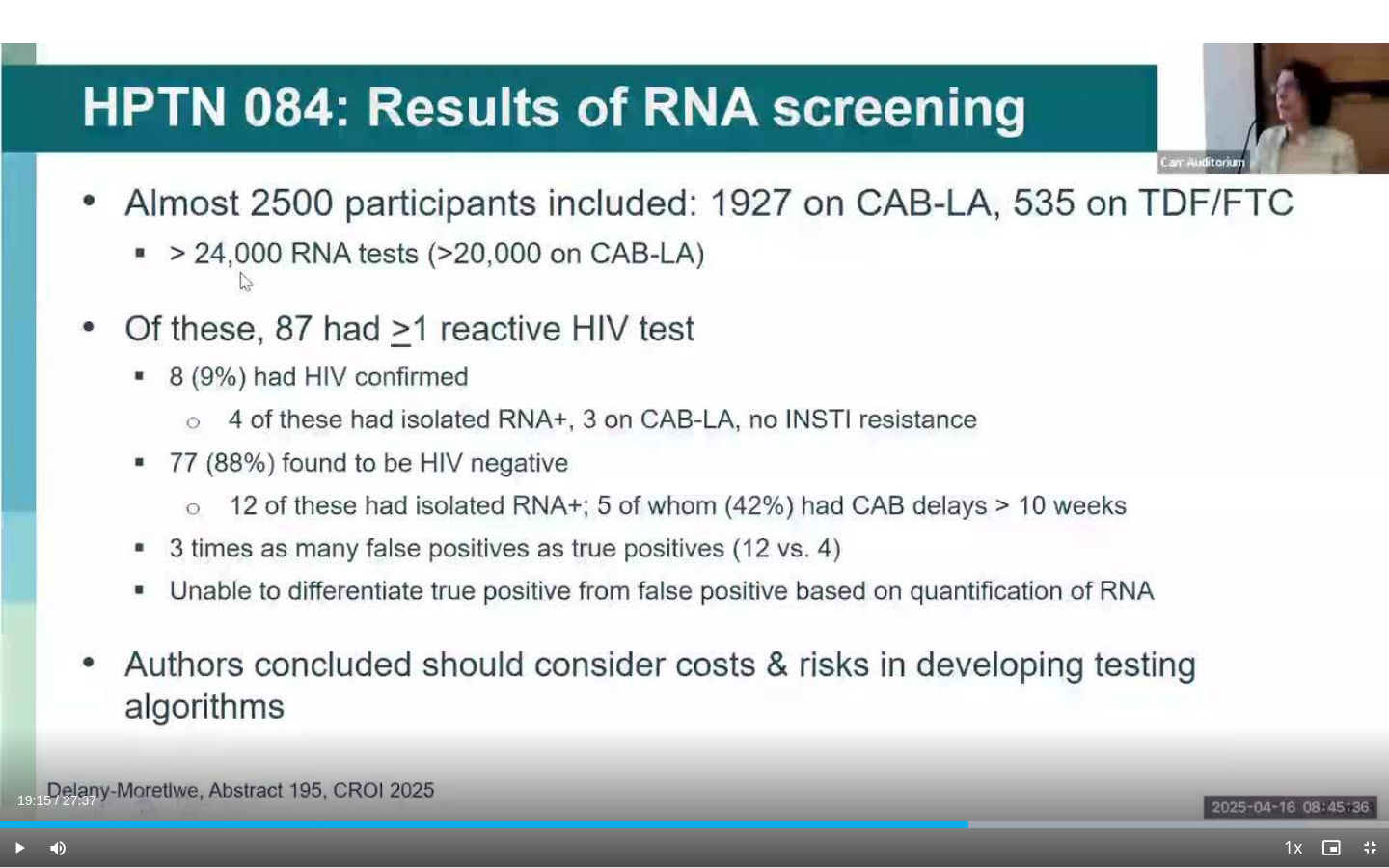 click on "20 seconds
Tap to unmute" at bounding box center (694, 433) 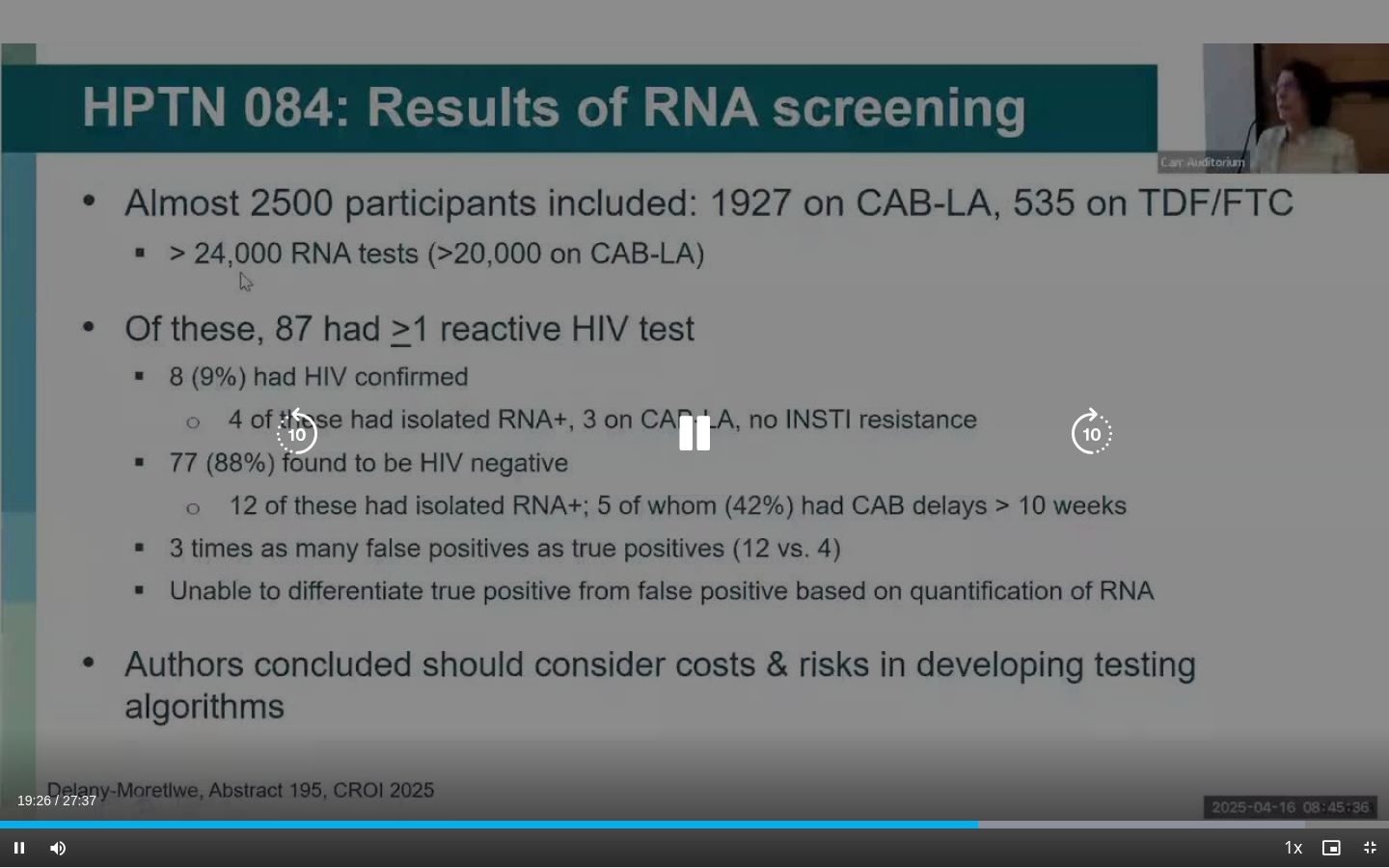click on "20 seconds
Tap to unmute" at bounding box center [694, 433] 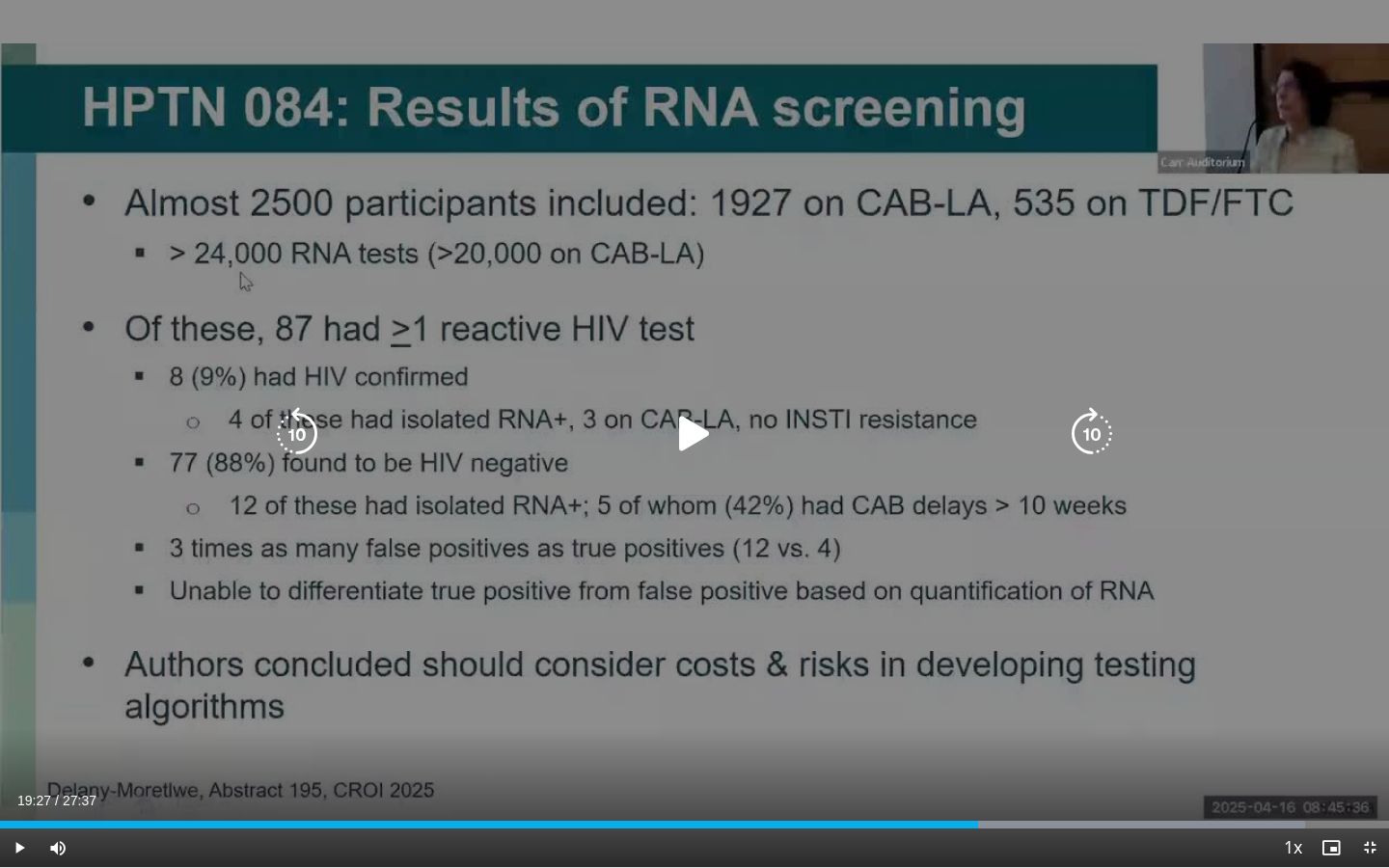 click at bounding box center [297, 434] 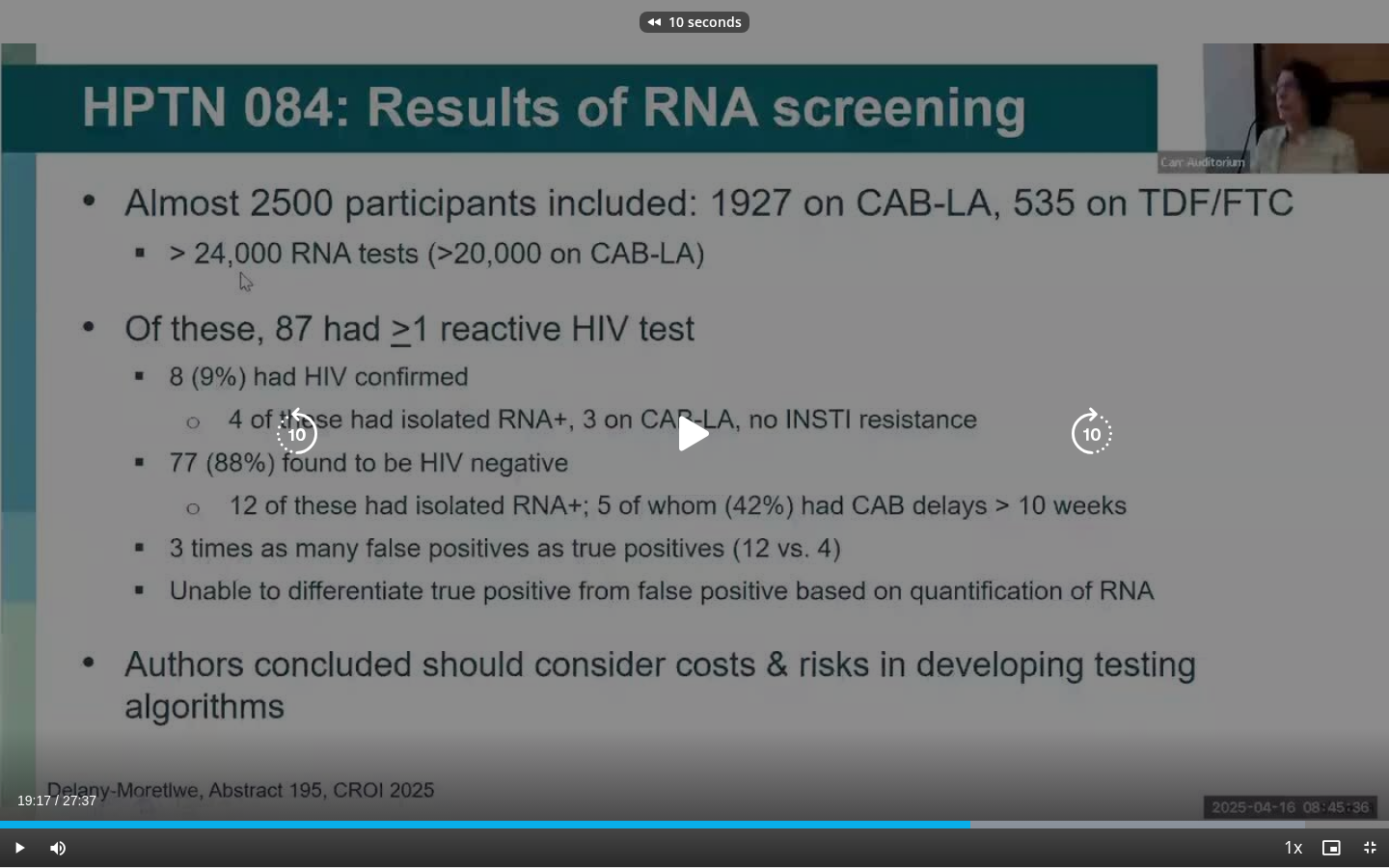 click at bounding box center [297, 434] 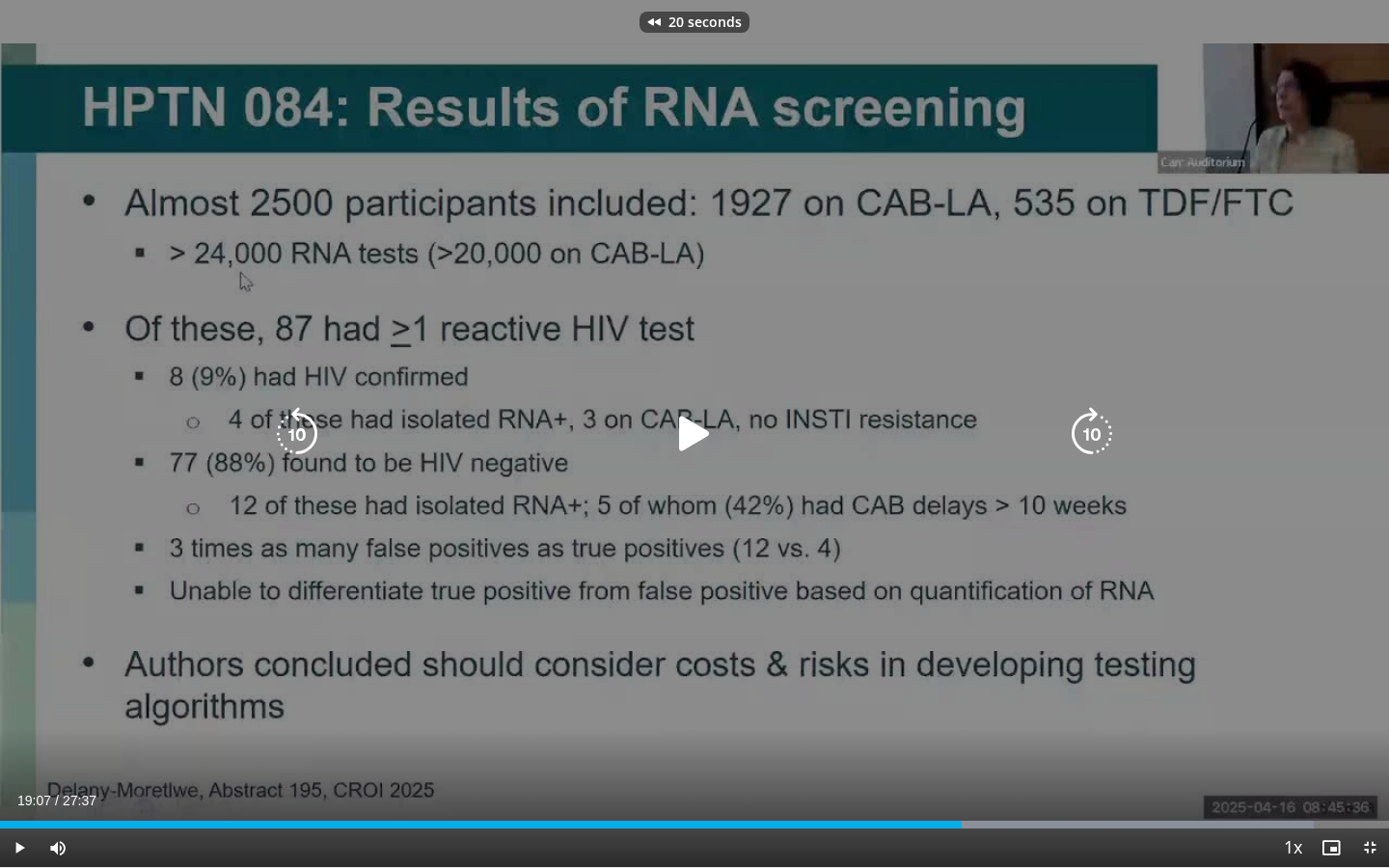 click at bounding box center [297, 434] 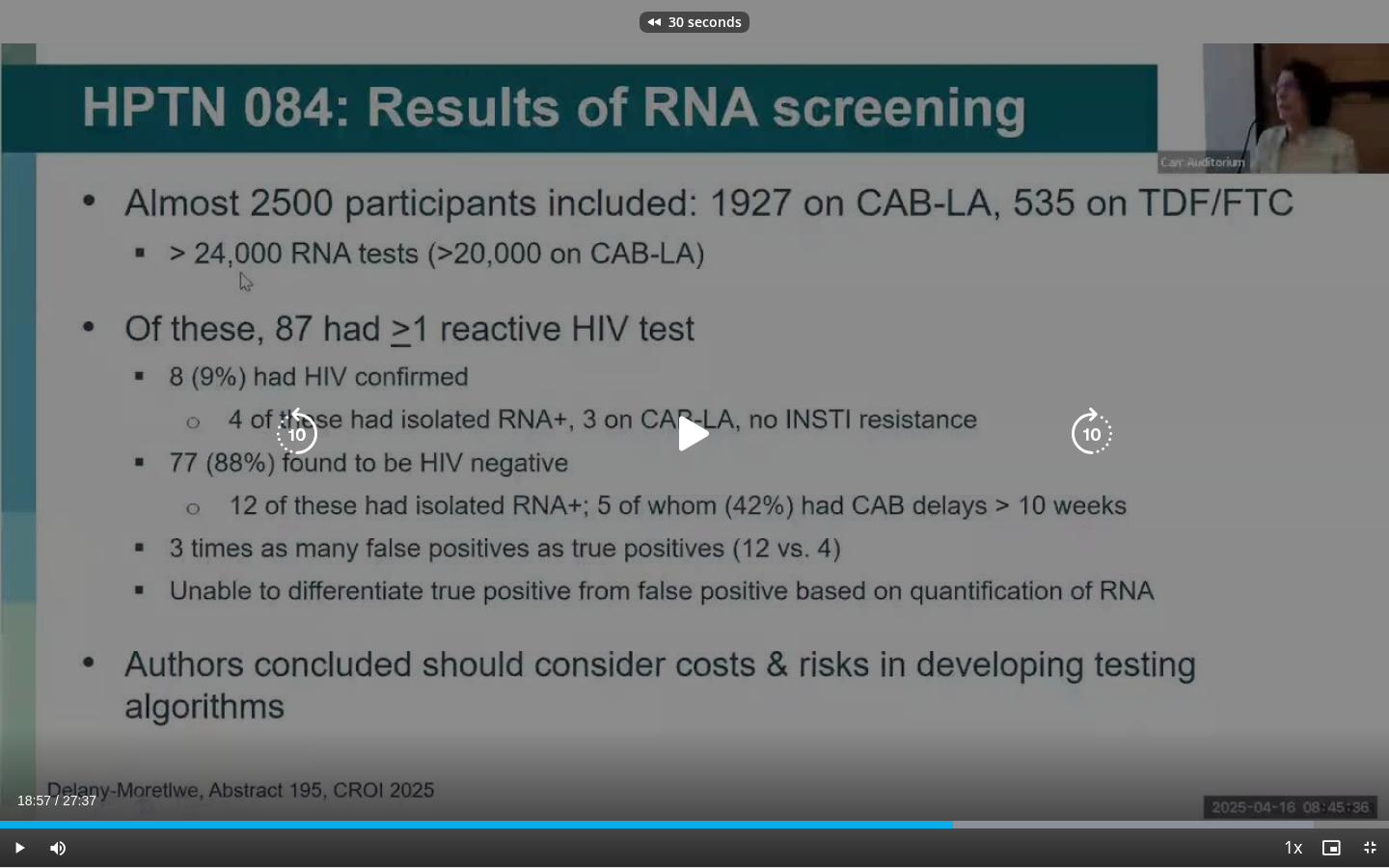 click at bounding box center [694, 434] 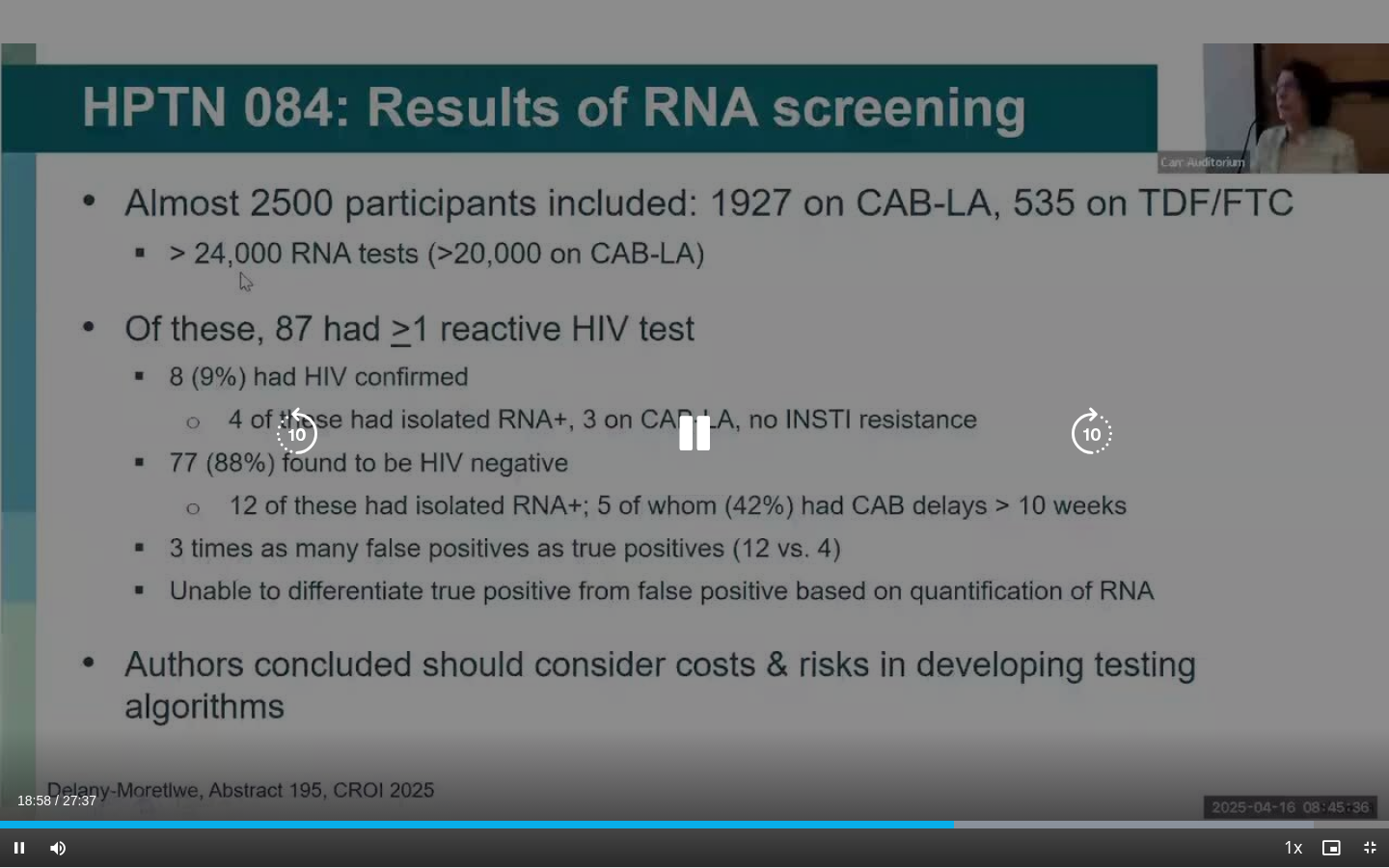 click at bounding box center [297, 434] 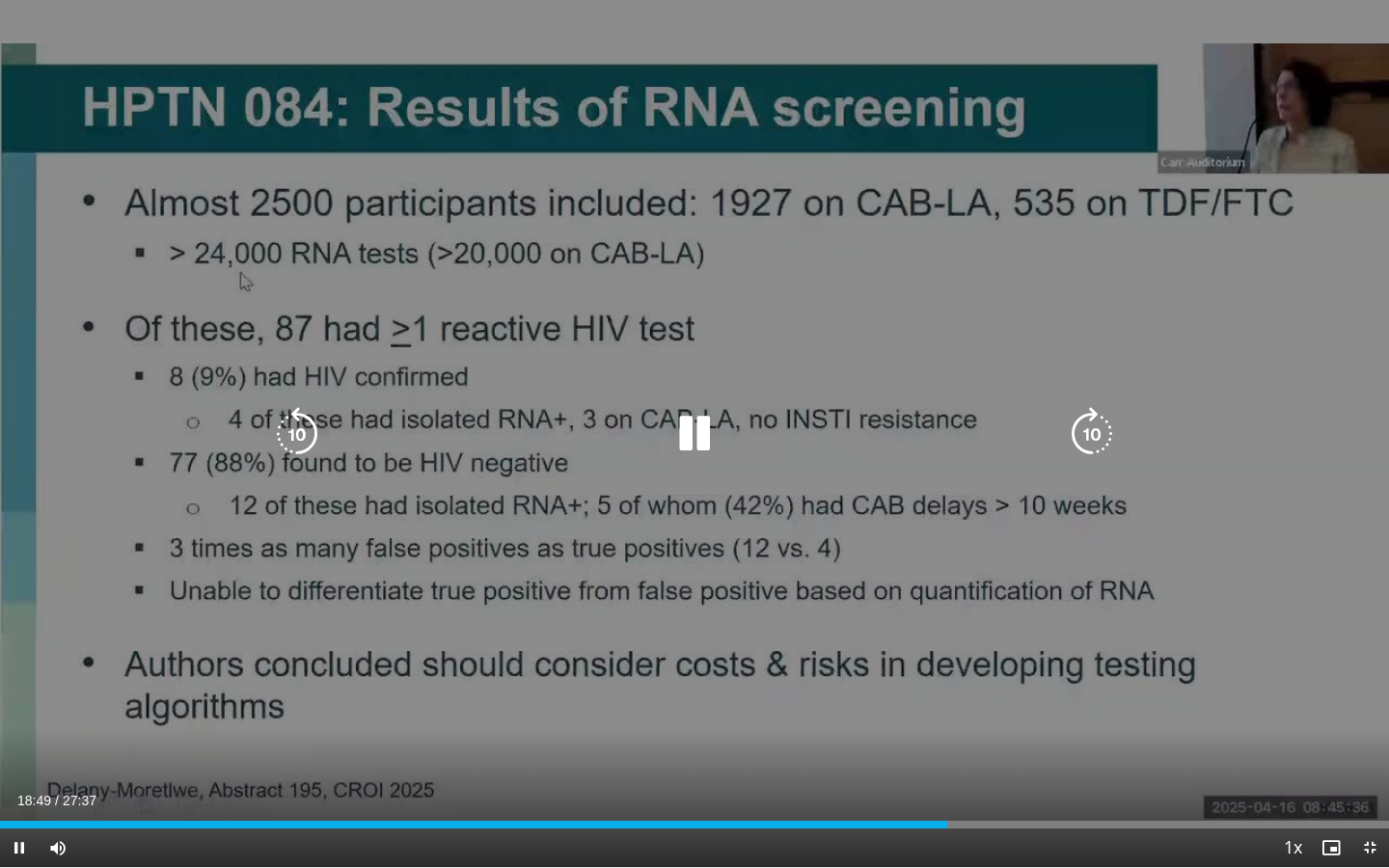 click at bounding box center (1092, 434) 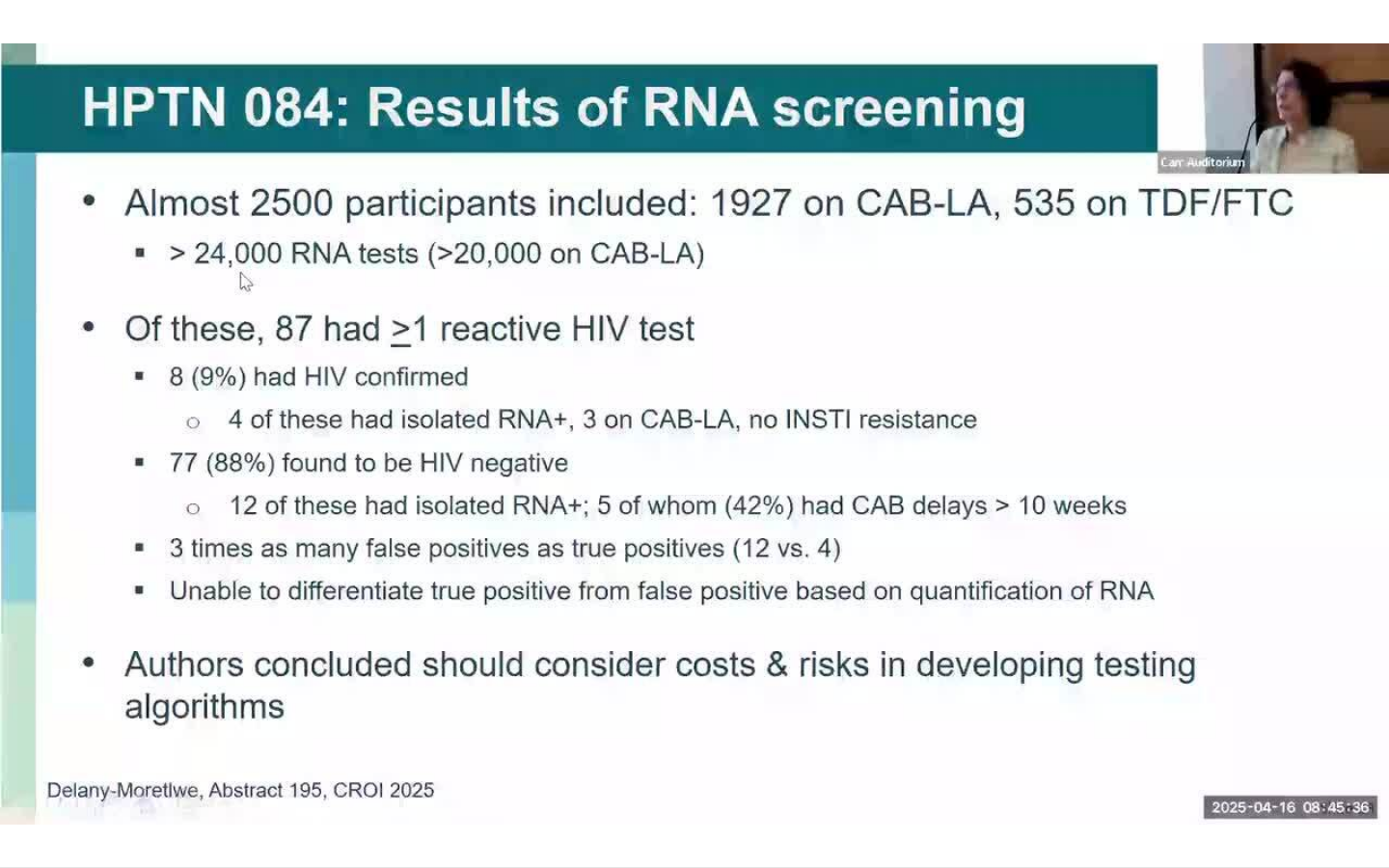 click on "10 seconds
Tap to unmute" at bounding box center (694, 433) 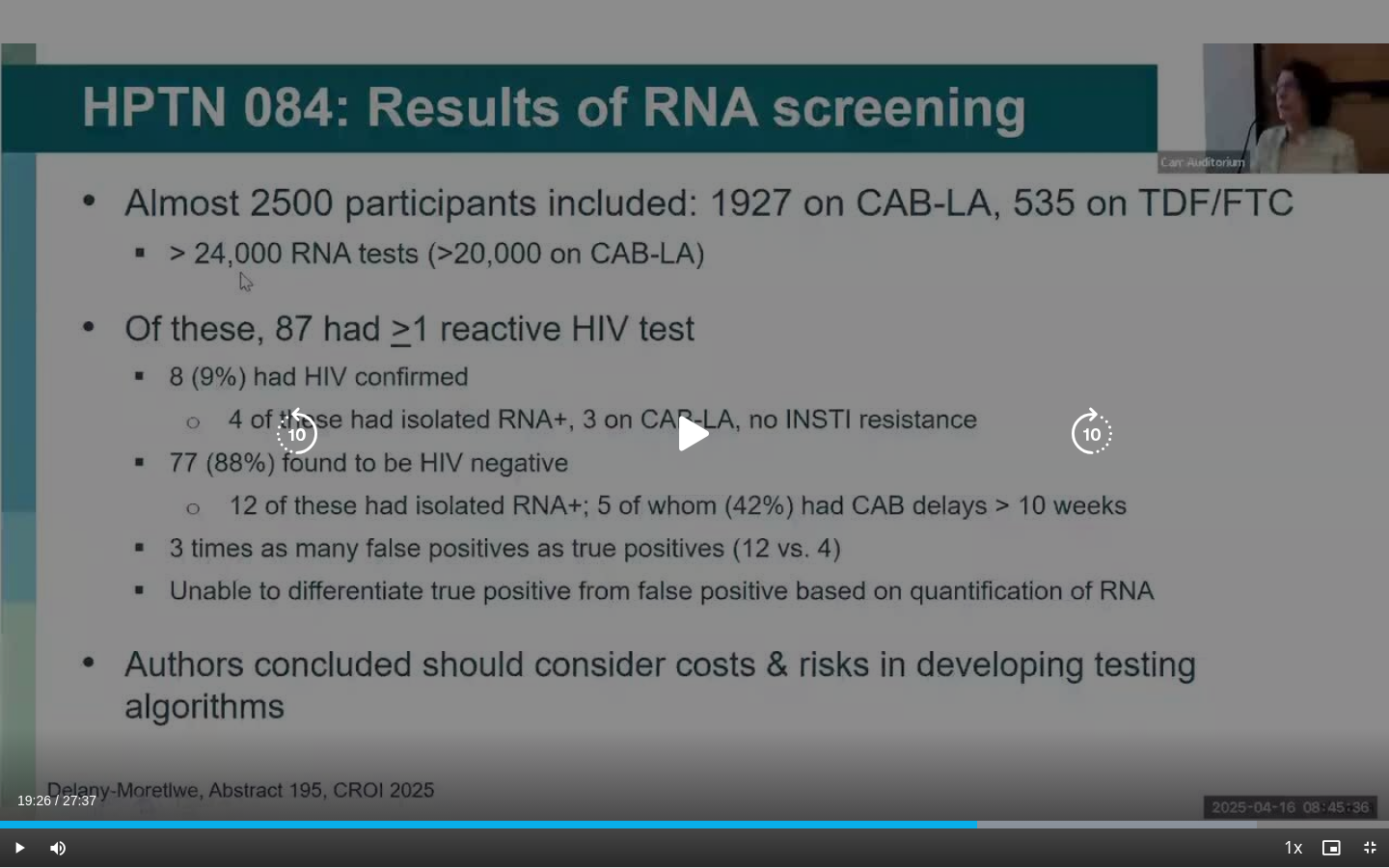 click at bounding box center [694, 434] 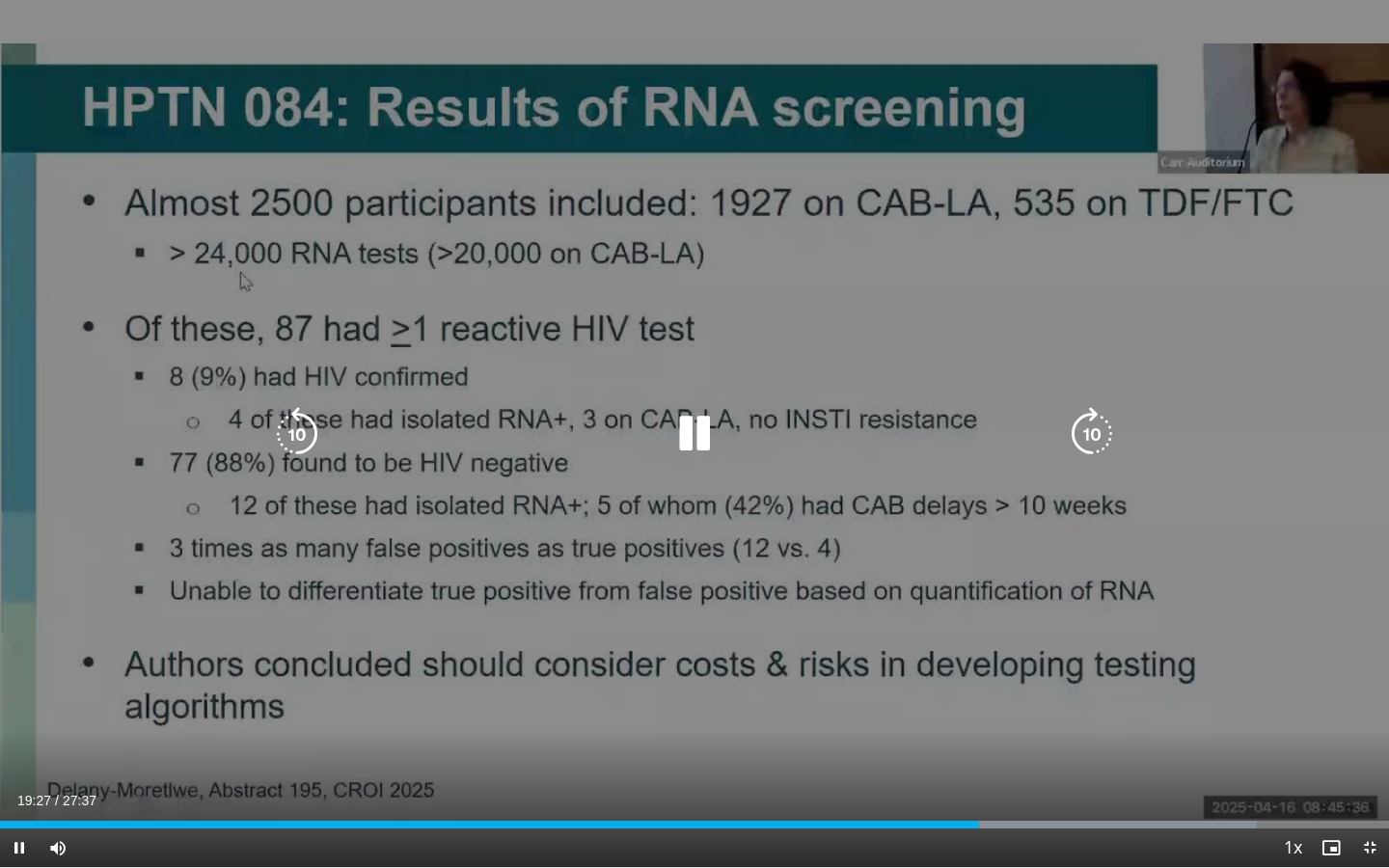 click at bounding box center (297, 434) 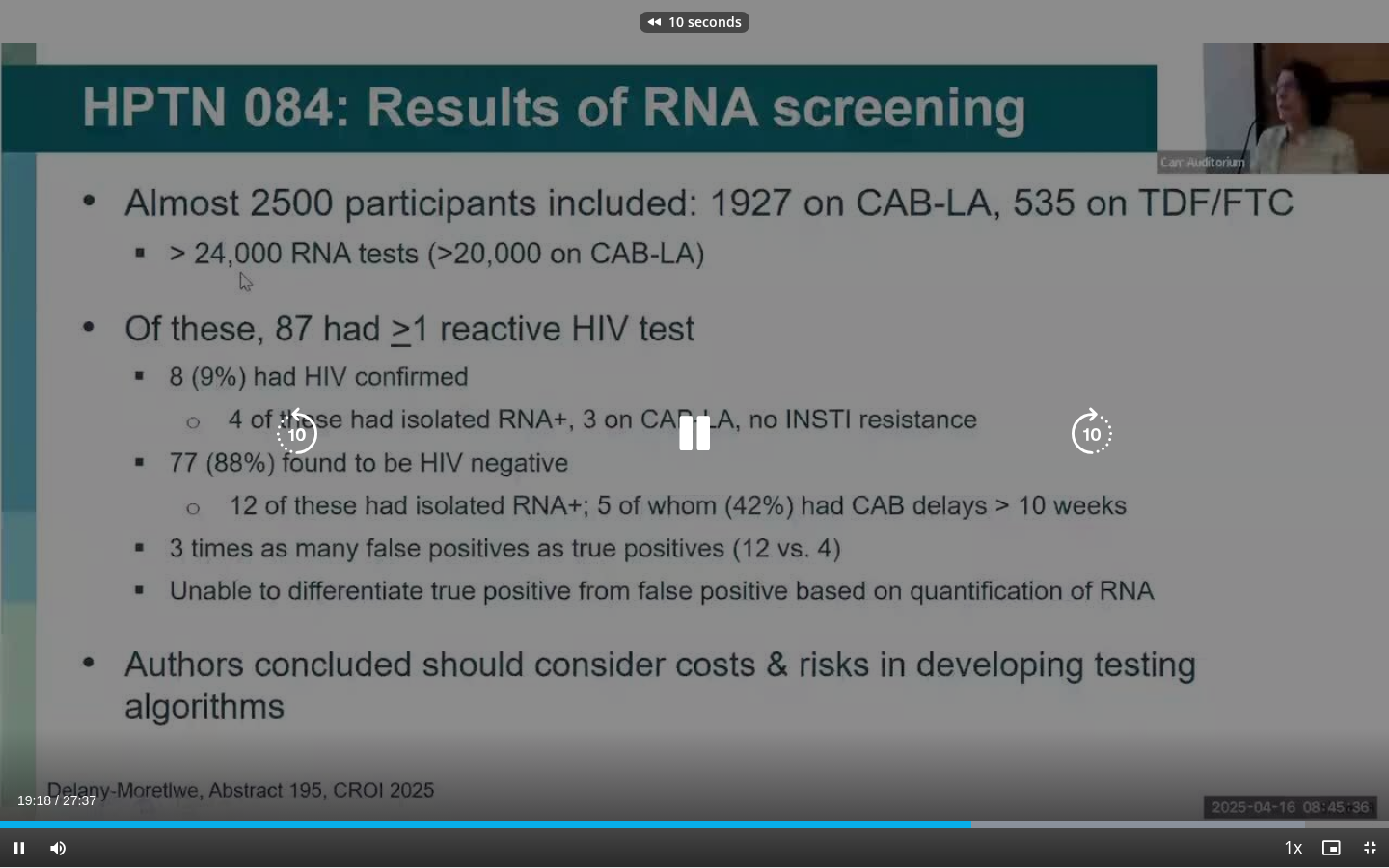 click at bounding box center (297, 434) 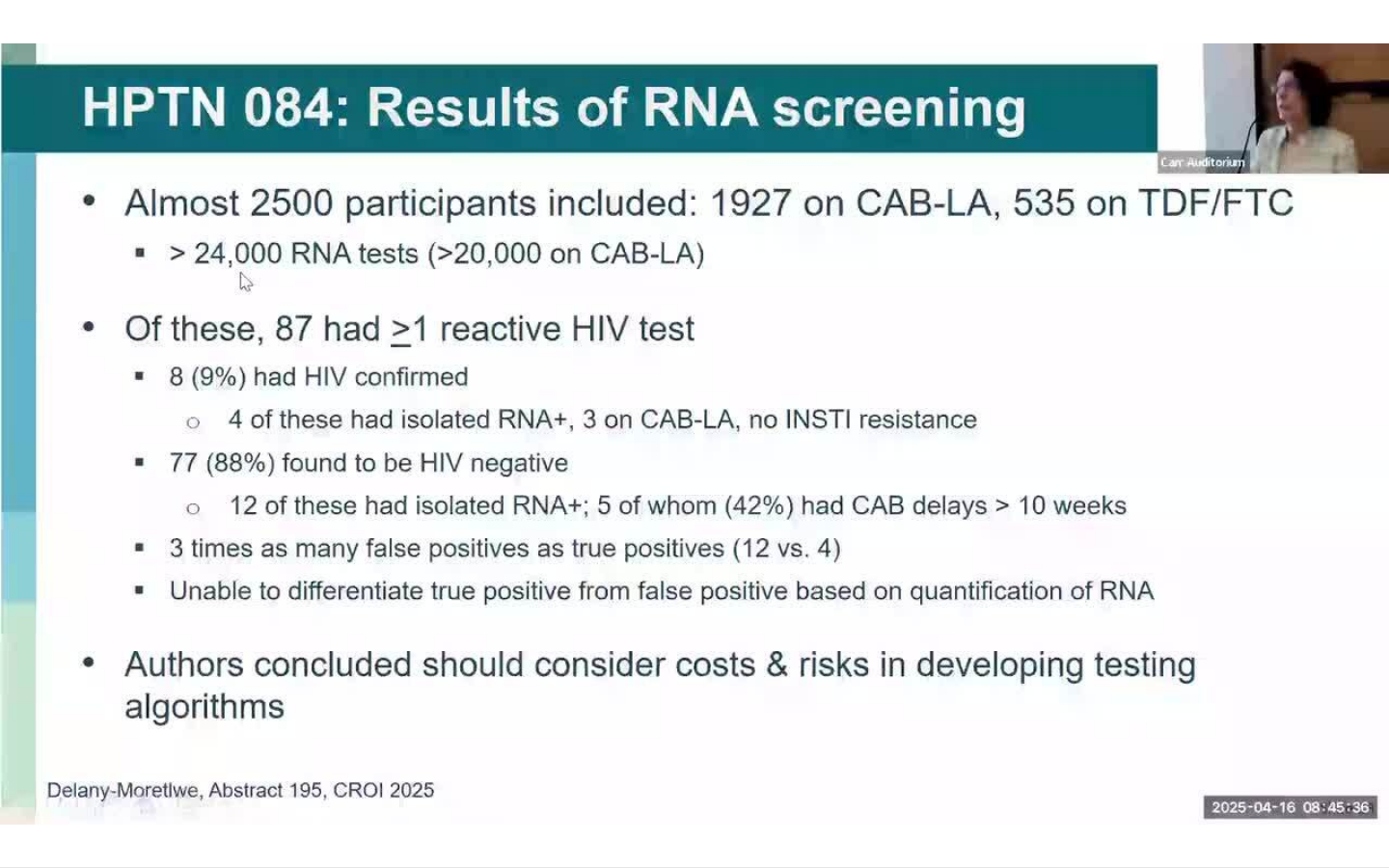click on "20 seconds
Tap to unmute" at bounding box center (694, 433) 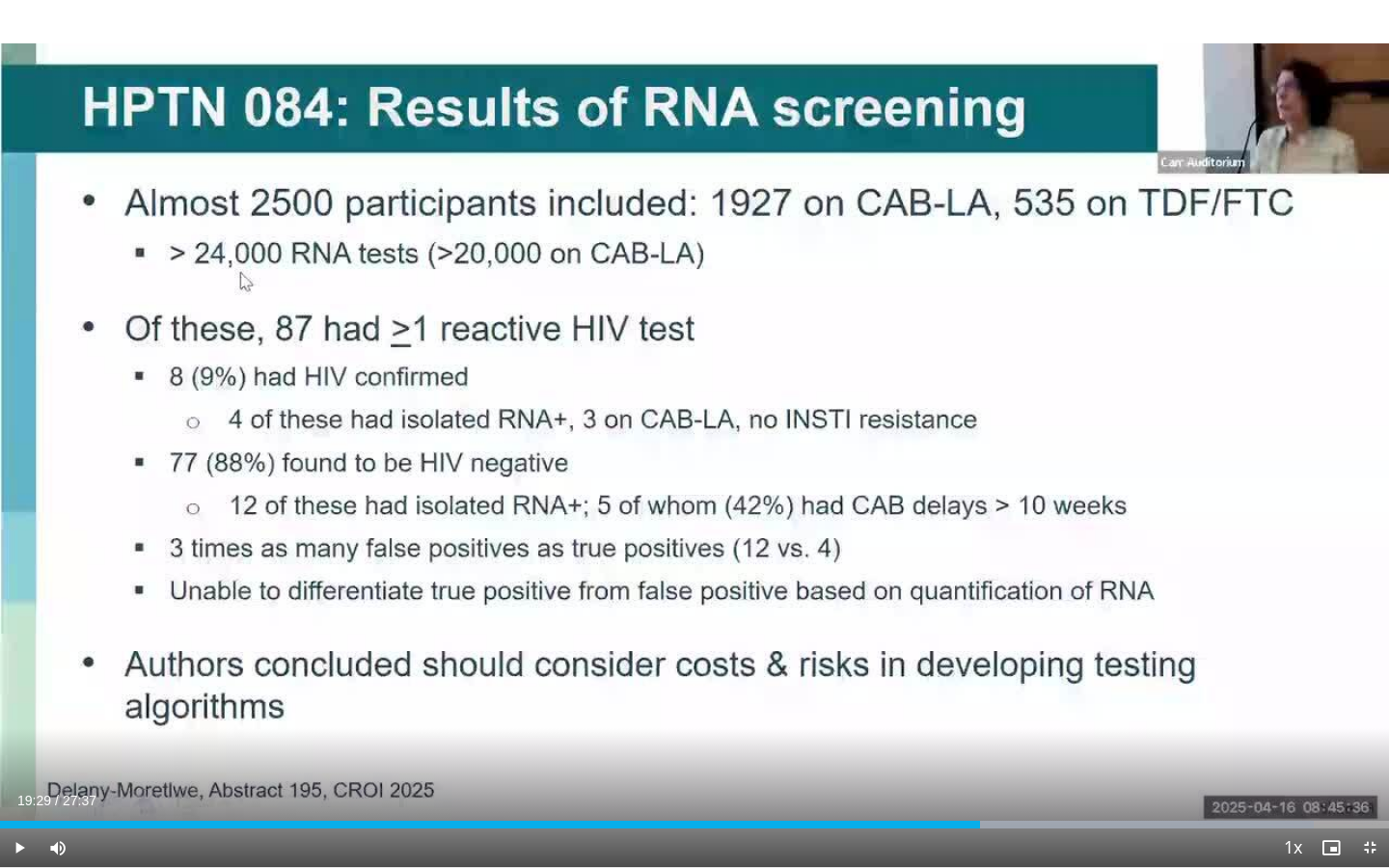 click on "20 seconds
Tap to unmute" at bounding box center (694, 433) 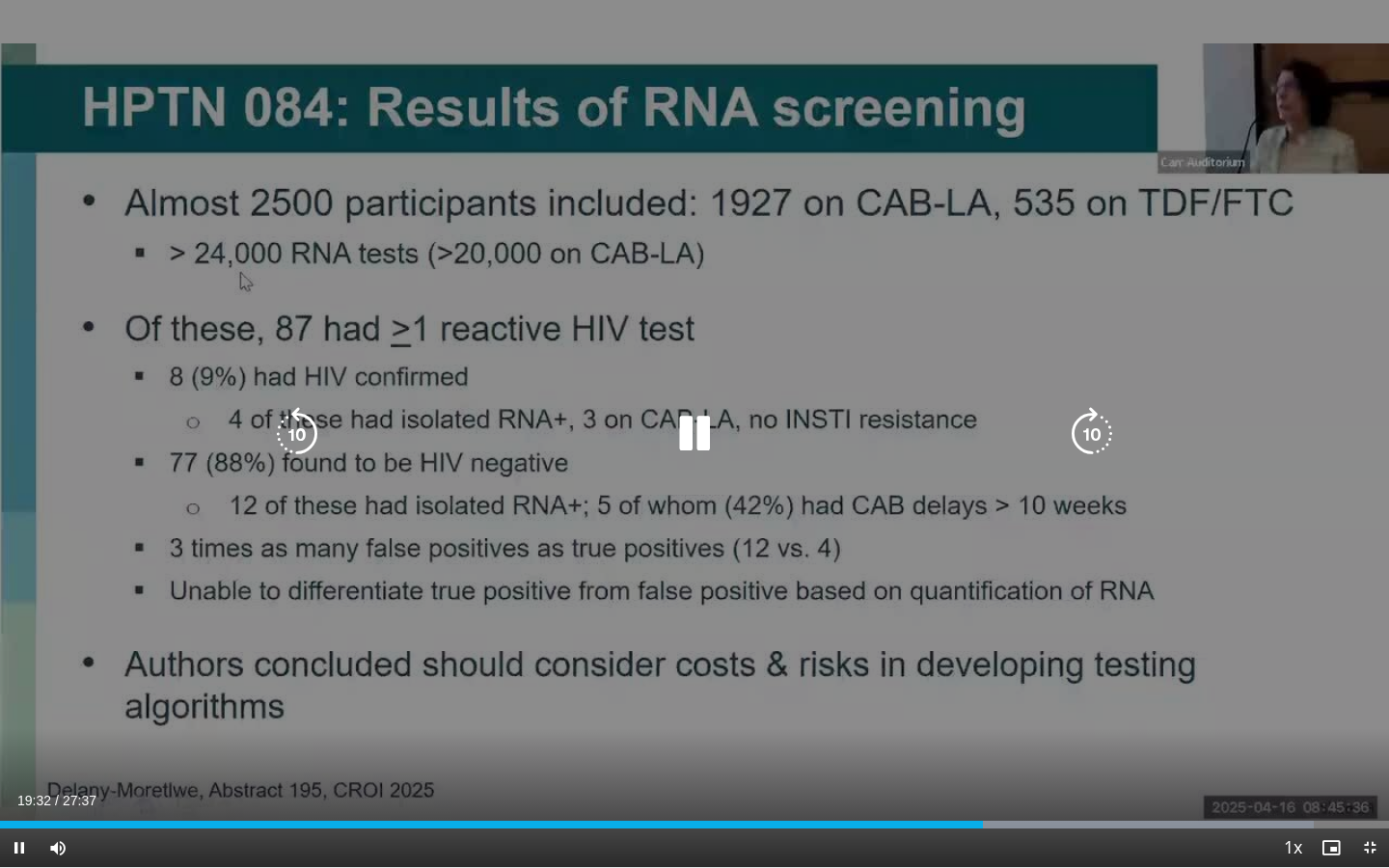 click at bounding box center [297, 434] 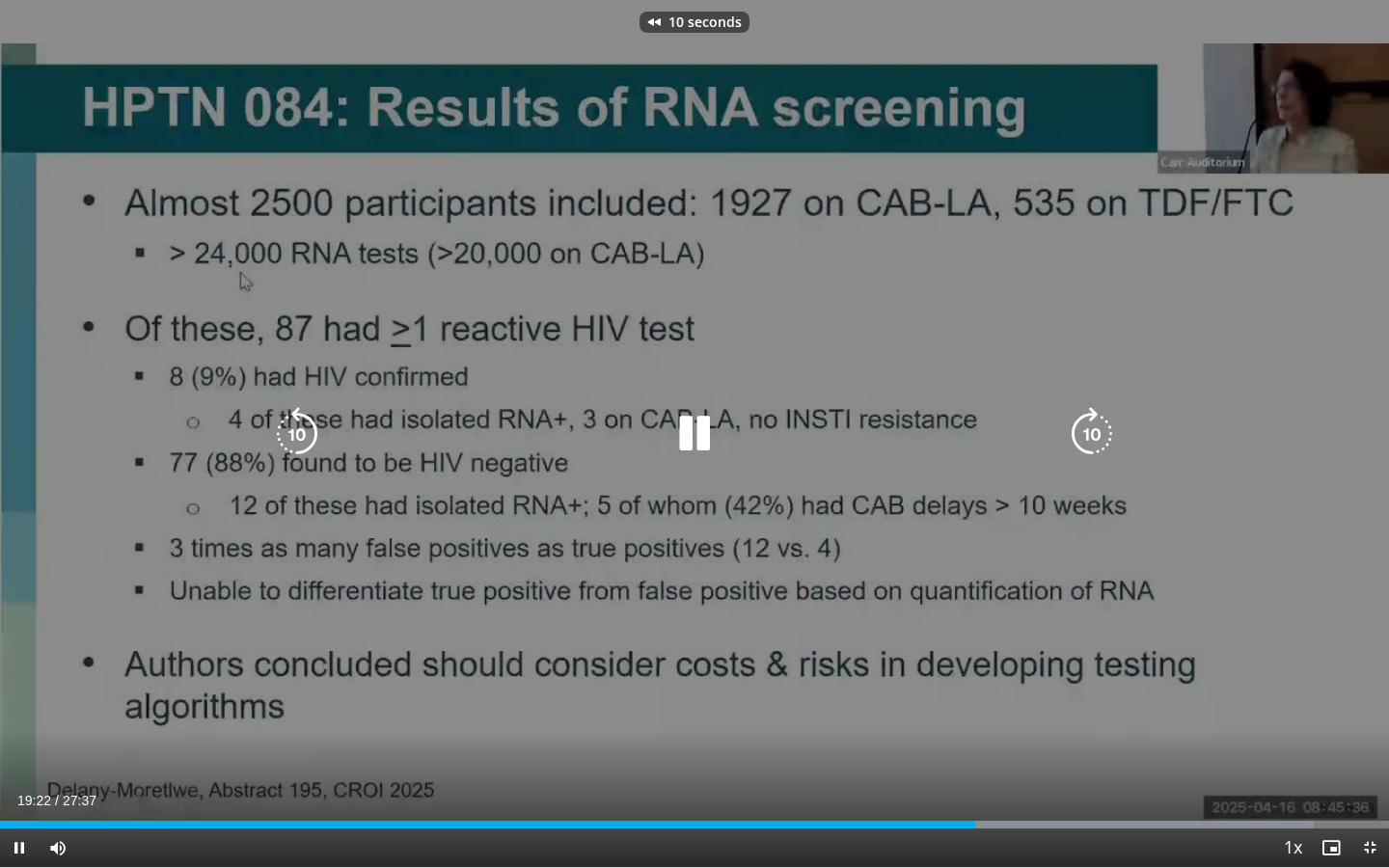 click at bounding box center (297, 434) 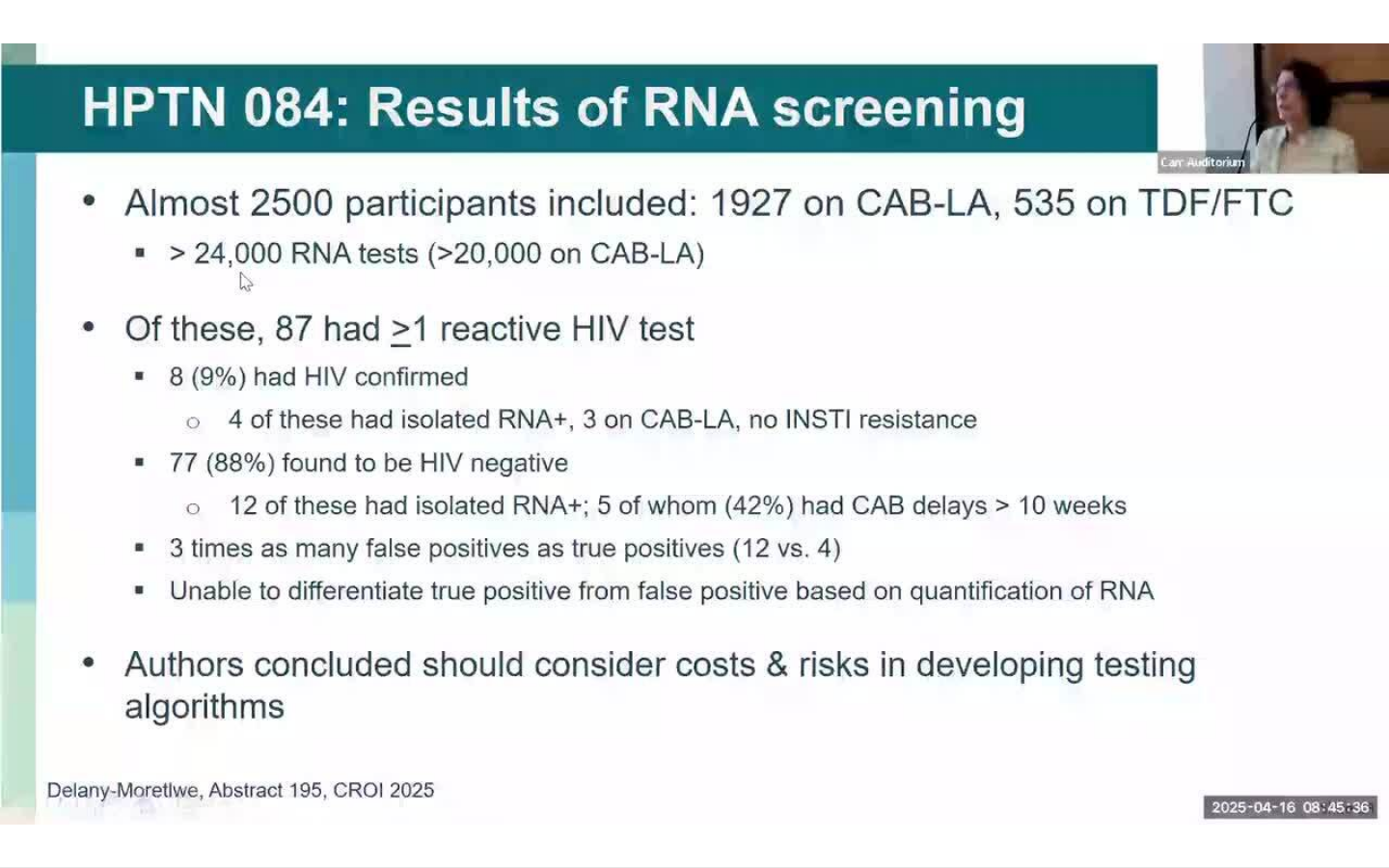 click on "20 seconds
Tap to unmute" at bounding box center [694, 433] 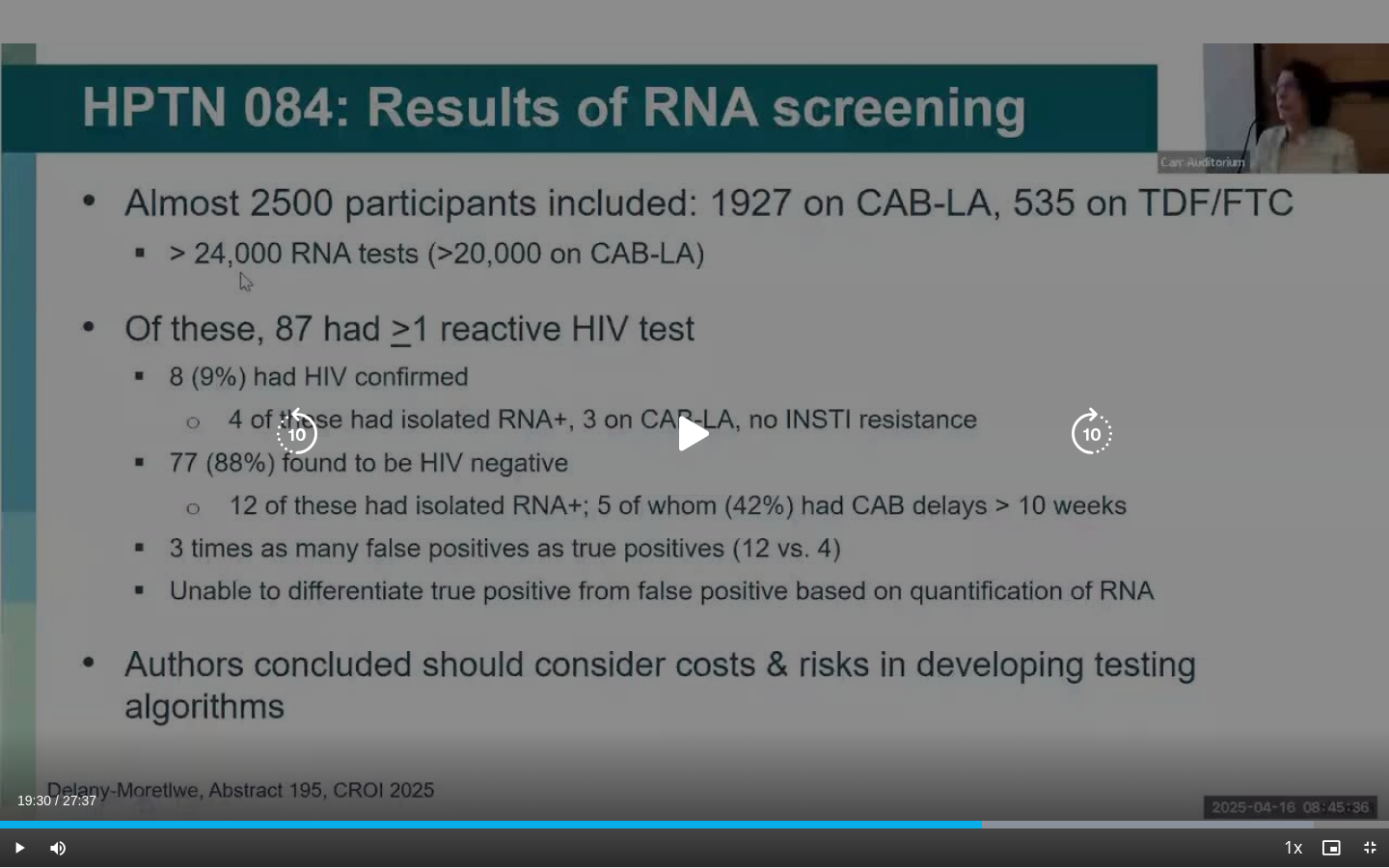 click at bounding box center [694, 434] 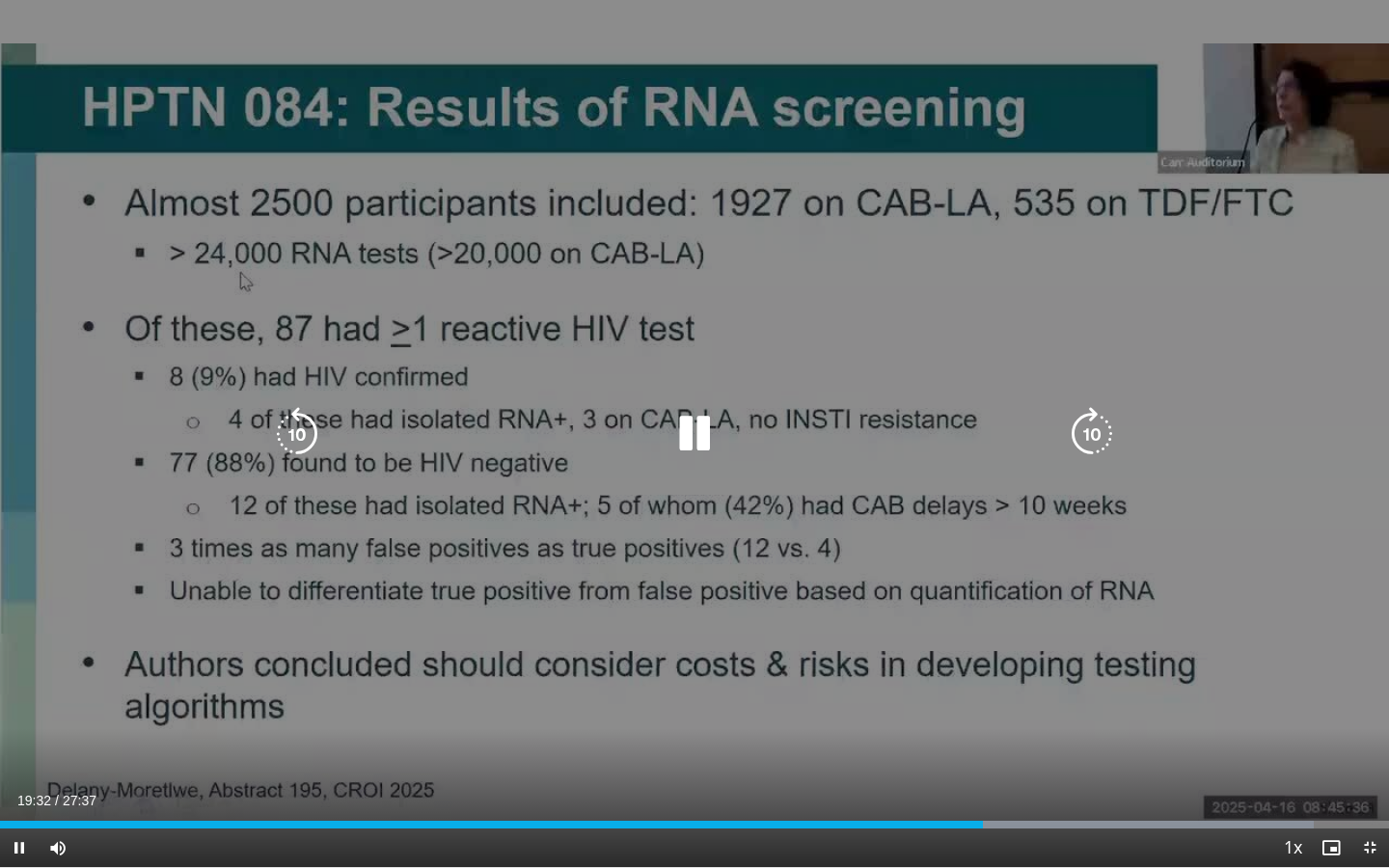 click at bounding box center (297, 434) 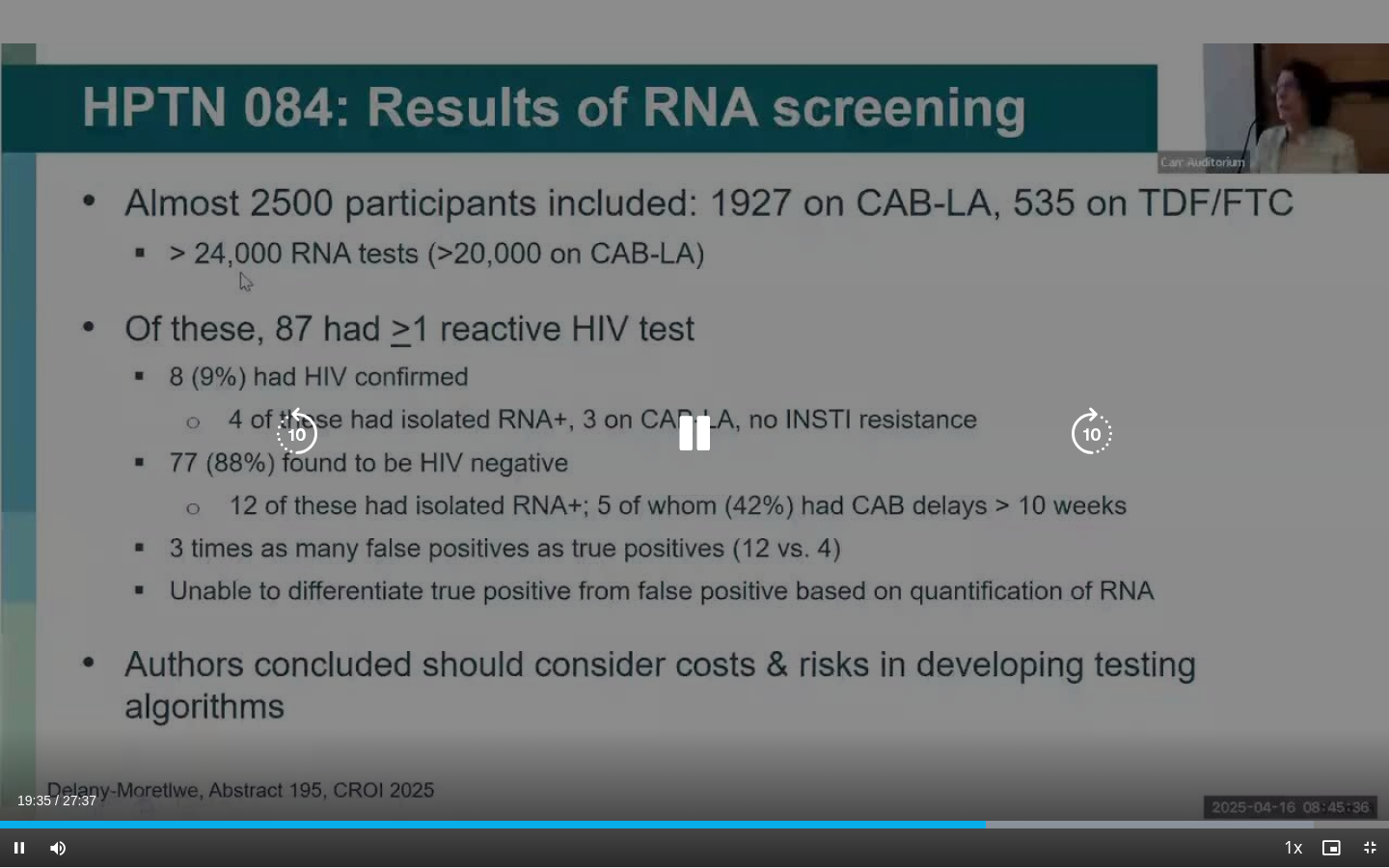 click at bounding box center [297, 434] 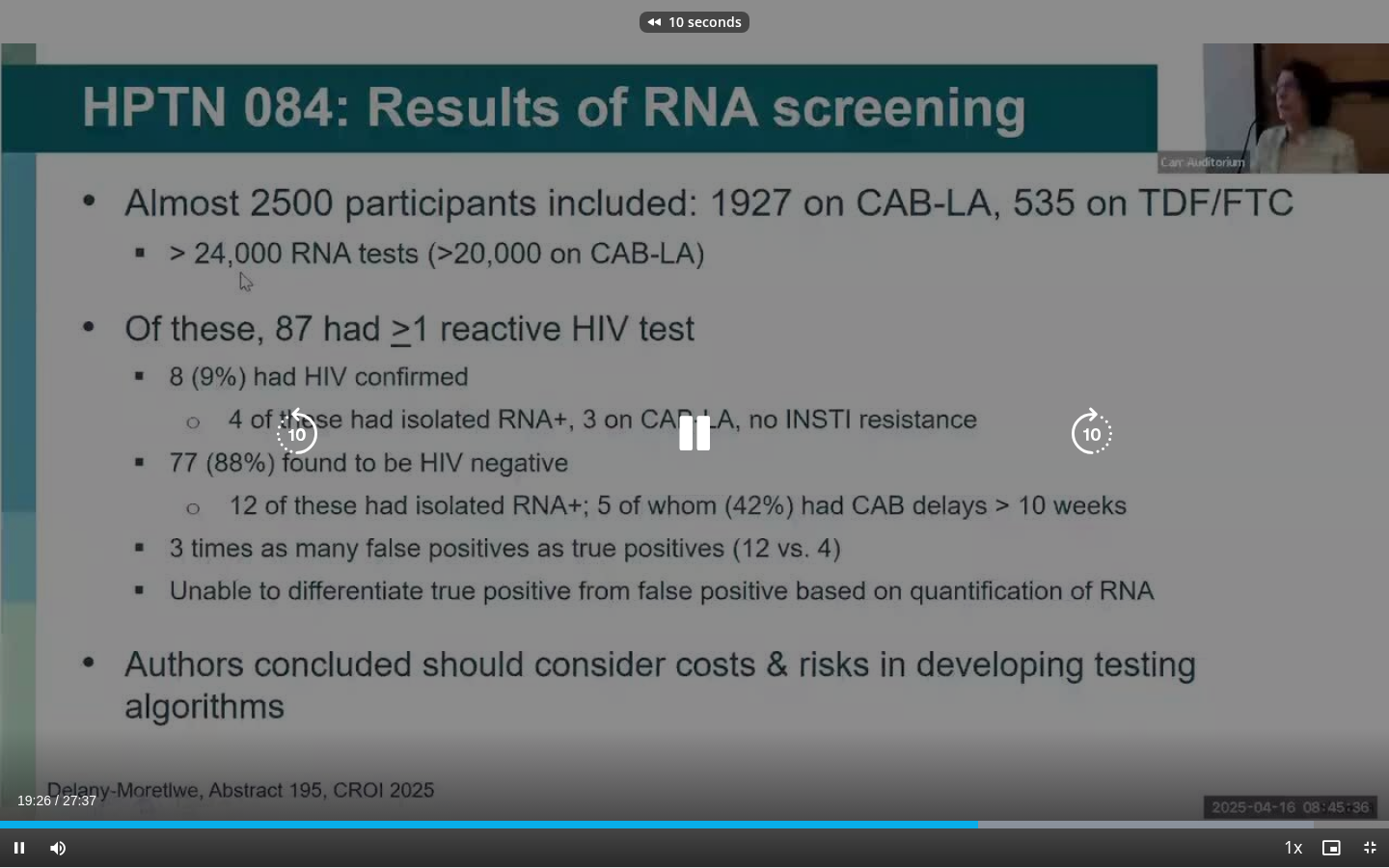 click at bounding box center (297, 434) 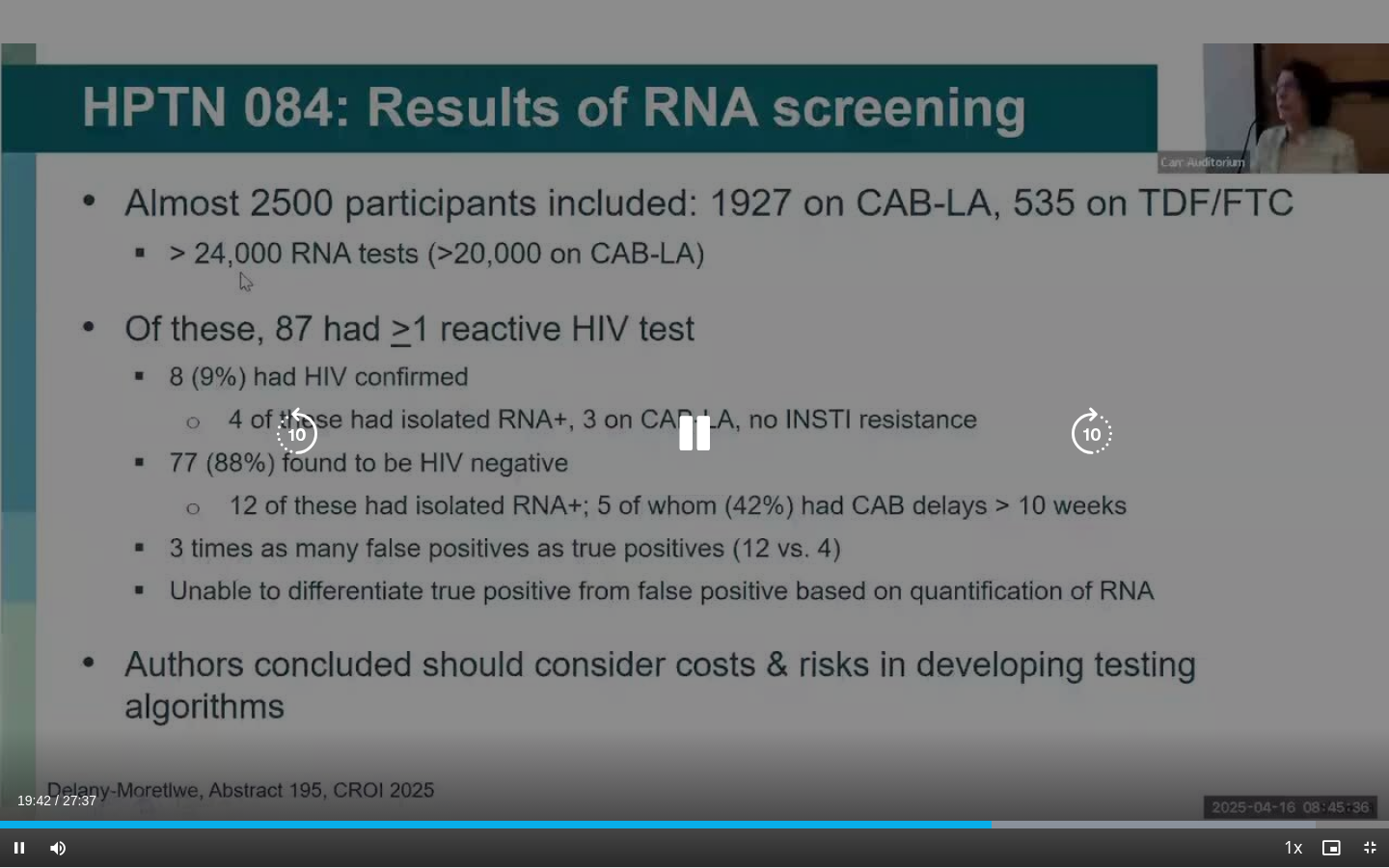click at bounding box center [297, 434] 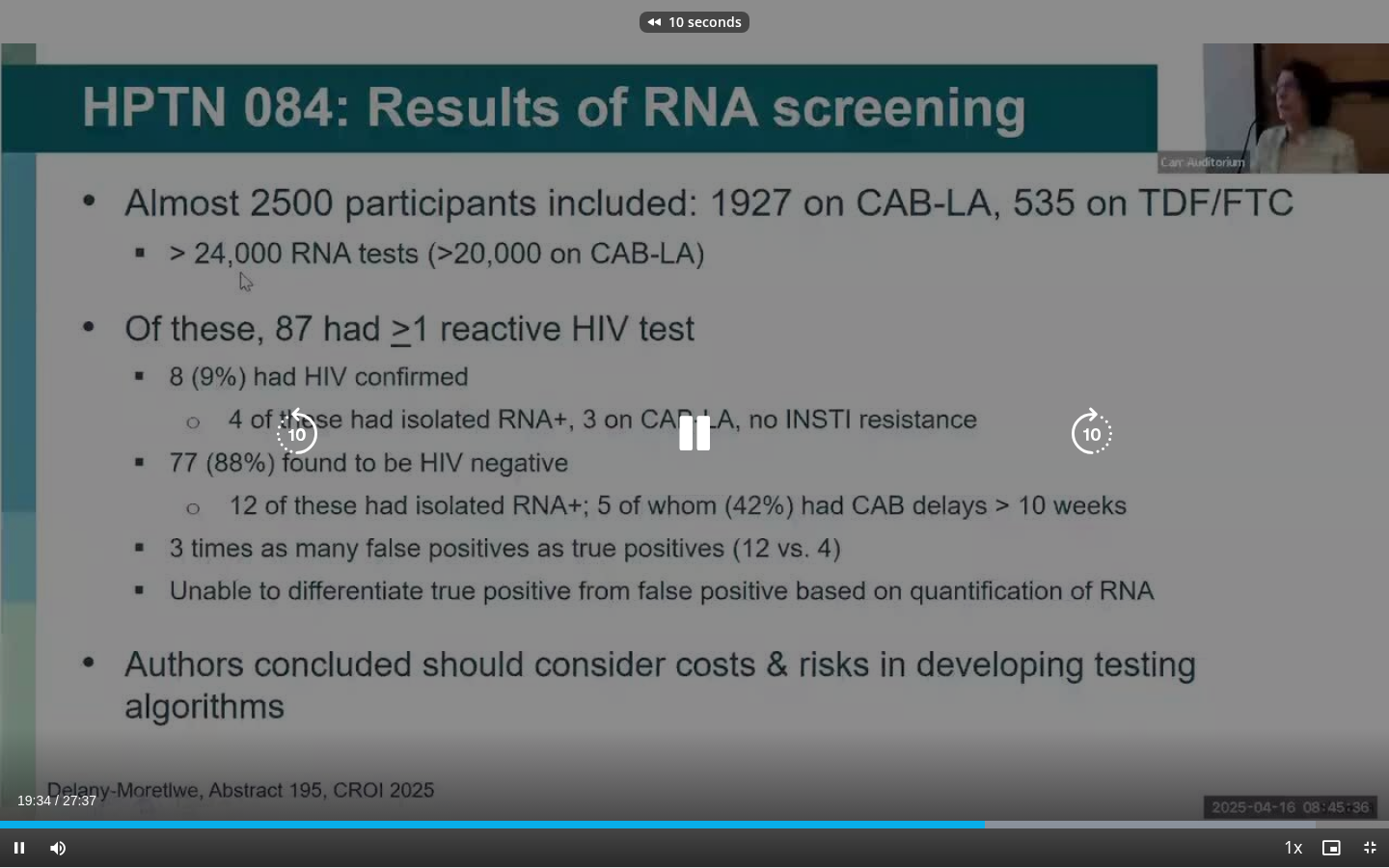 click at bounding box center (297, 434) 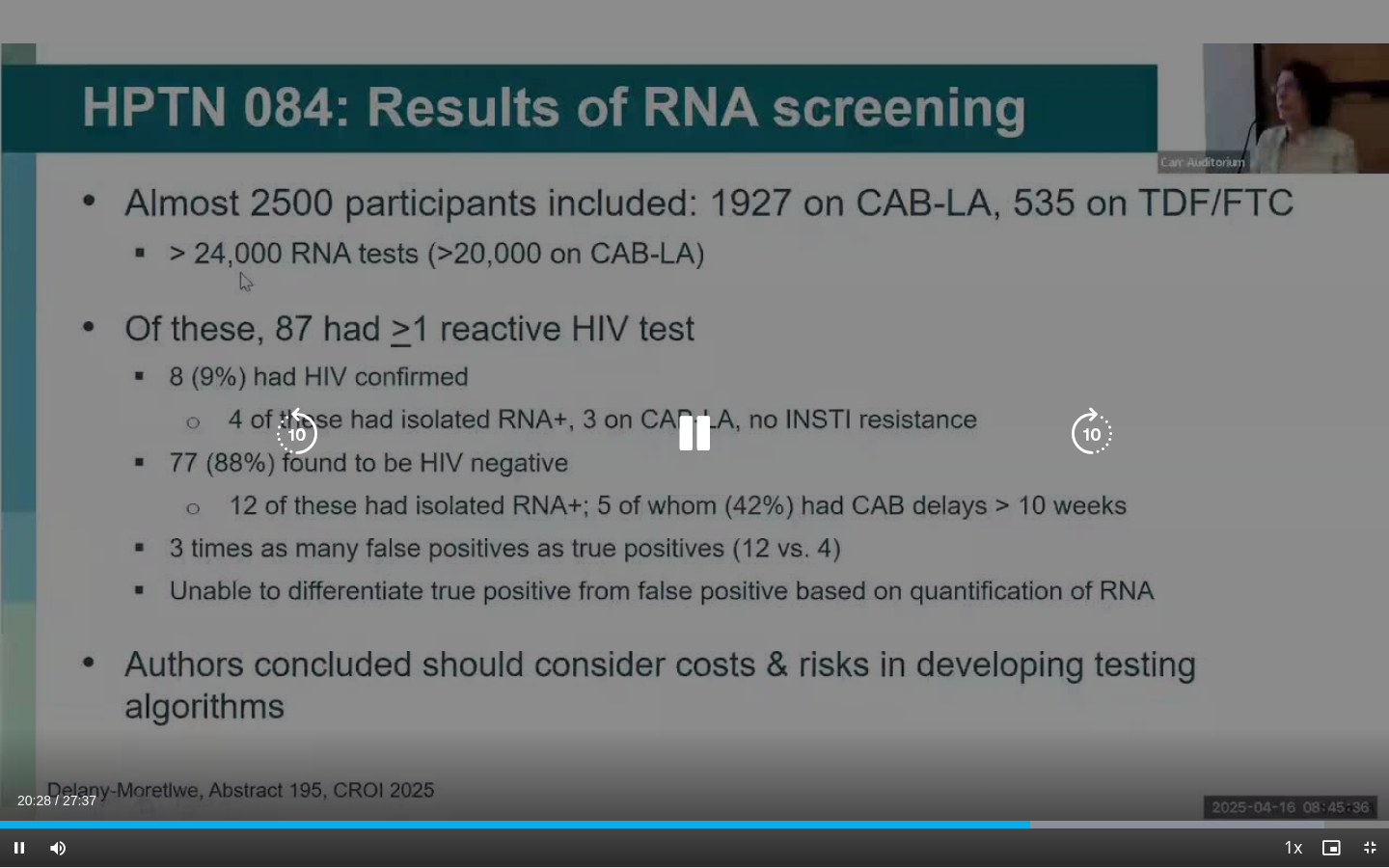 click at bounding box center (297, 434) 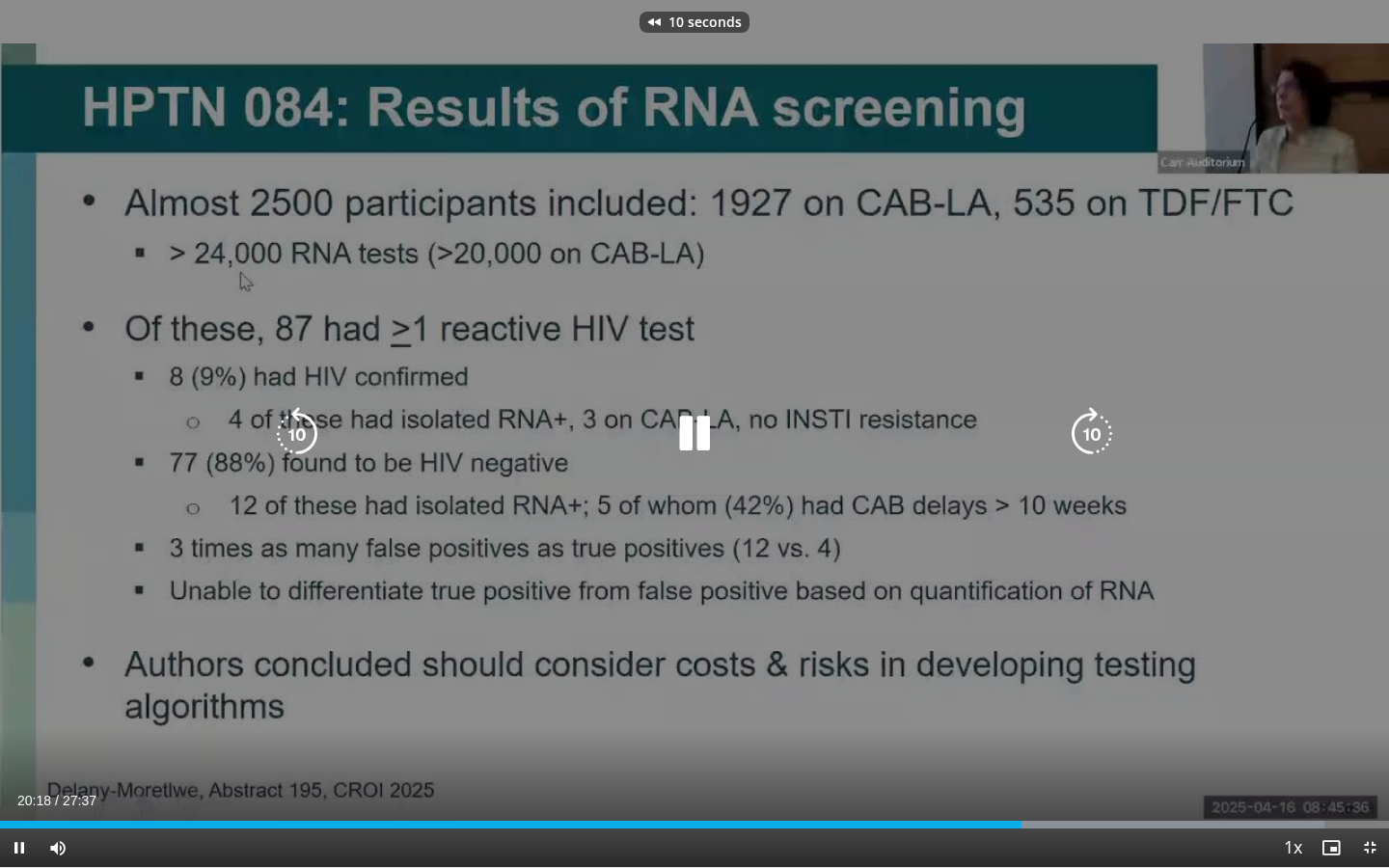 click at bounding box center [297, 434] 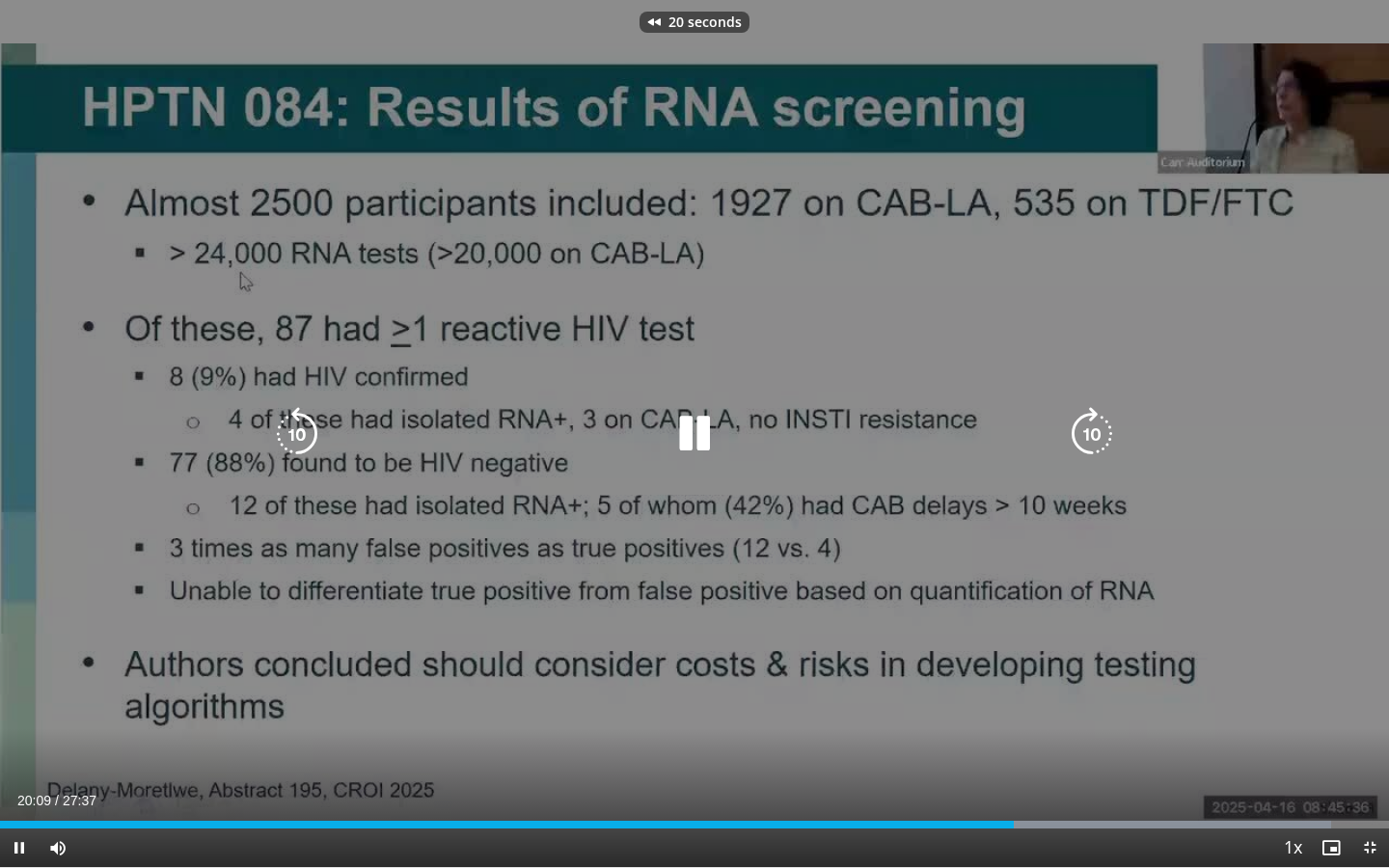 click at bounding box center (297, 434) 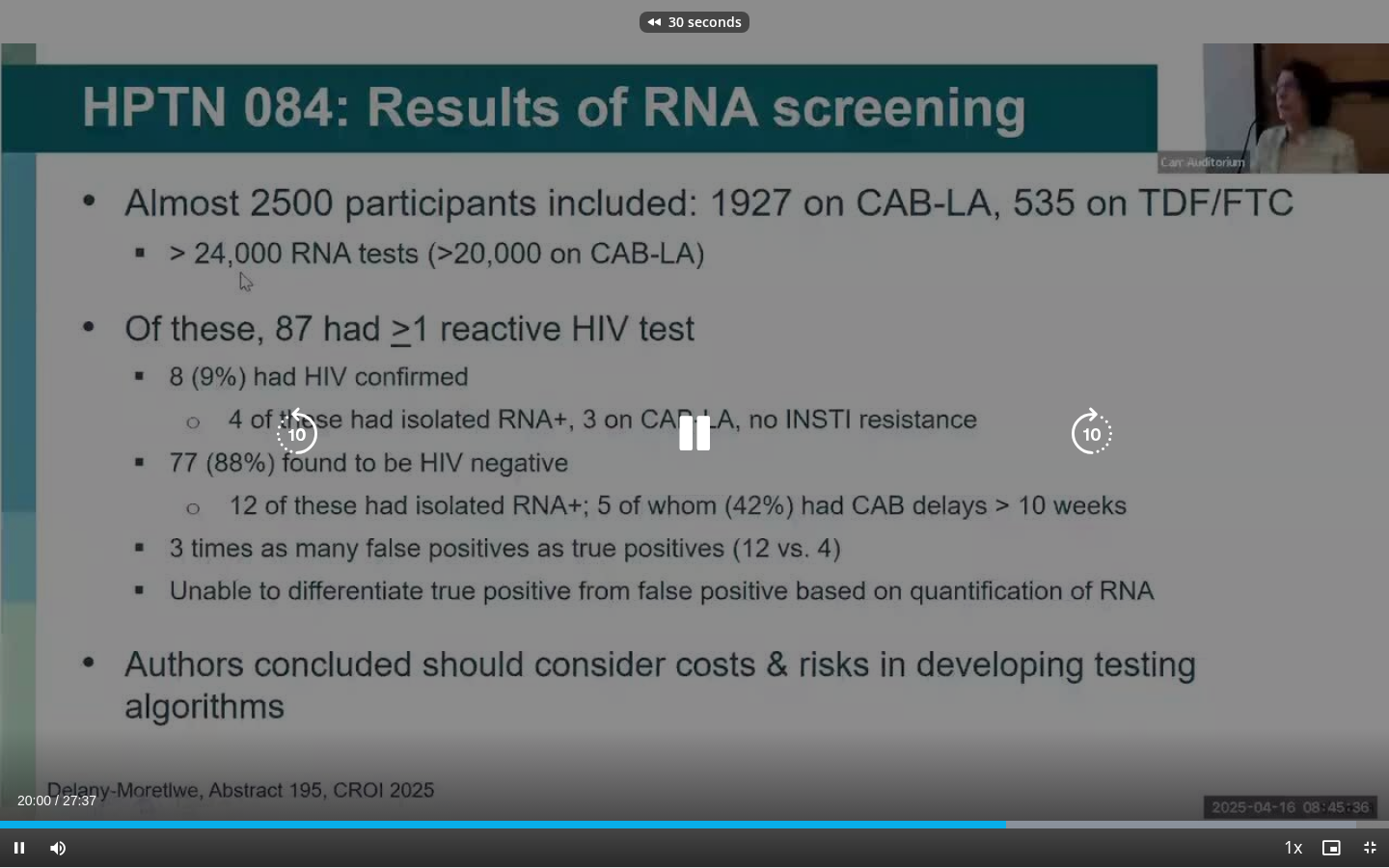 click at bounding box center (297, 434) 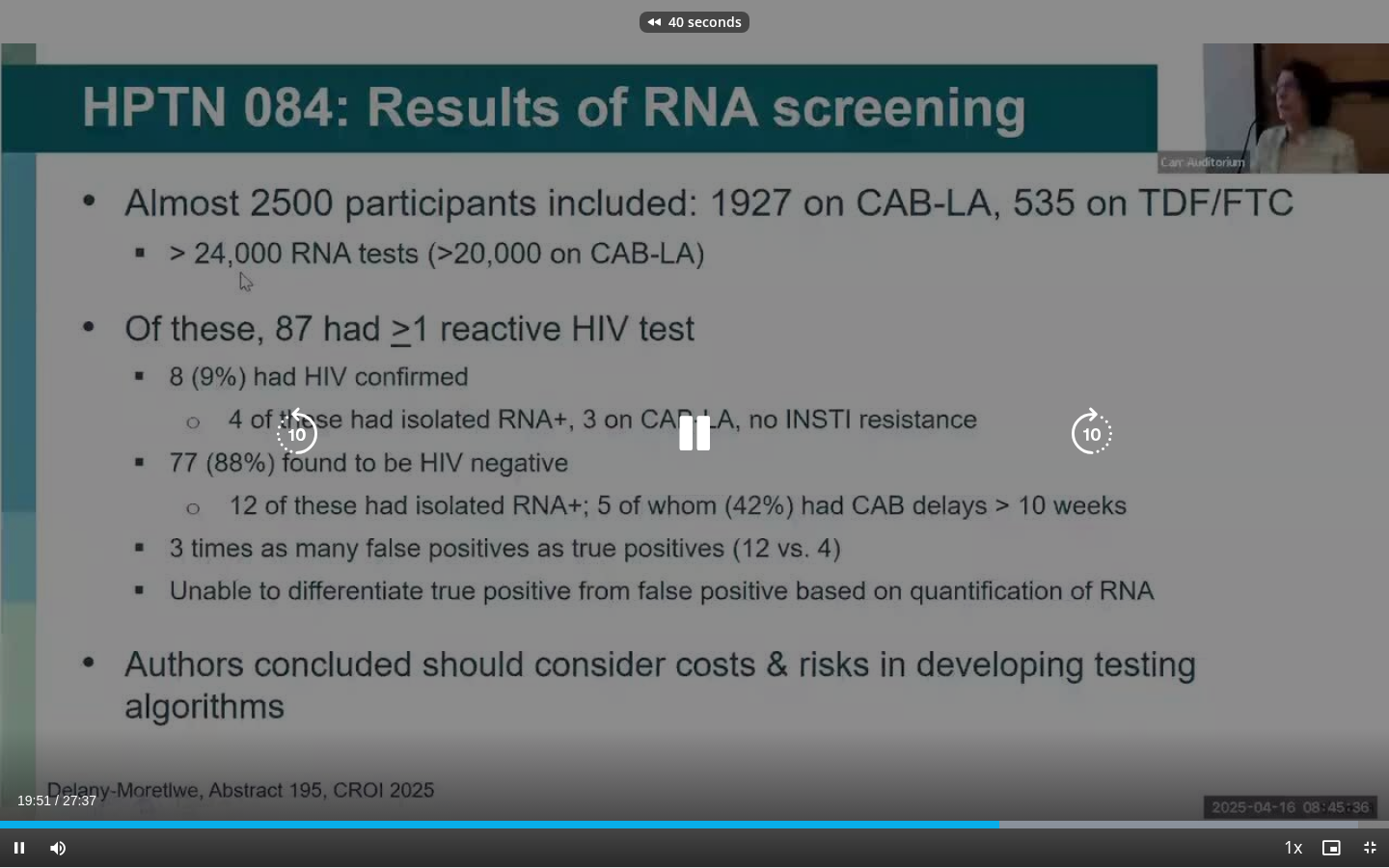click at bounding box center [297, 434] 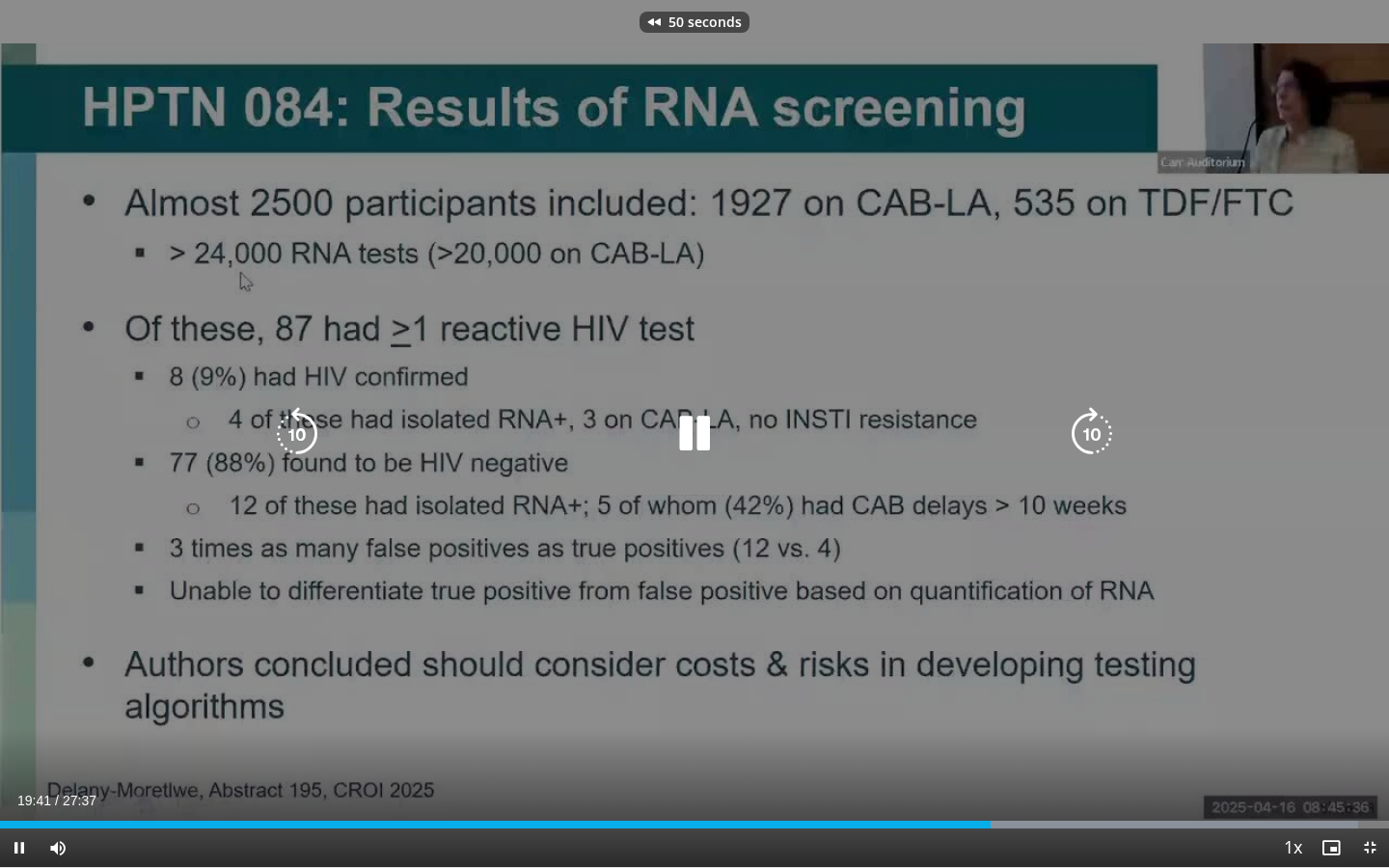 click at bounding box center [297, 434] 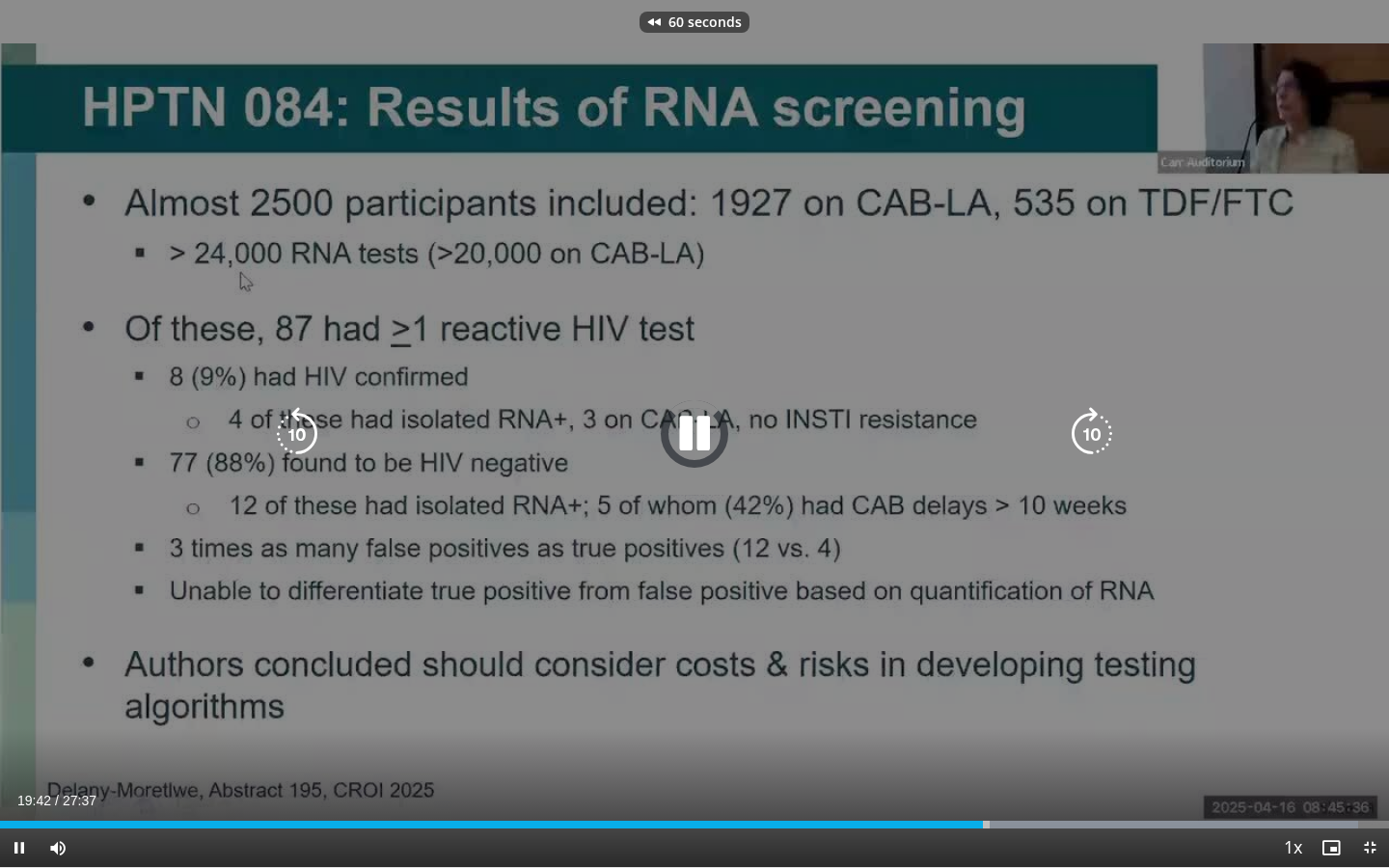 click at bounding box center (297, 434) 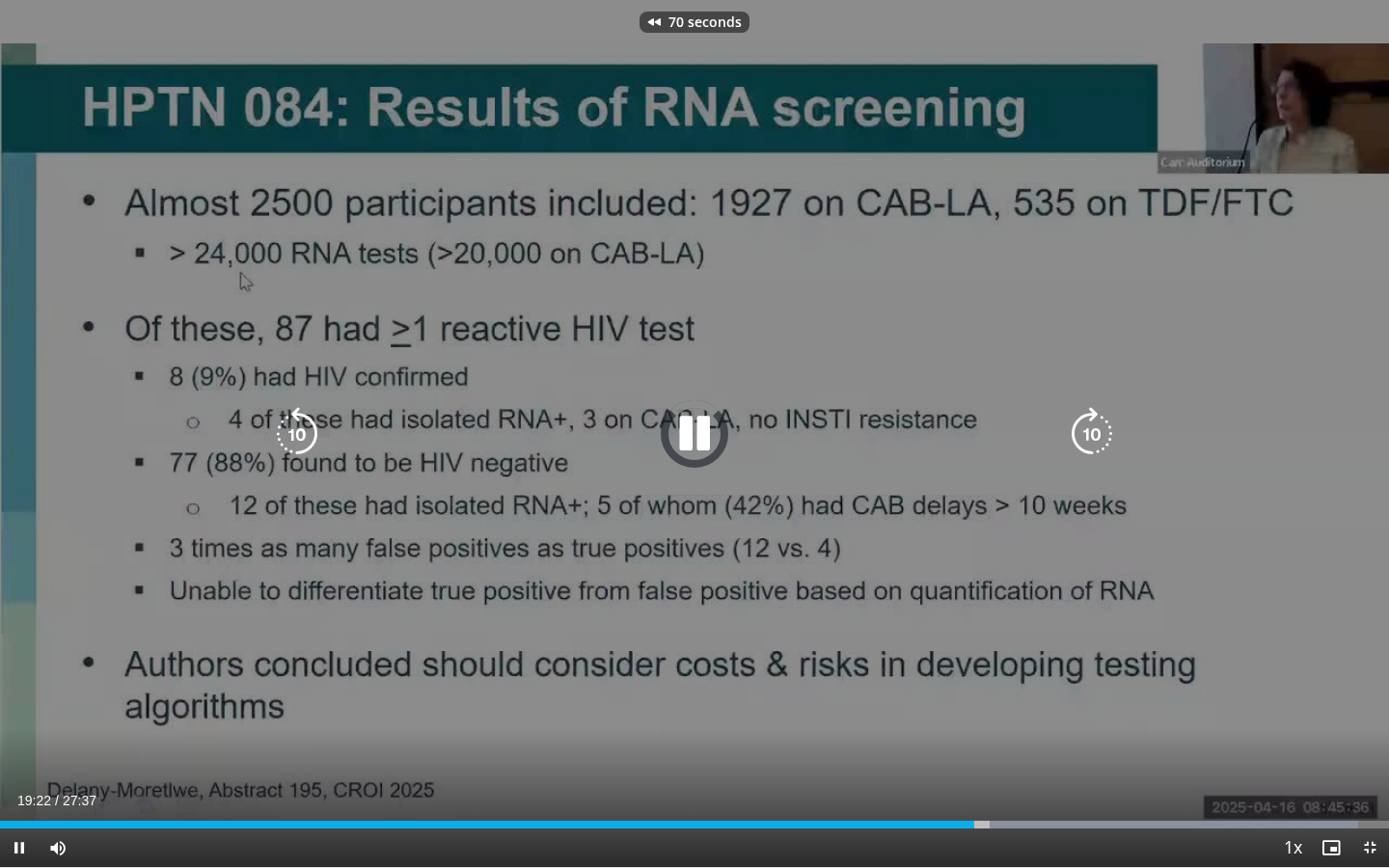 click at bounding box center (297, 434) 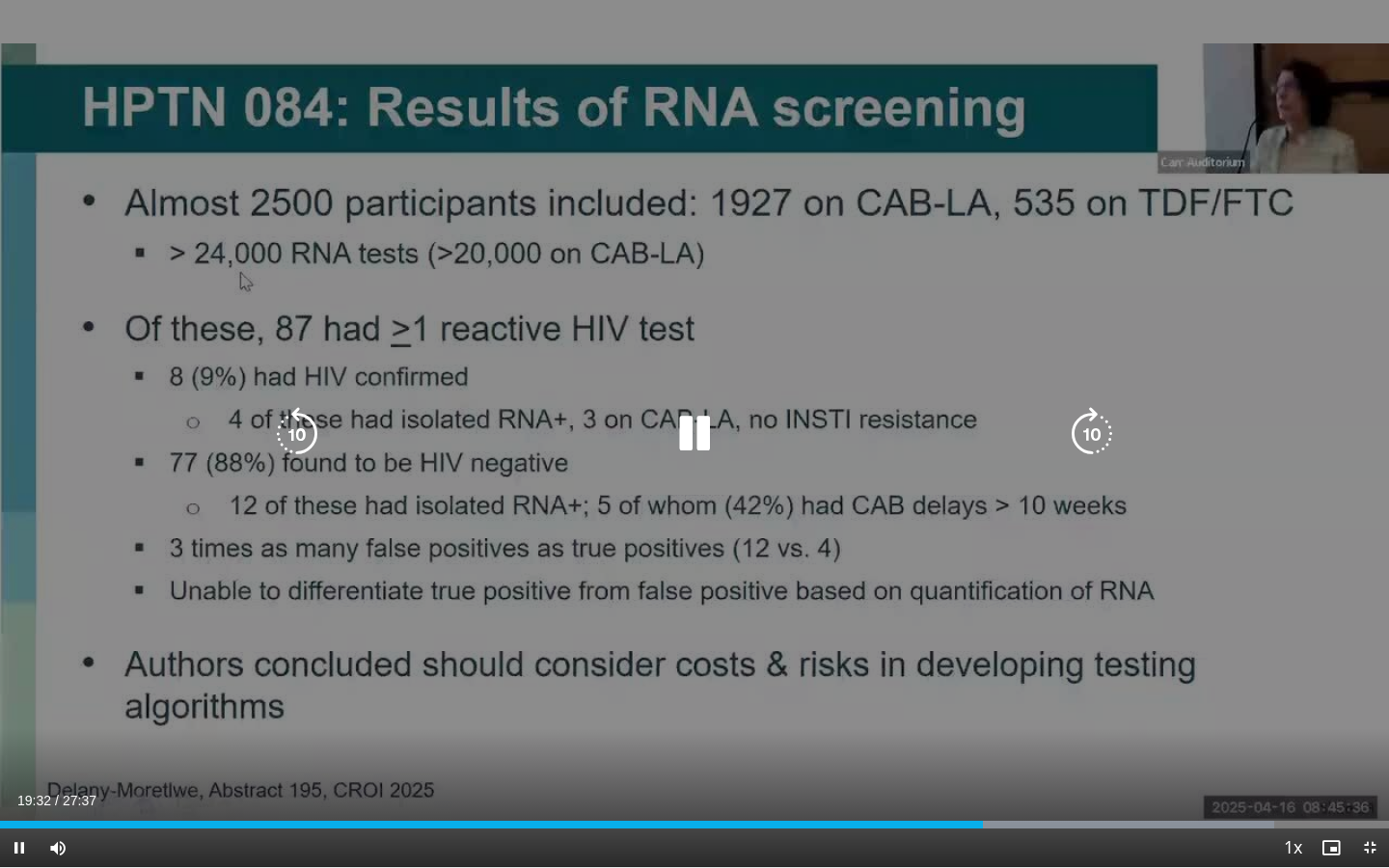 click at bounding box center (694, 434) 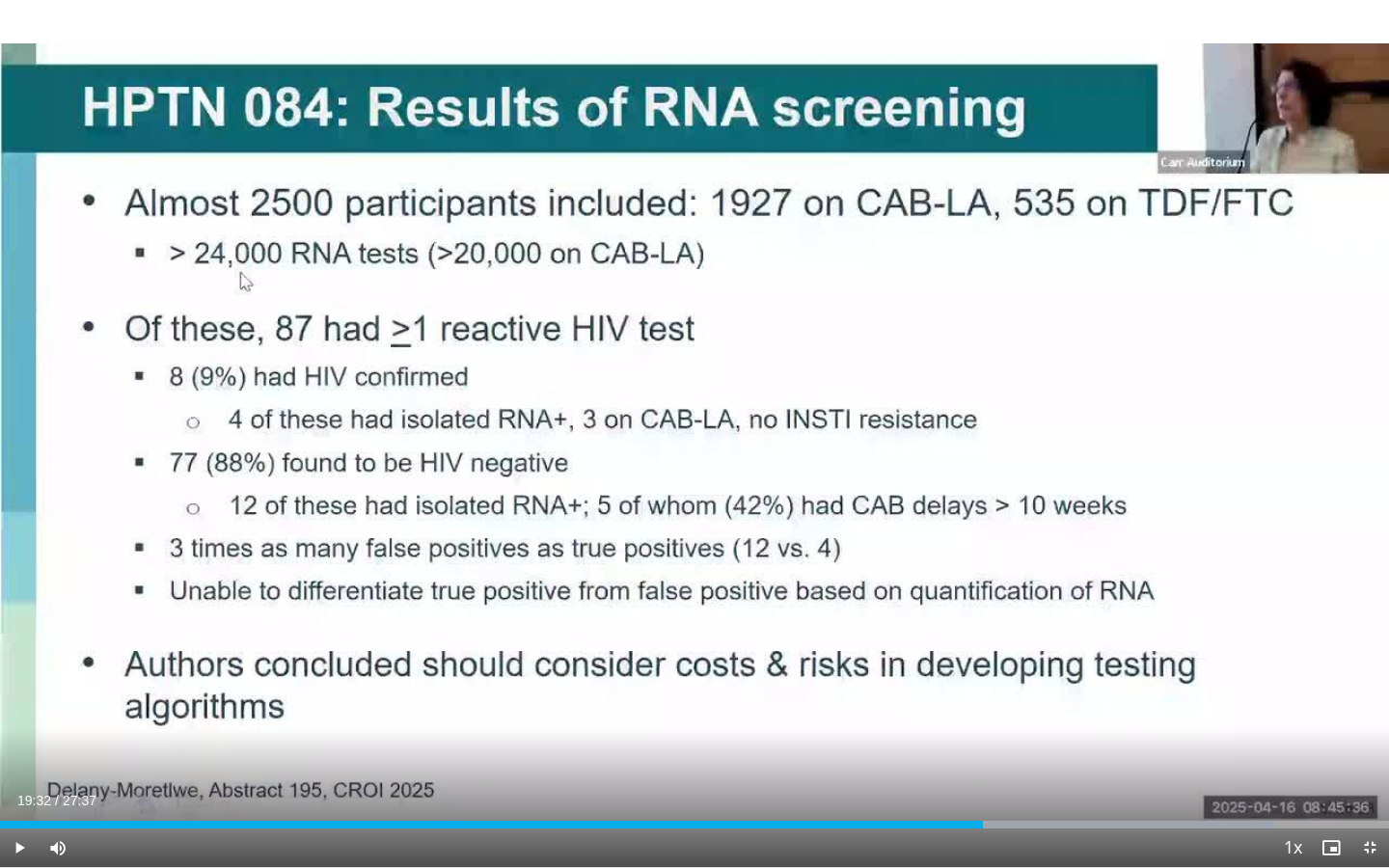 click on "80 seconds
Tap to unmute" at bounding box center (694, 433) 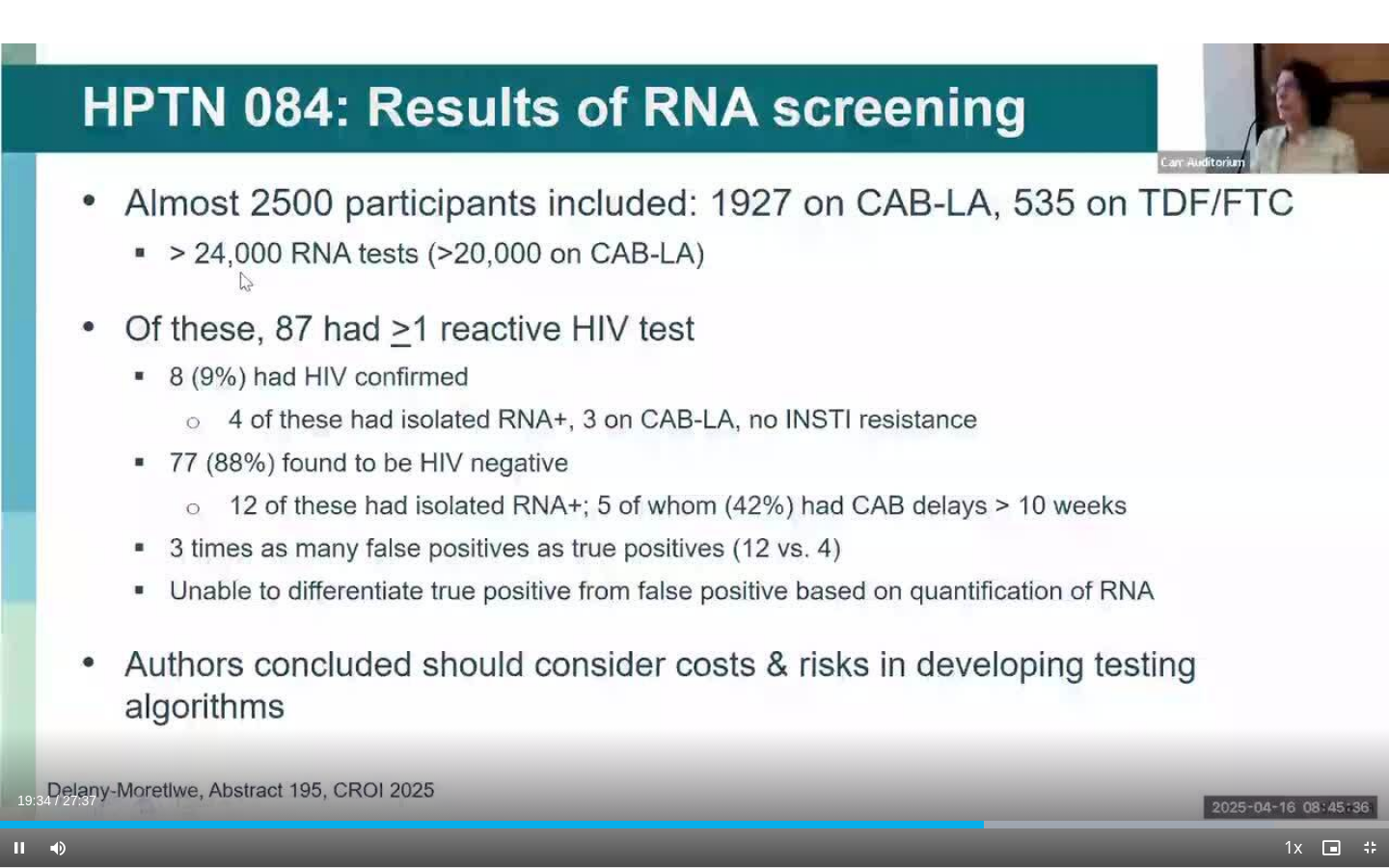 click on "80 seconds
Tap to unmute" at bounding box center (694, 433) 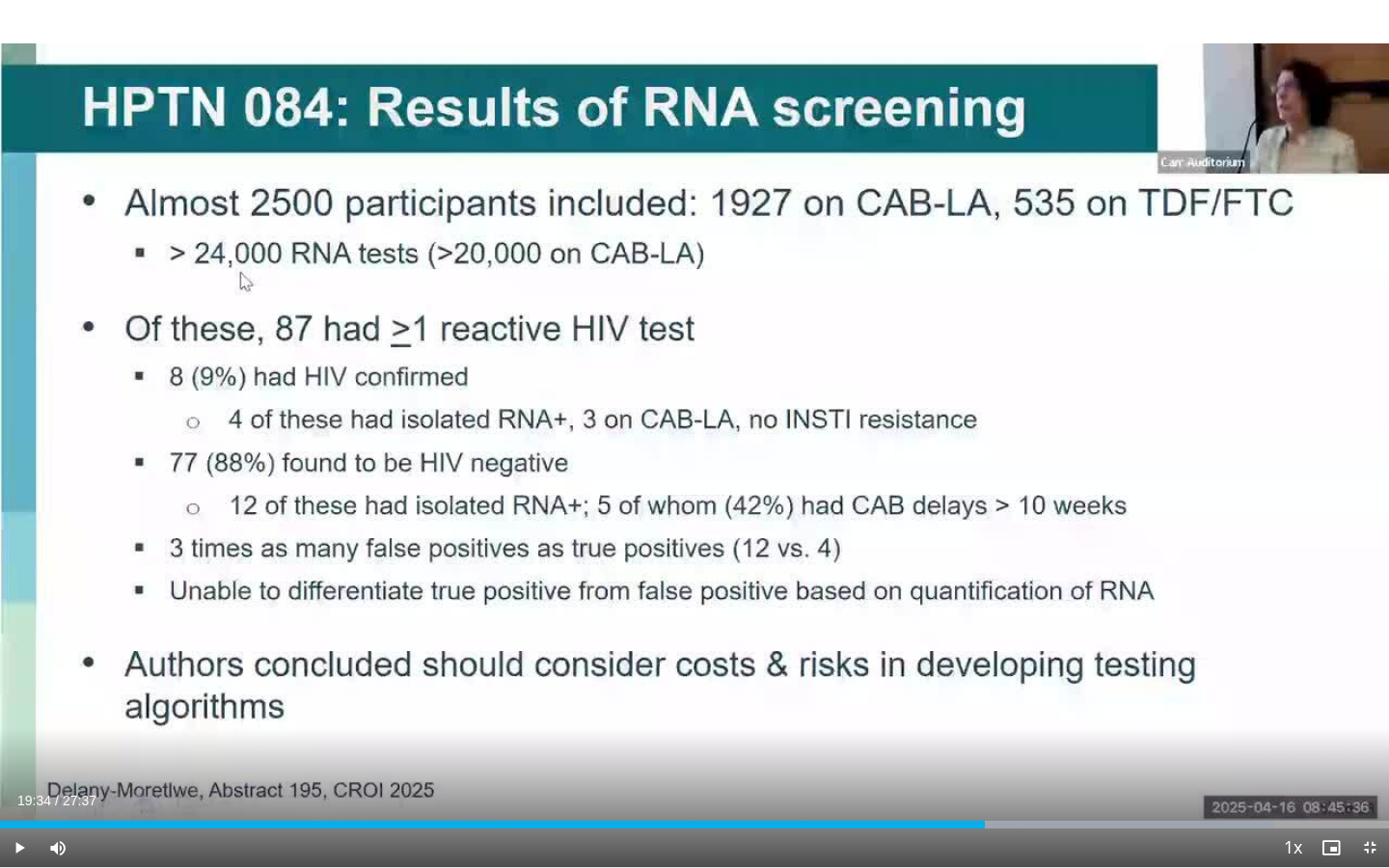 click on "80 seconds
Tap to unmute" at bounding box center (694, 433) 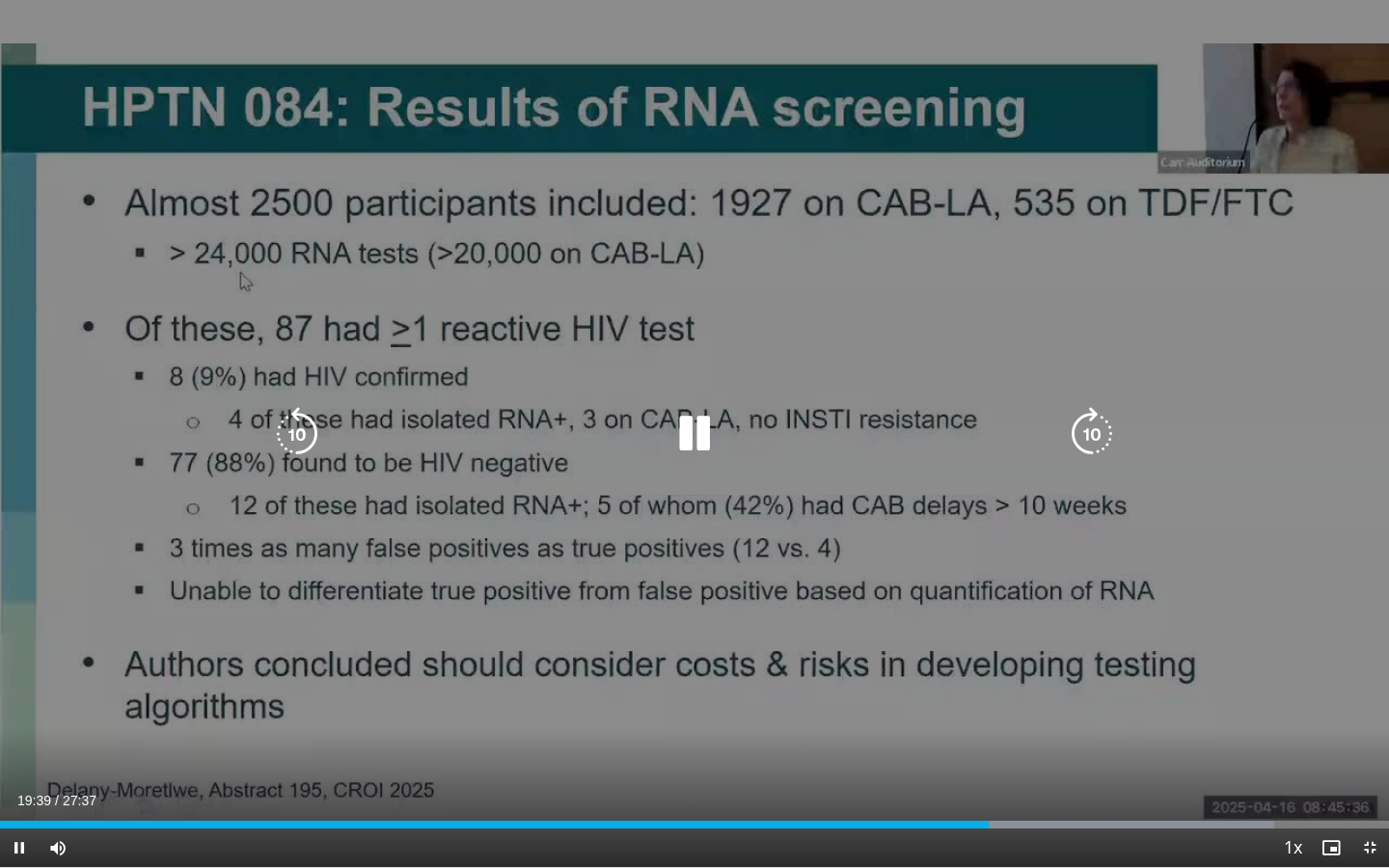 click on "80 seconds
Tap to unmute" at bounding box center (694, 433) 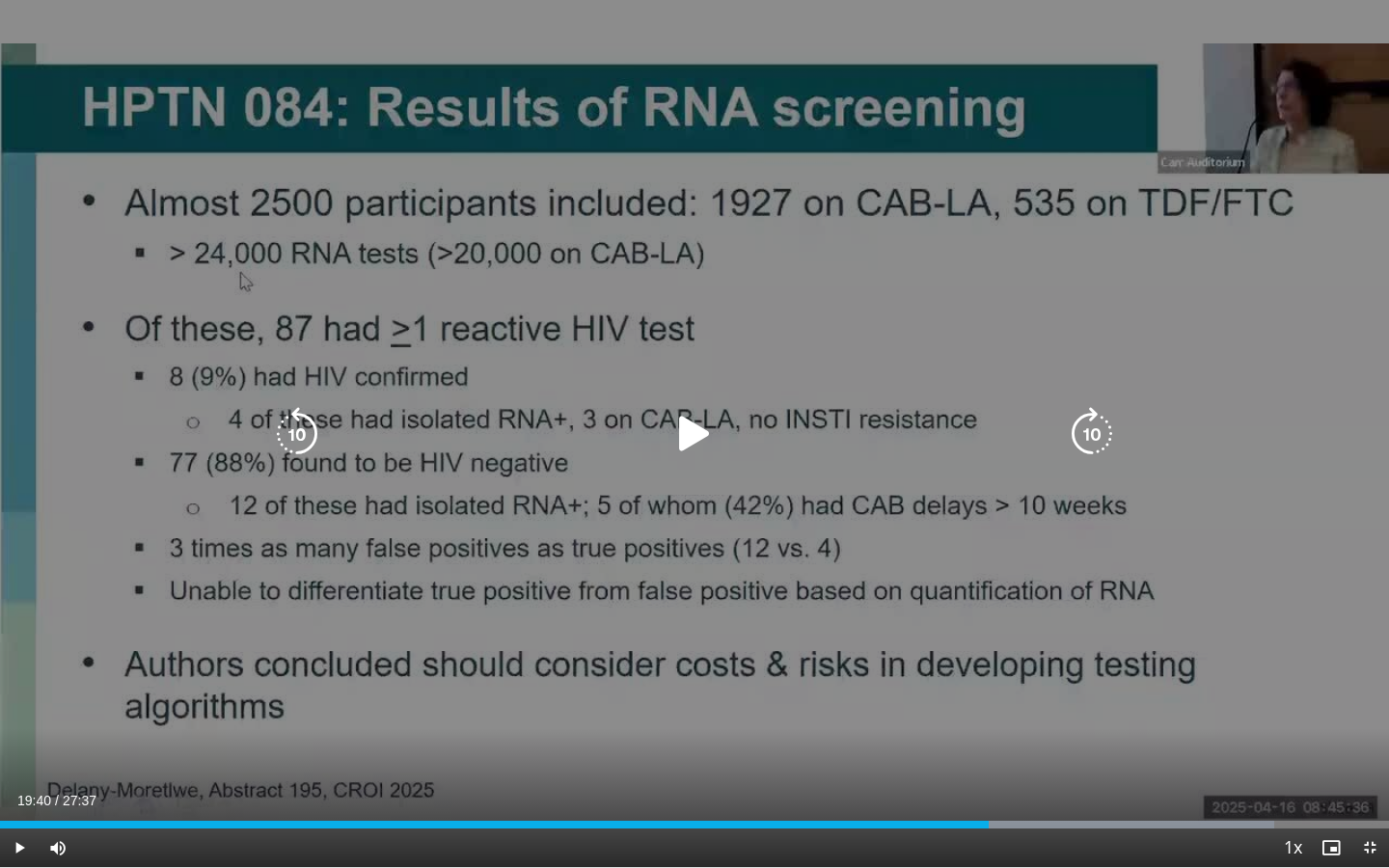 click at bounding box center [694, 434] 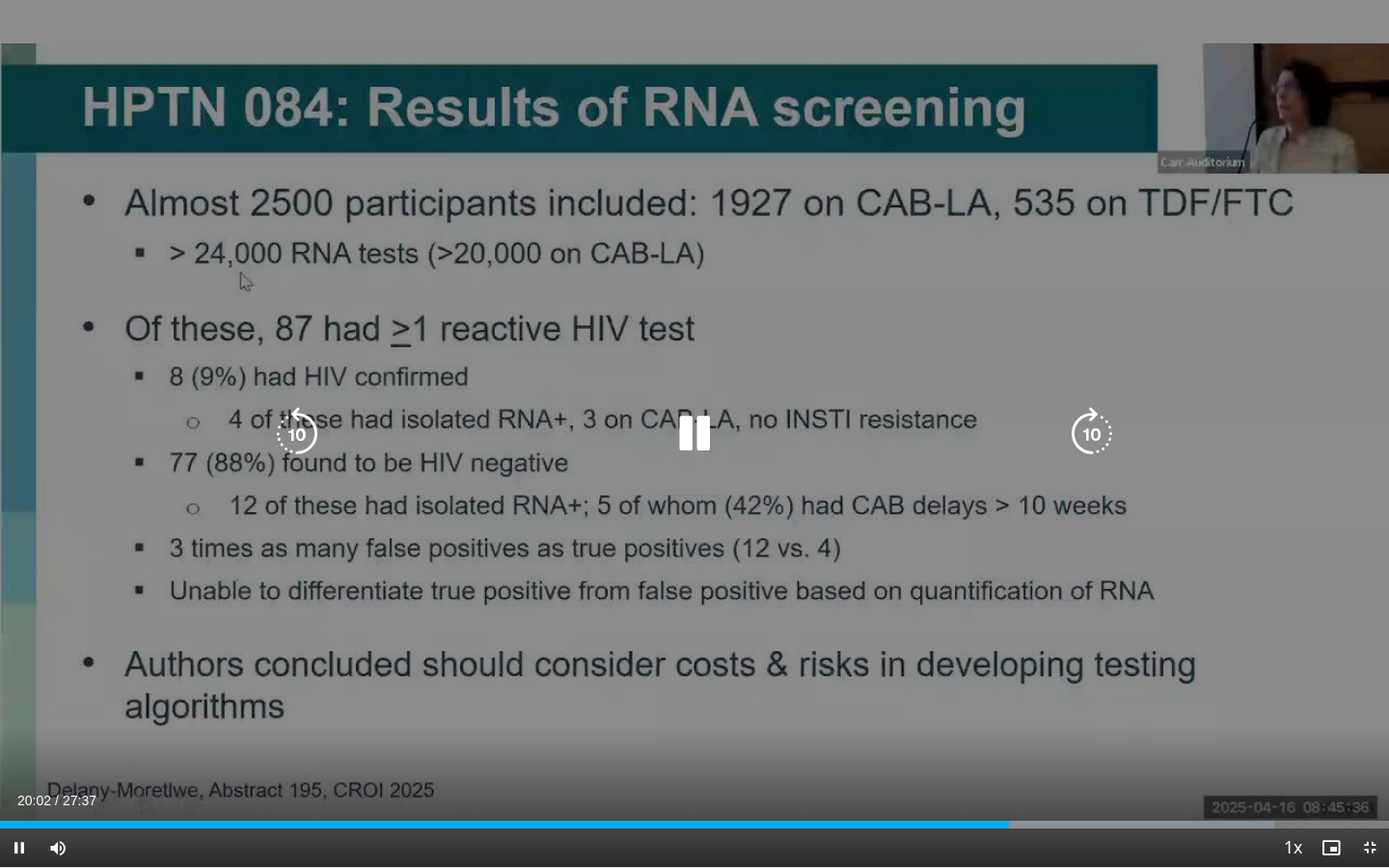 click at bounding box center [297, 434] 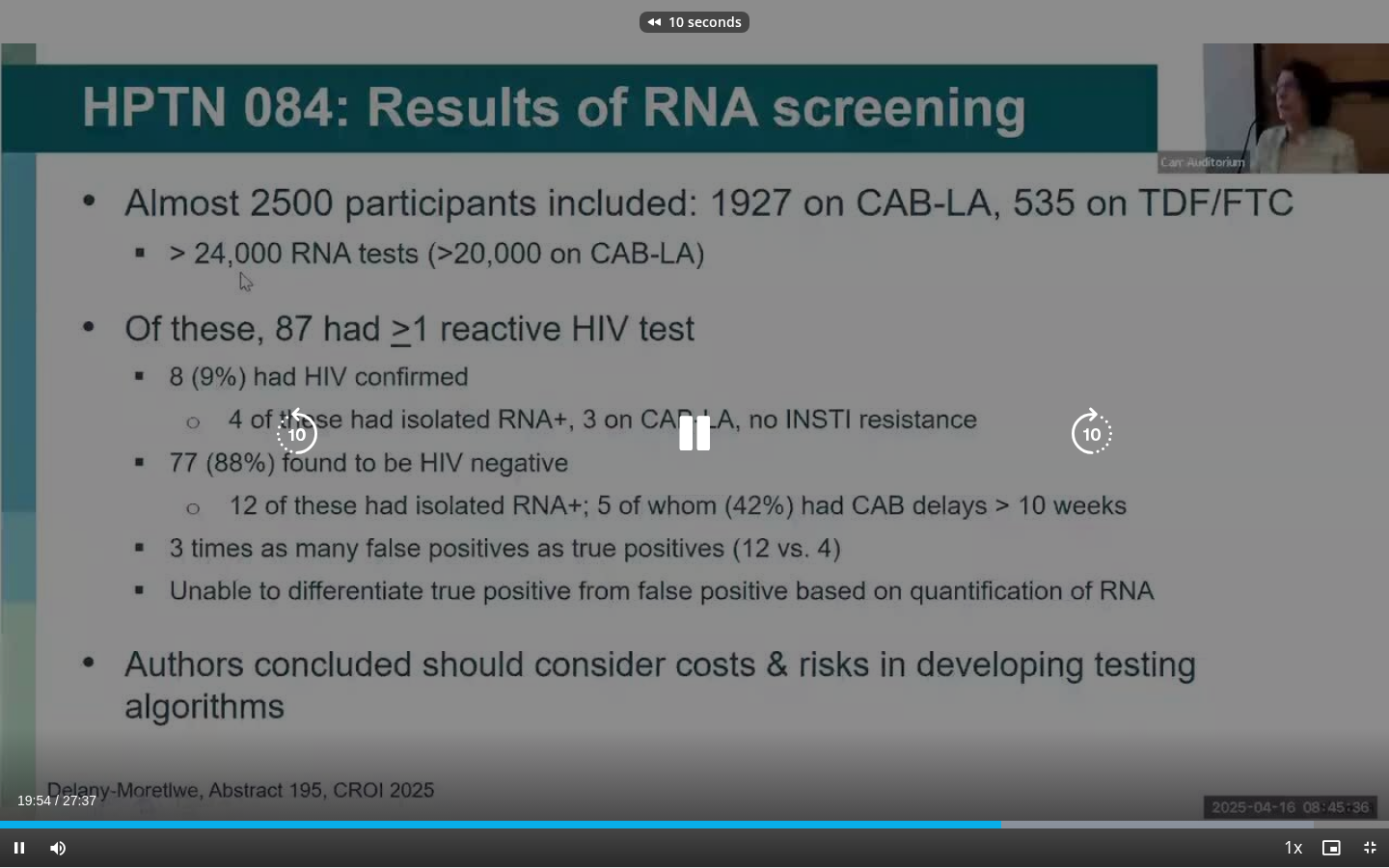 click at bounding box center (297, 434) 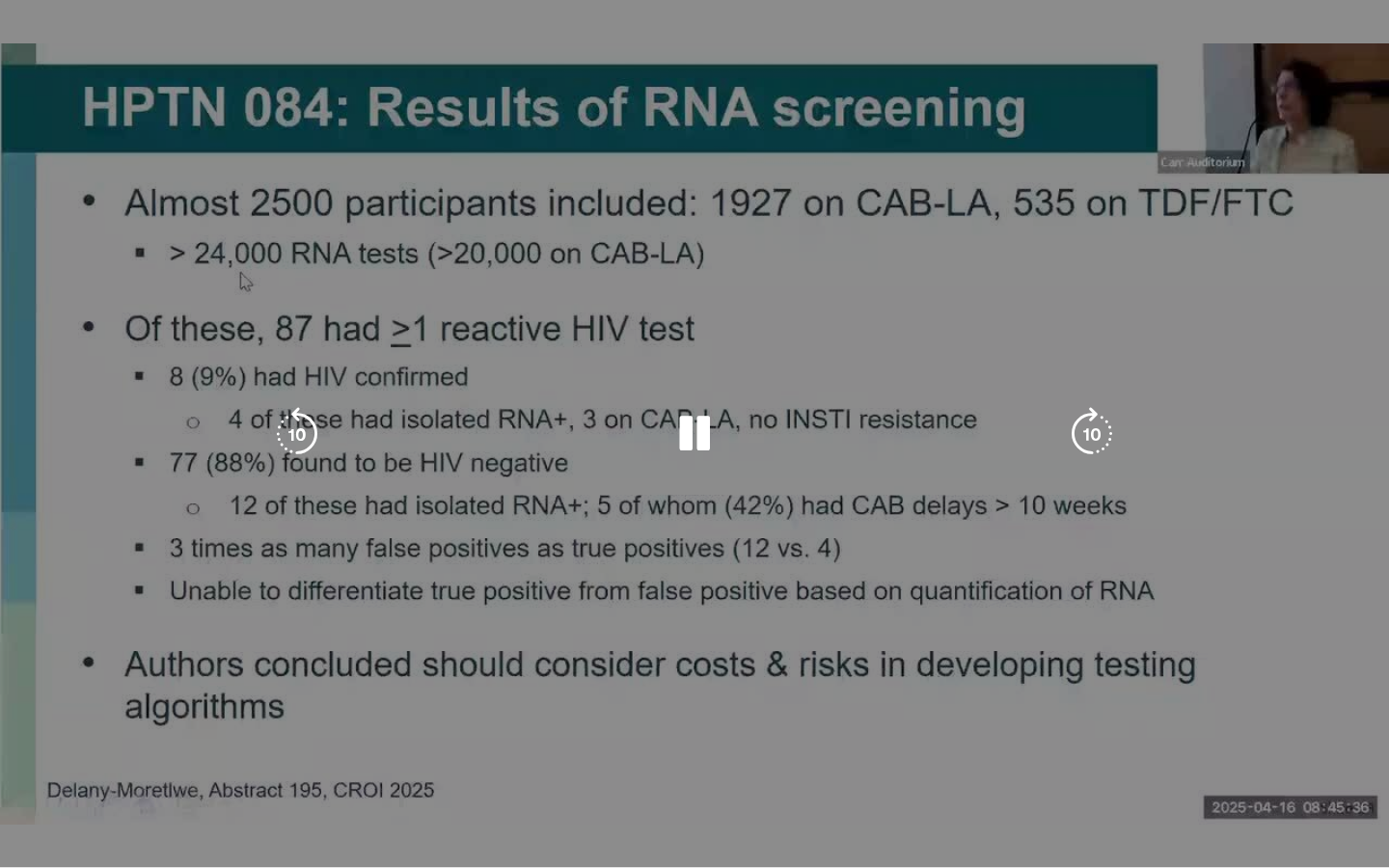 click at bounding box center [297, 434] 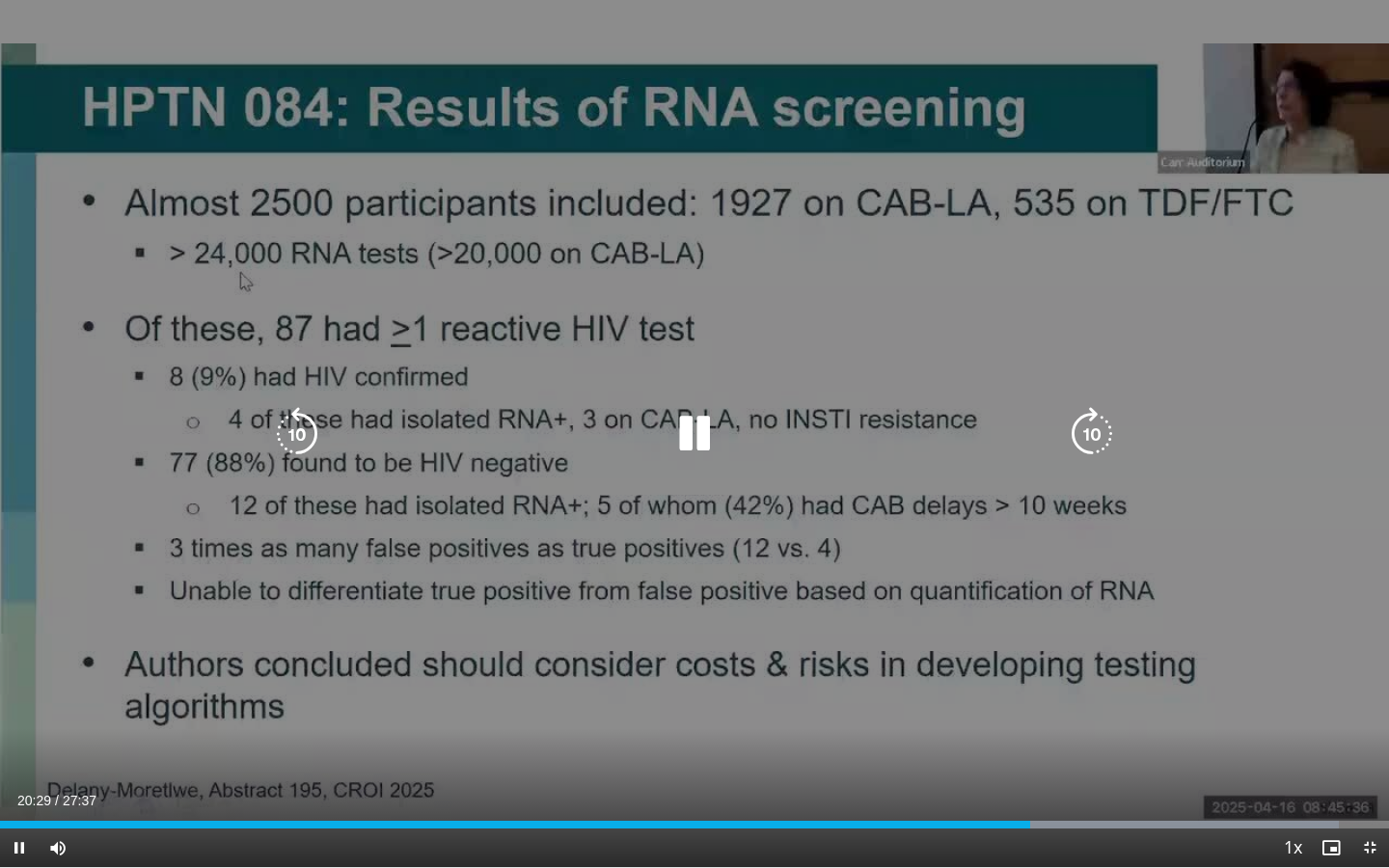 click at bounding box center [297, 434] 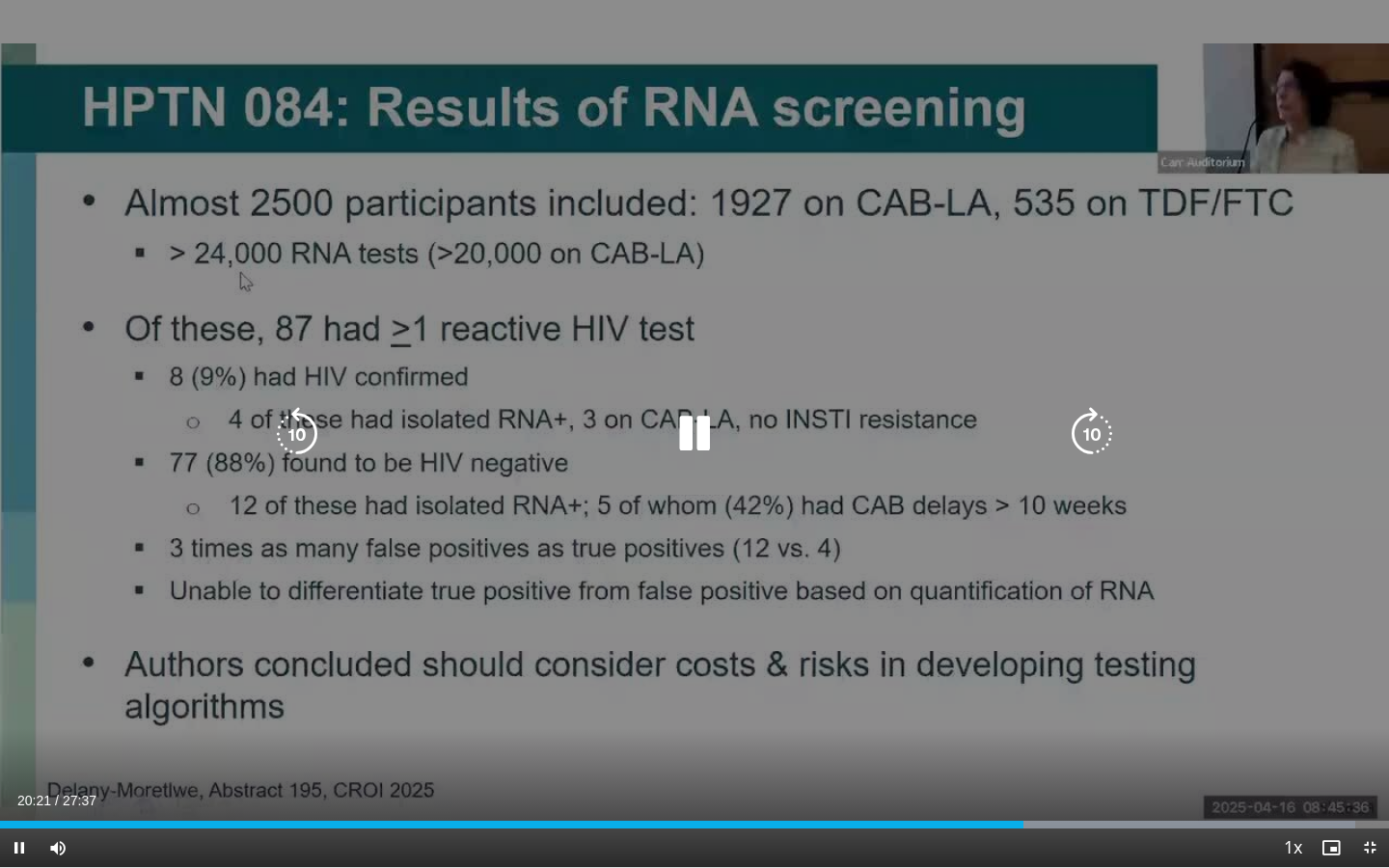 click on "10 seconds
Tap to unmute" at bounding box center [694, 433] 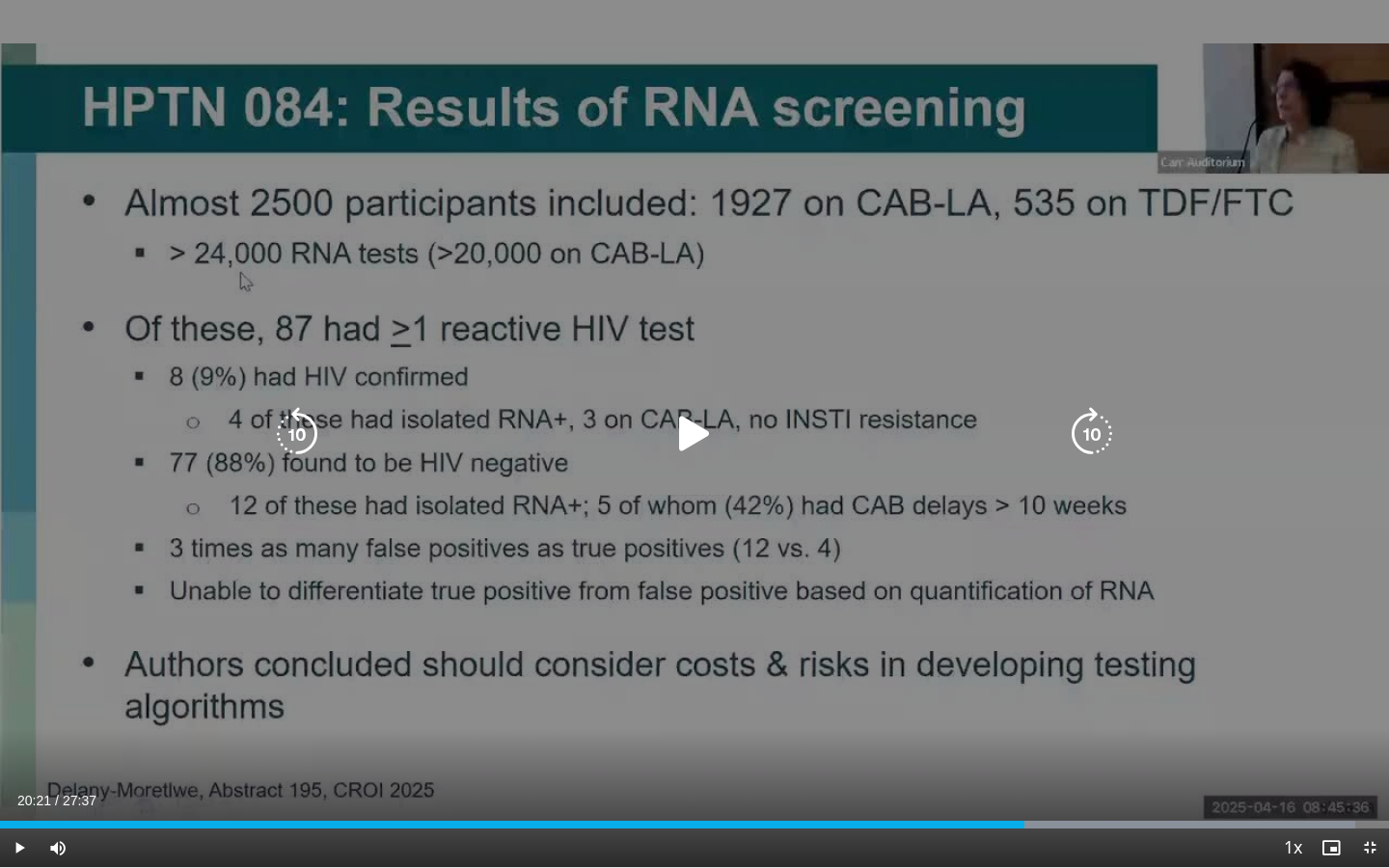 click on "10 seconds
Tap to unmute" at bounding box center [694, 433] 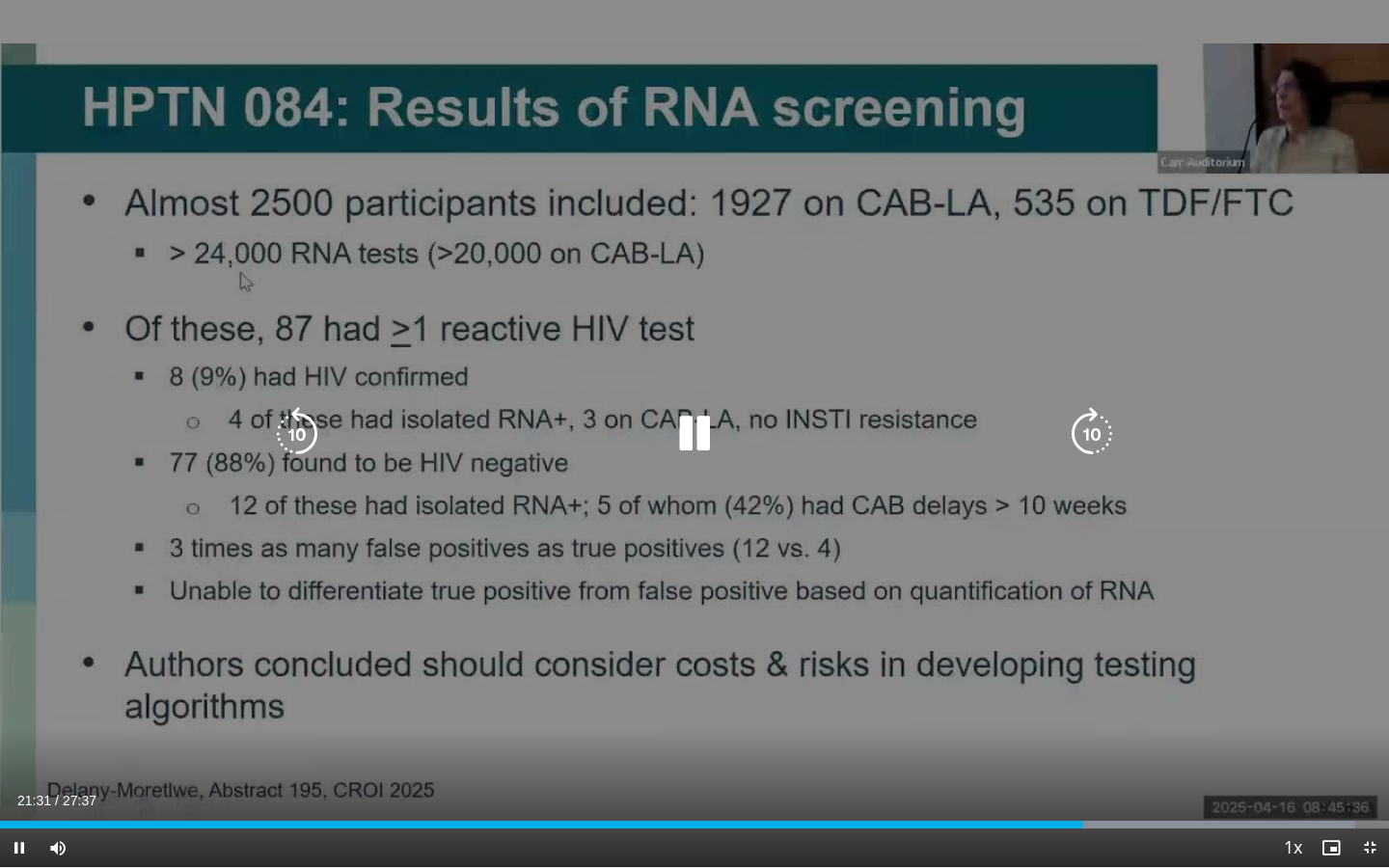 click on "10 seconds
Tap to unmute" at bounding box center (694, 433) 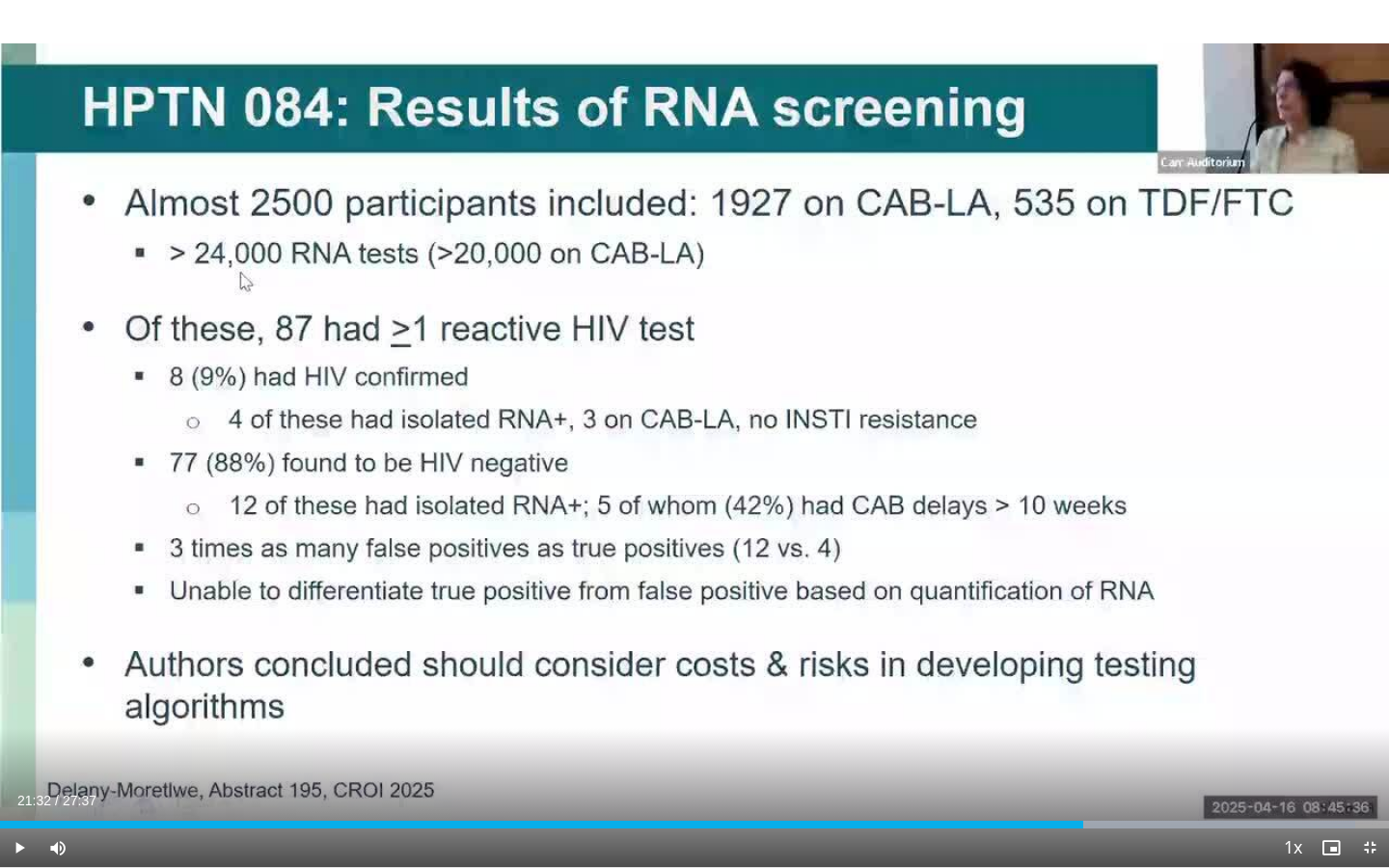 click on "10 seconds
Tap to unmute" at bounding box center [694, 433] 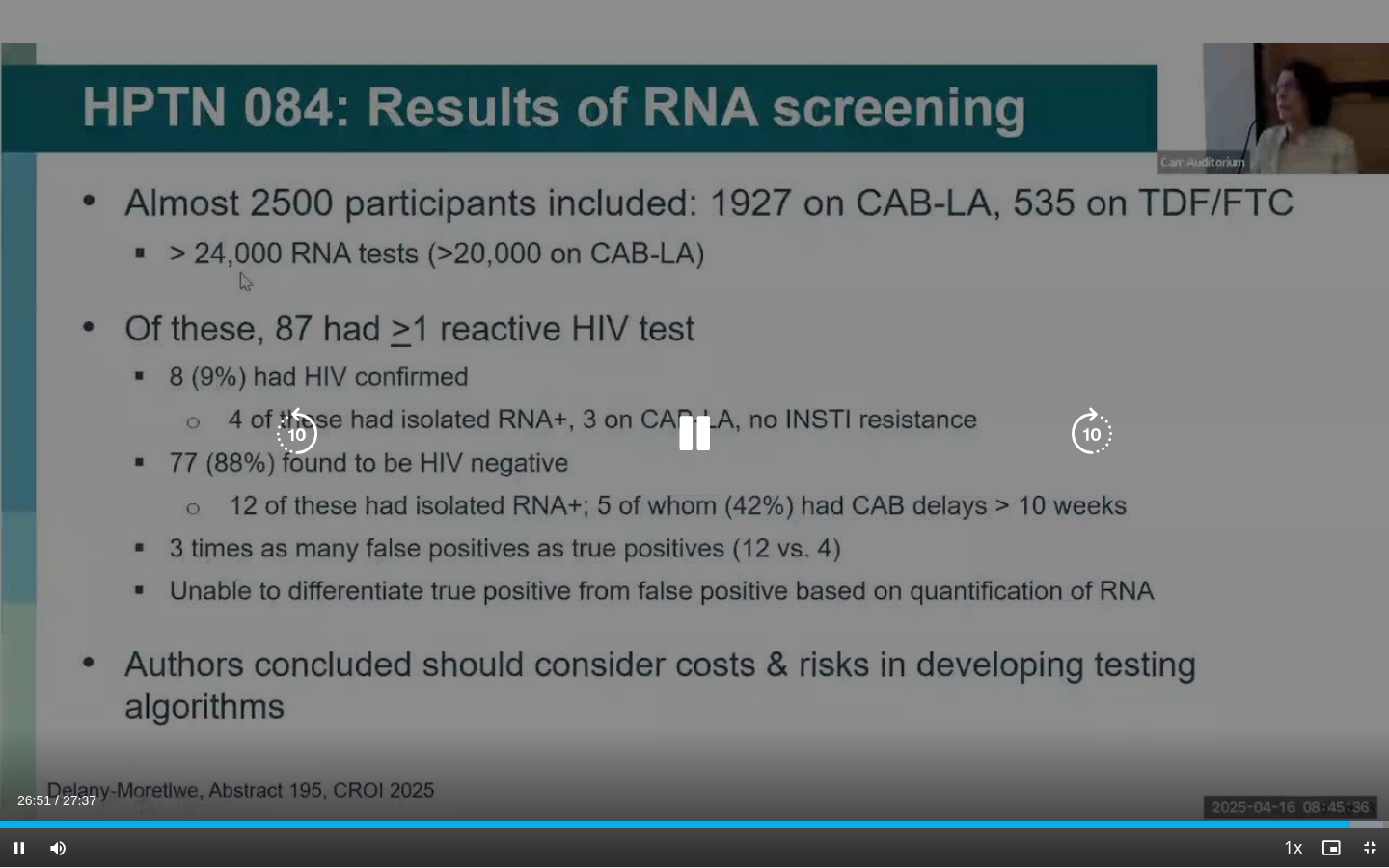 click on "10 seconds
Tap to unmute" at bounding box center [694, 433] 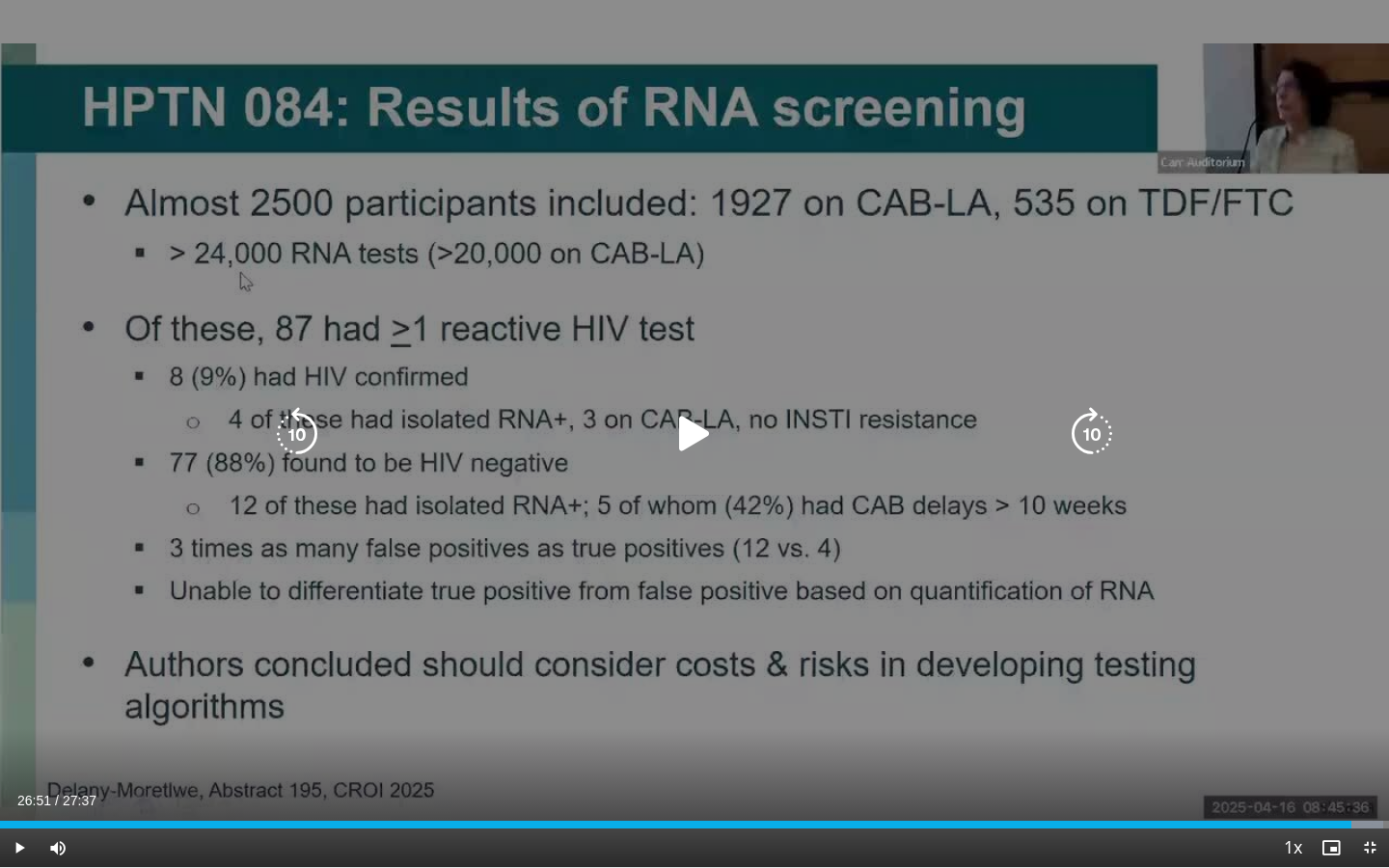 click on "10 seconds
Tap to unmute" at bounding box center (694, 433) 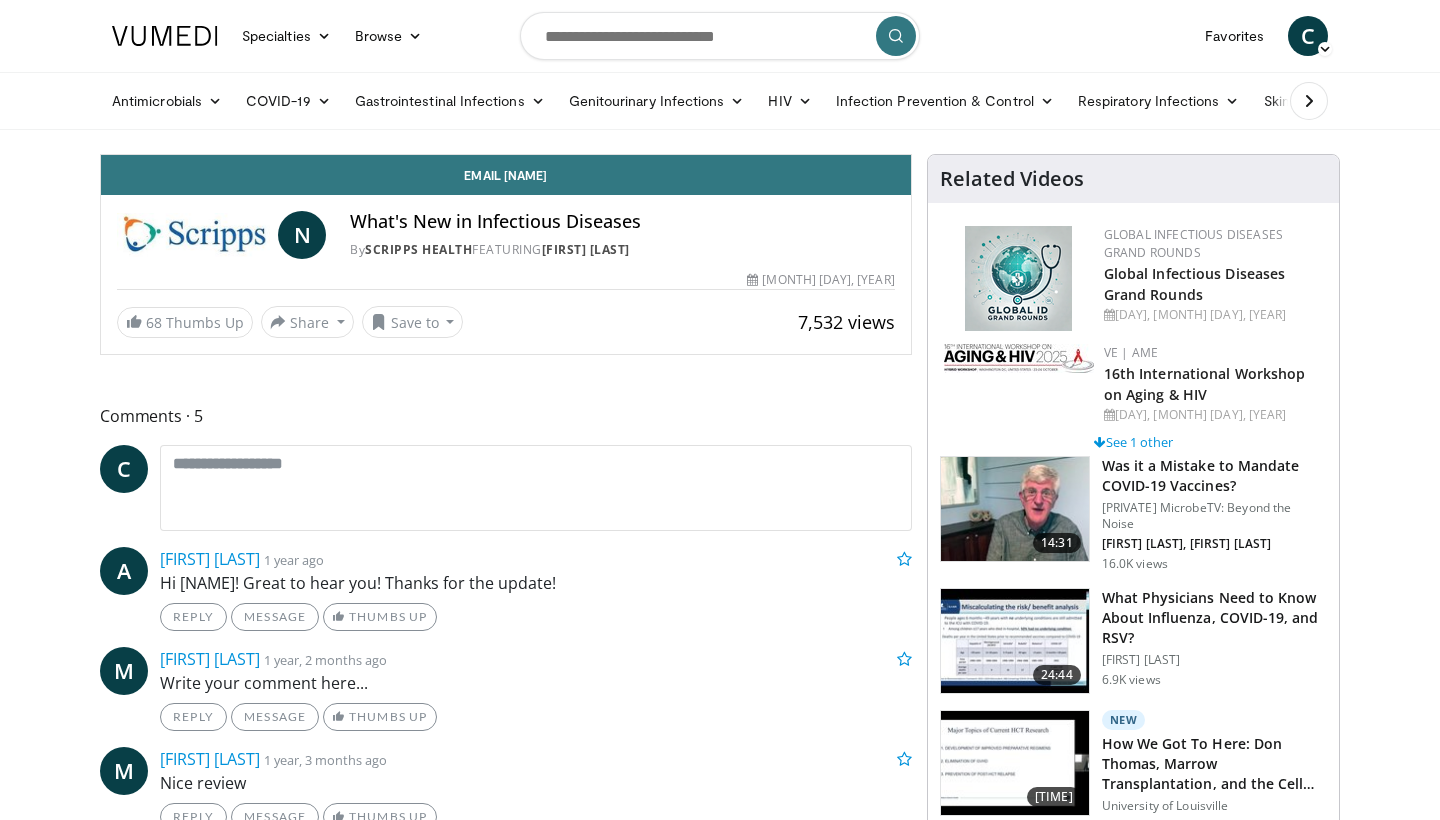 scroll, scrollTop: 0, scrollLeft: 0, axis: both 